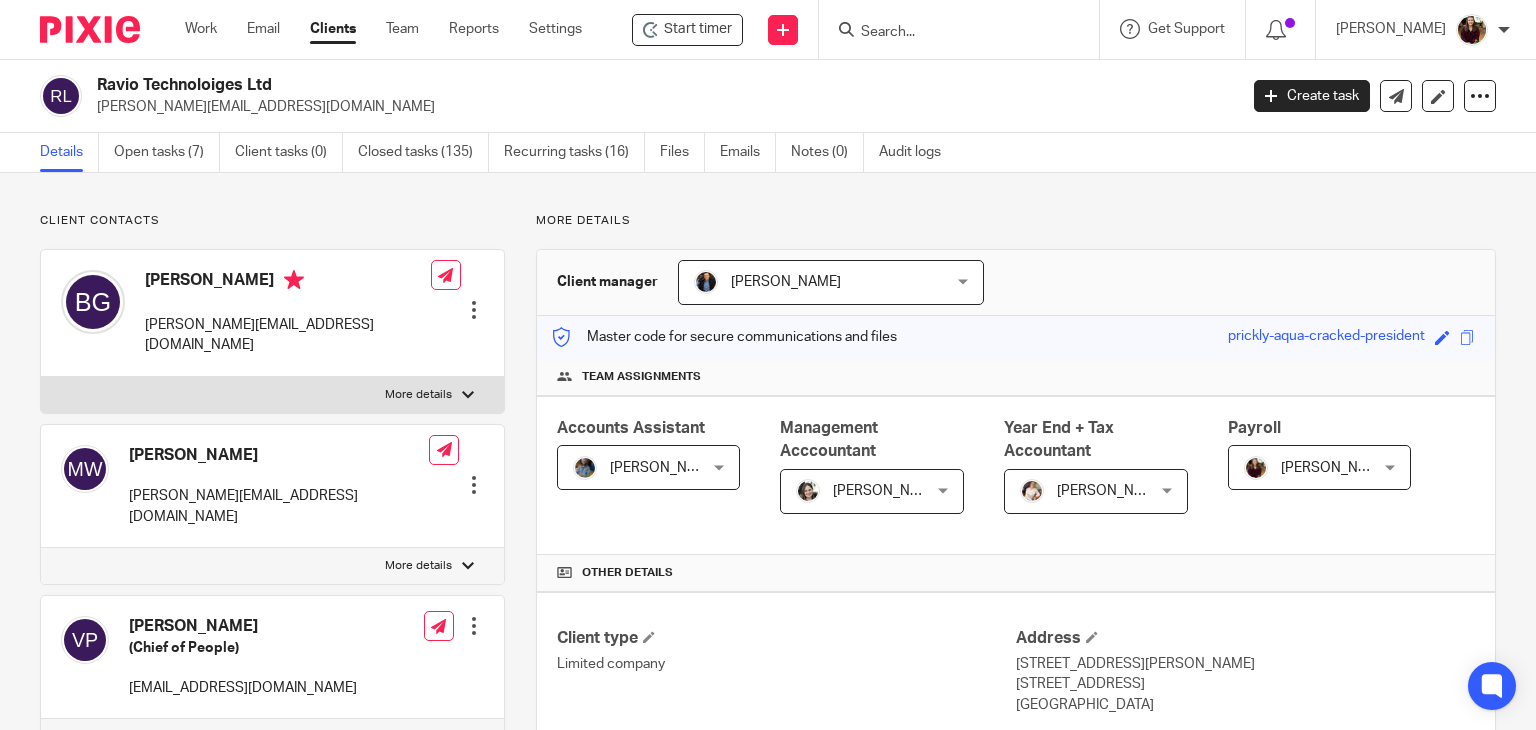 scroll, scrollTop: 0, scrollLeft: 0, axis: both 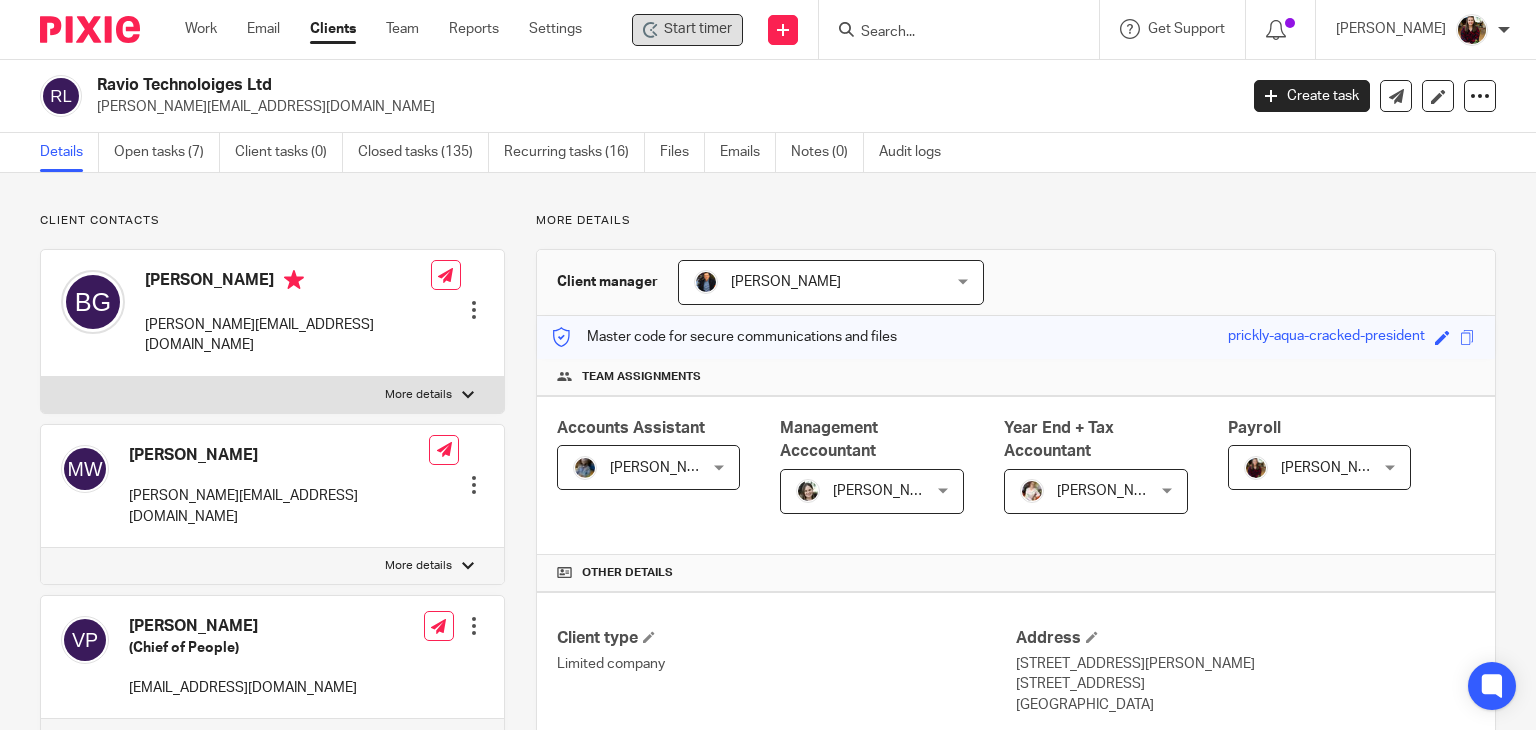 click on "Start timer" at bounding box center (698, 29) 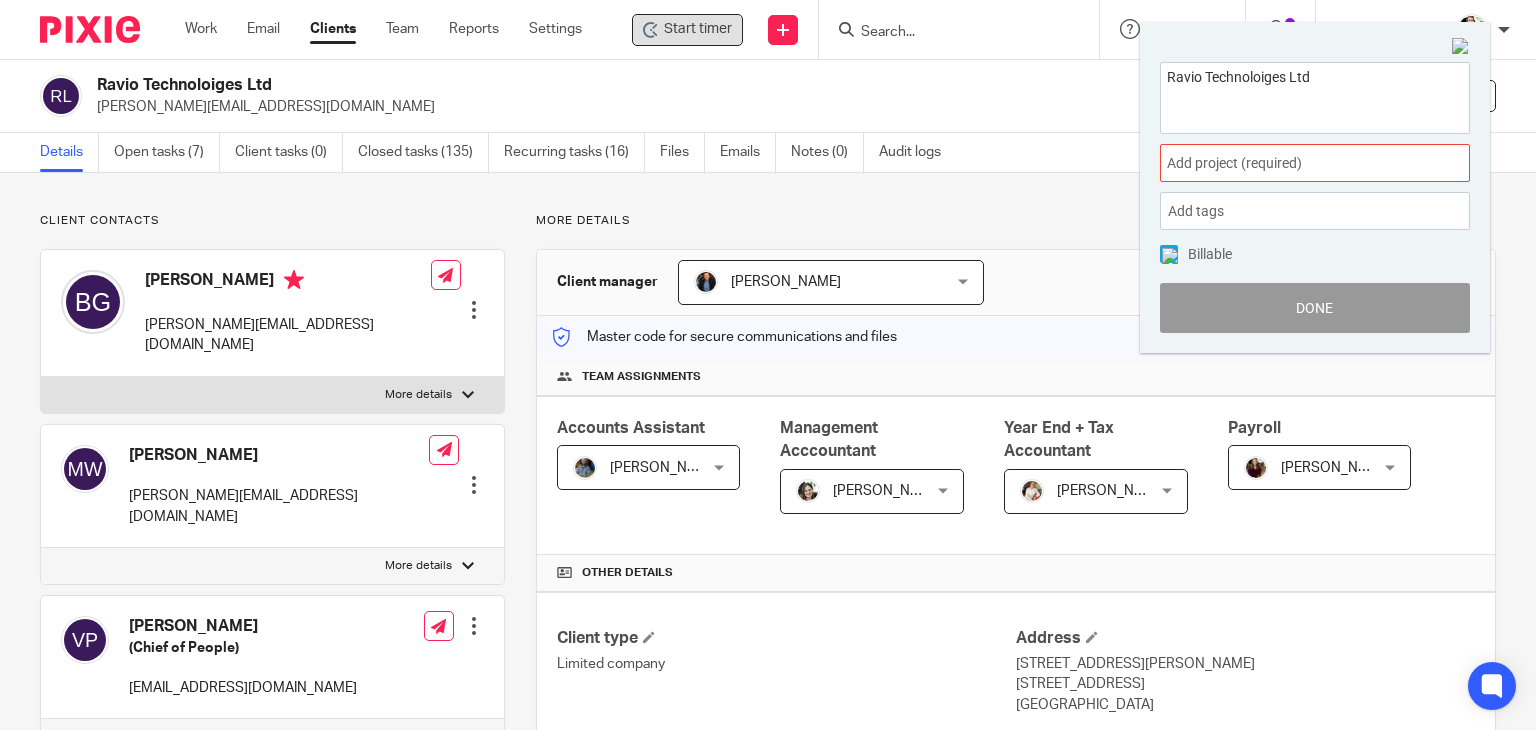 click on "Add project (required) :" at bounding box center [1293, 163] 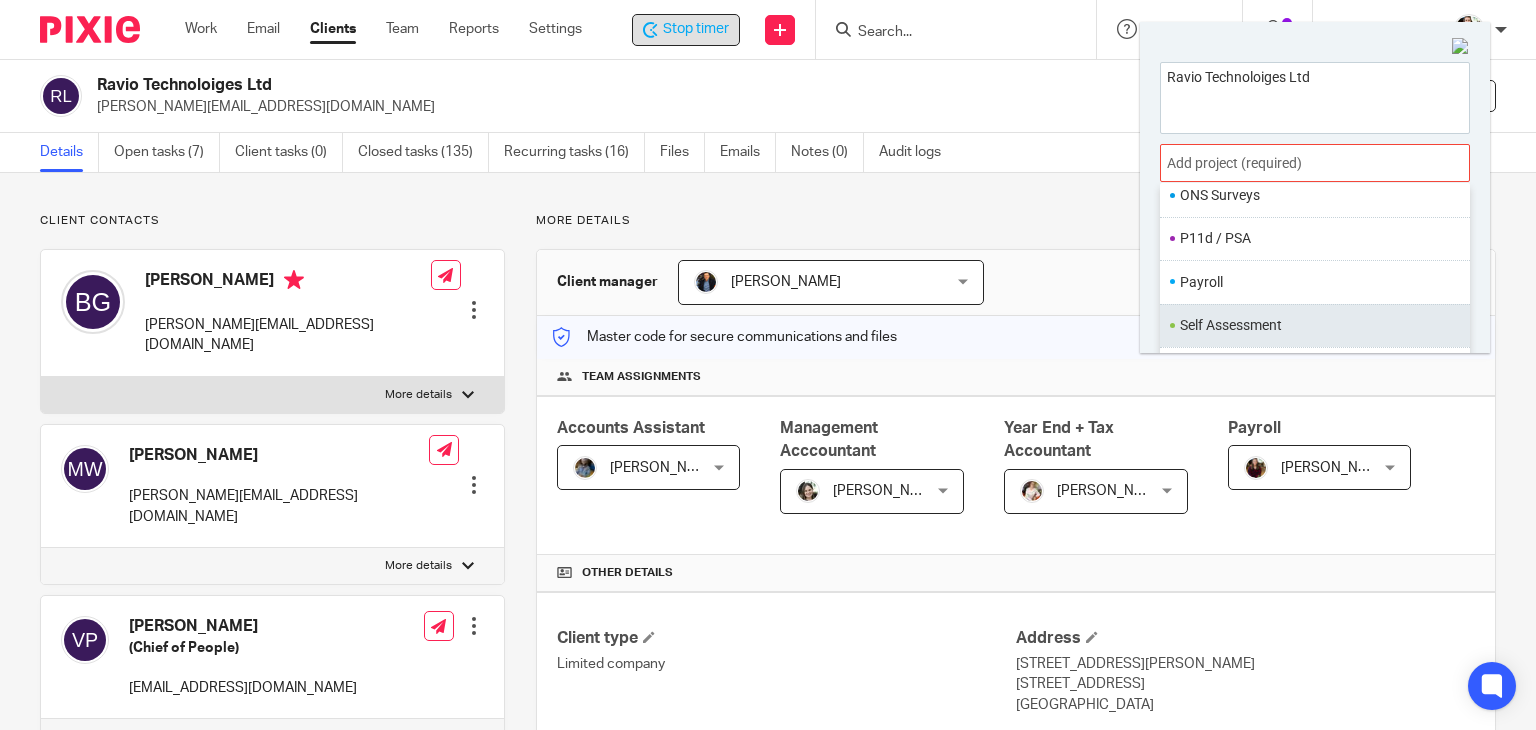 scroll, scrollTop: 748, scrollLeft: 0, axis: vertical 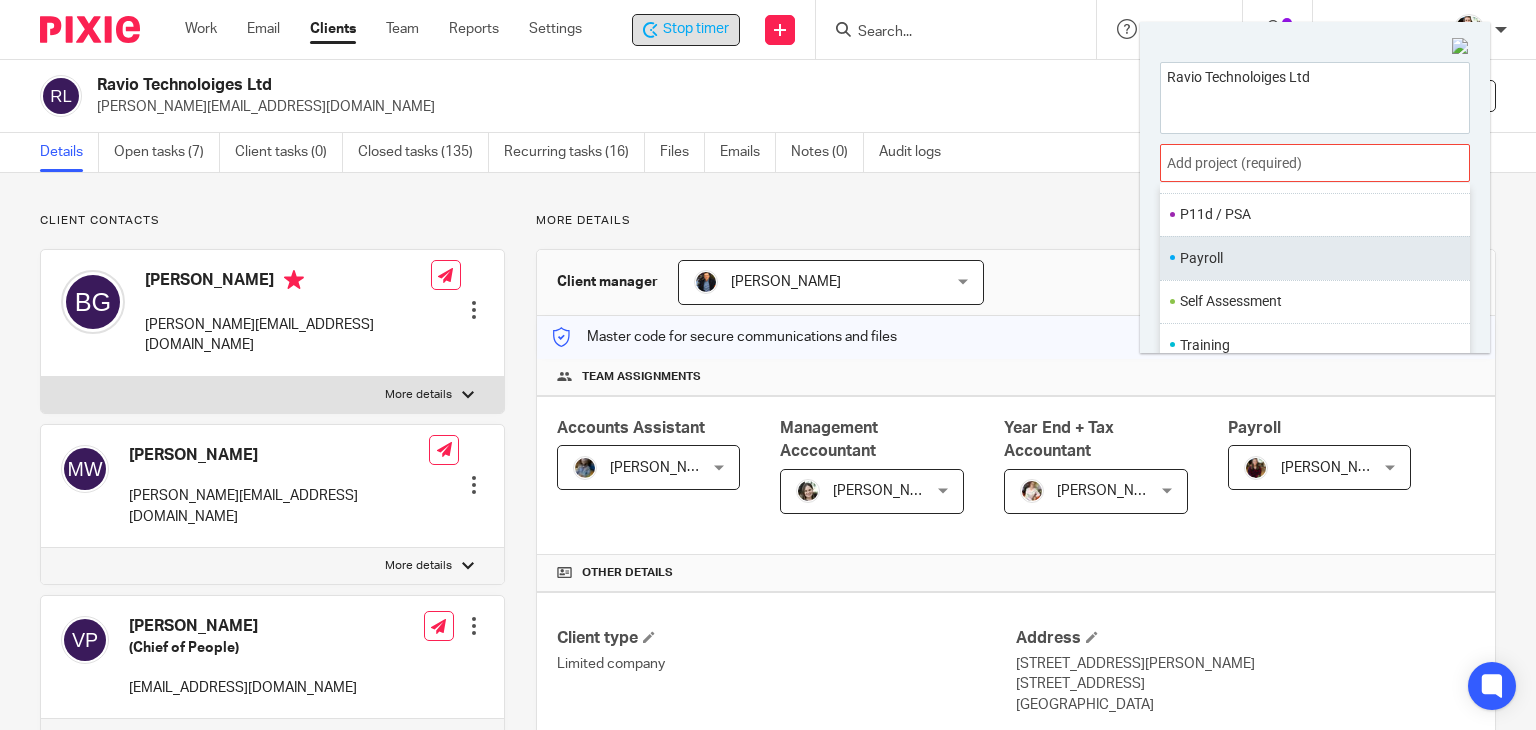 click on "Payroll" at bounding box center [1315, 257] 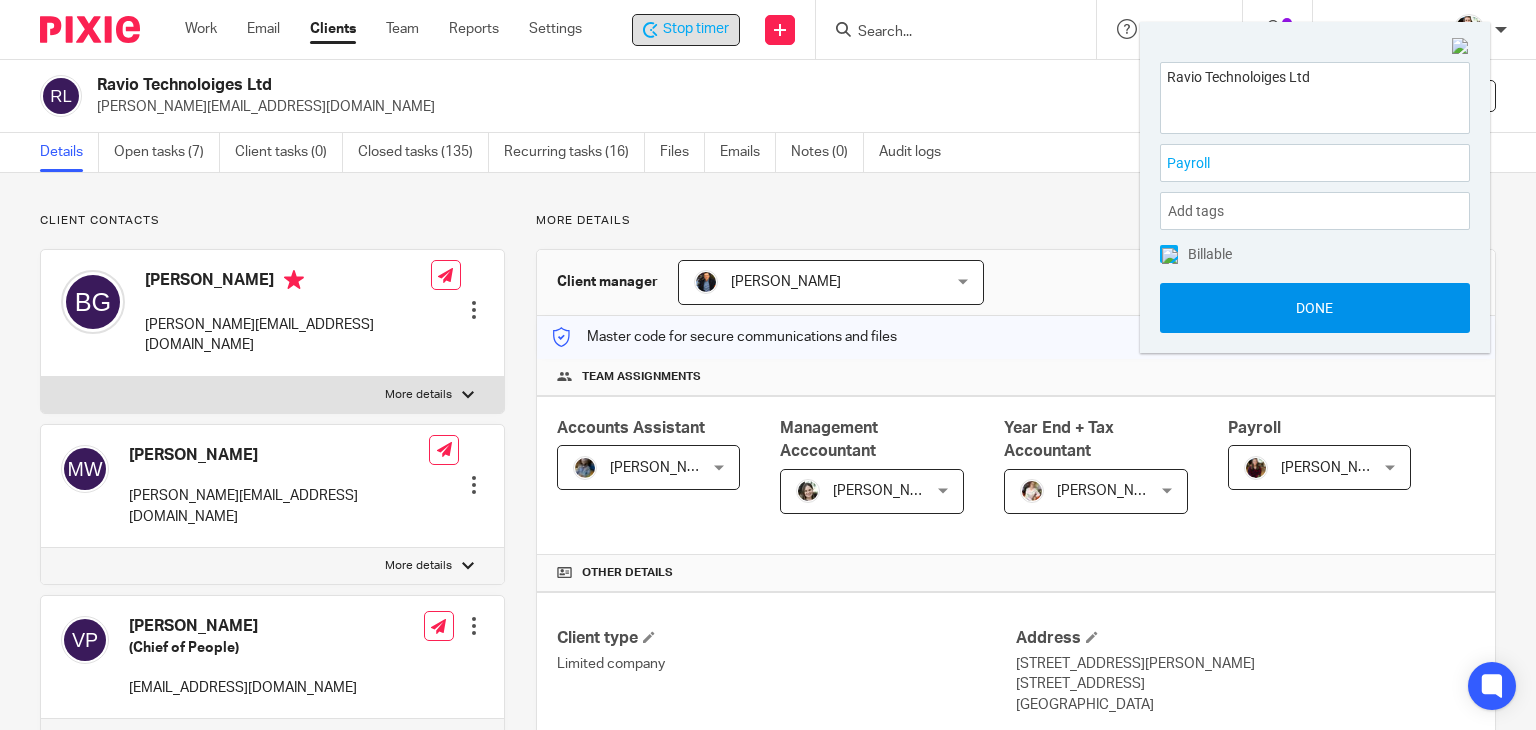 click on "Done" at bounding box center (1315, 308) 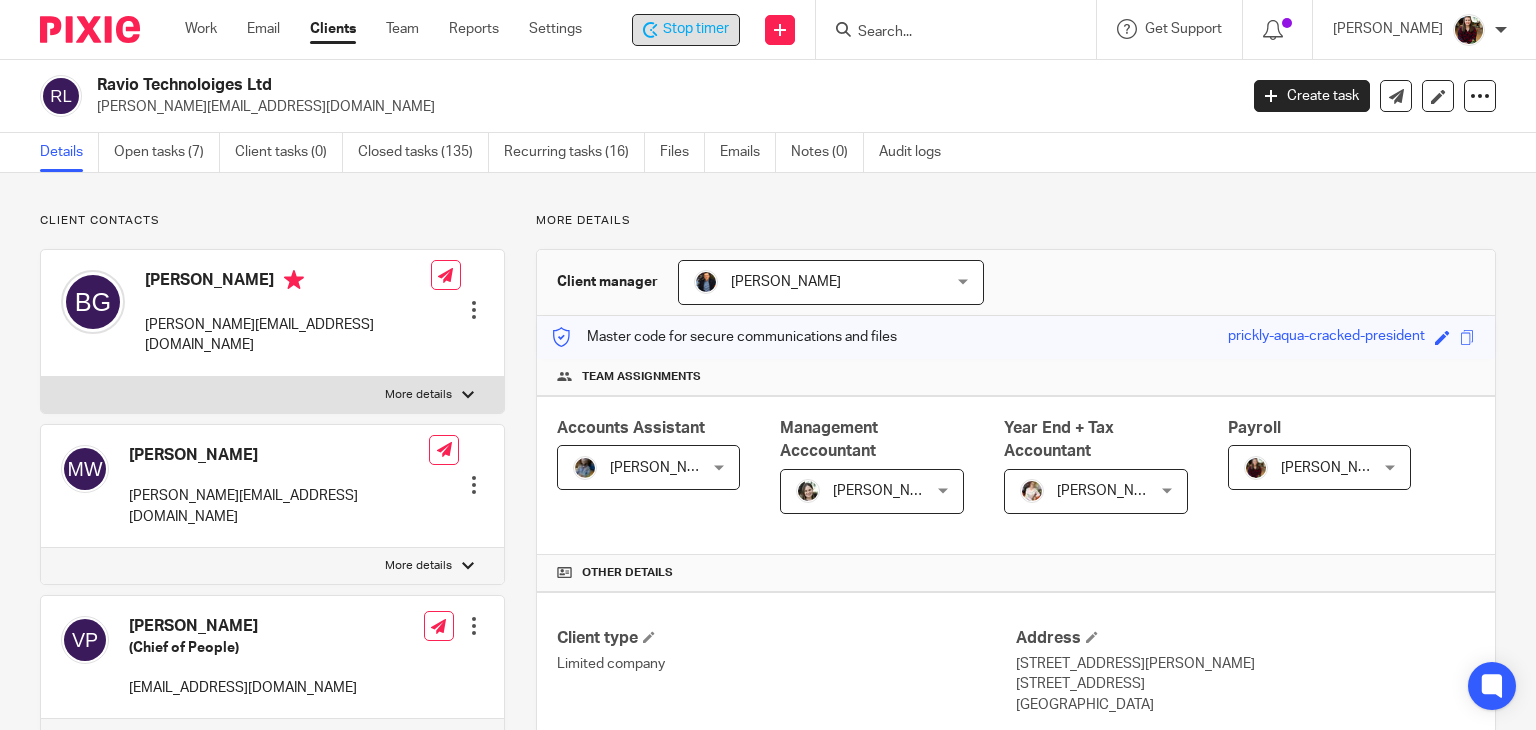 click on "Stop timer" at bounding box center (696, 29) 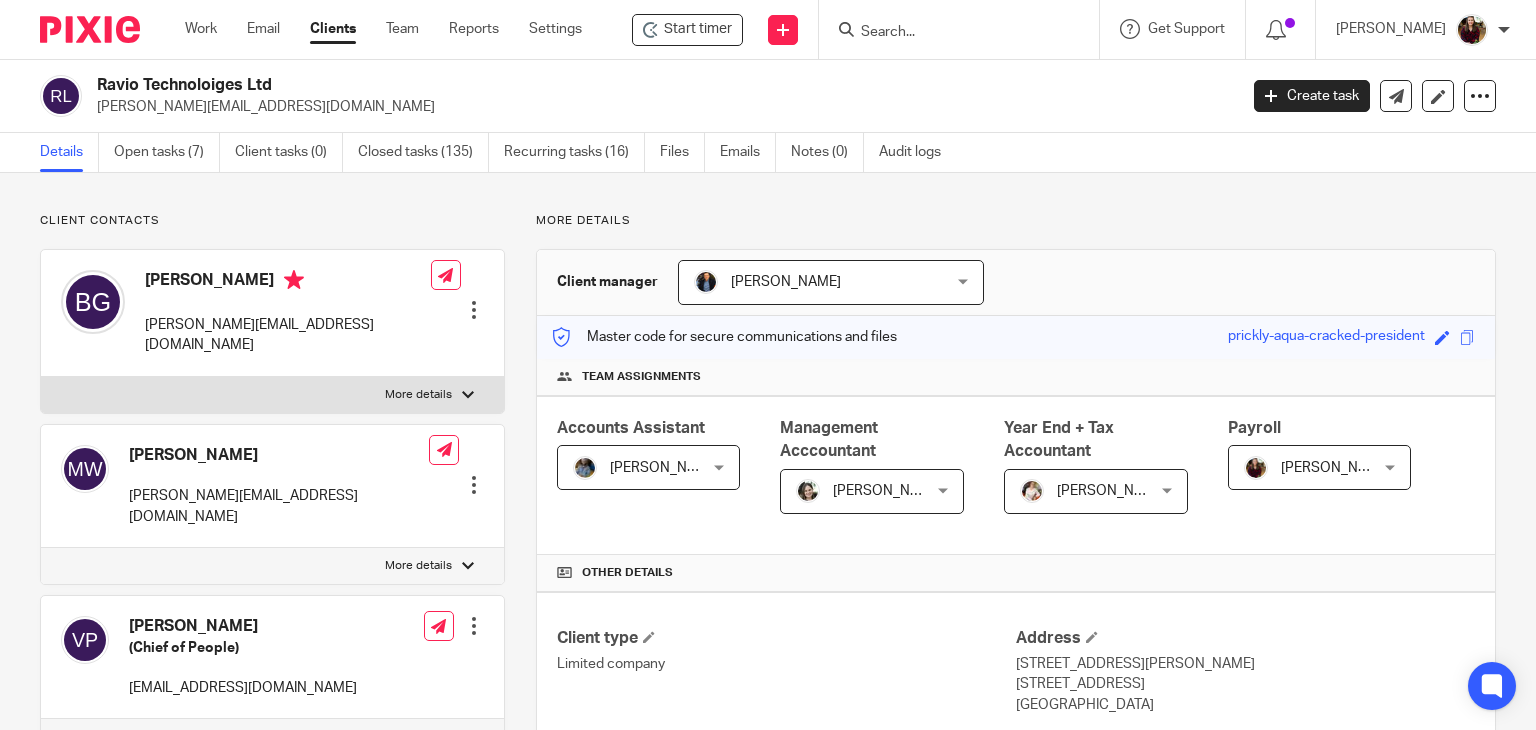 click on "Client contacts
Becky Griffiths
becky@ravio.com
Edit contact
Create client from contact
Export data
Delete contact
More details
Primary Contact
No
No No No" at bounding box center [768, 1129] 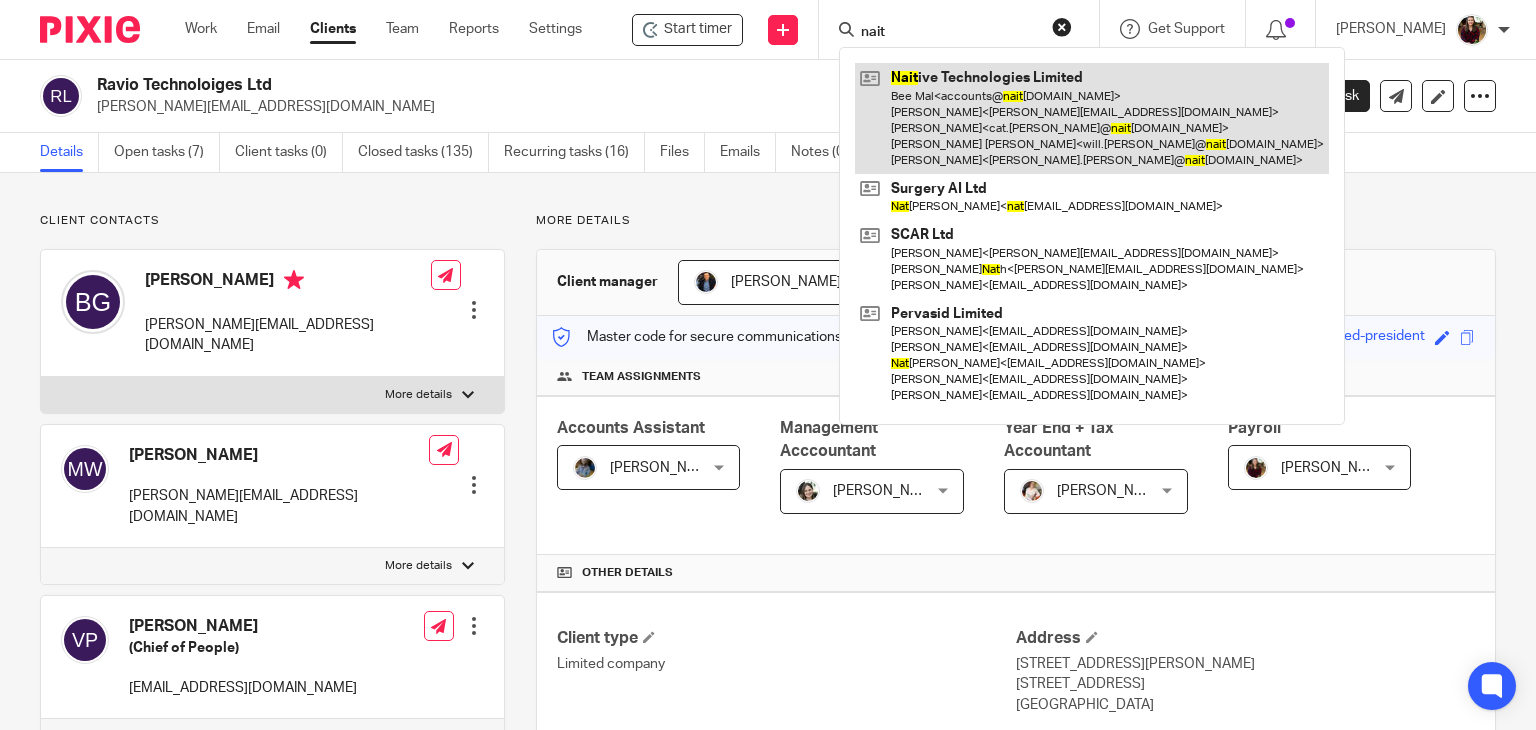 type on "nait" 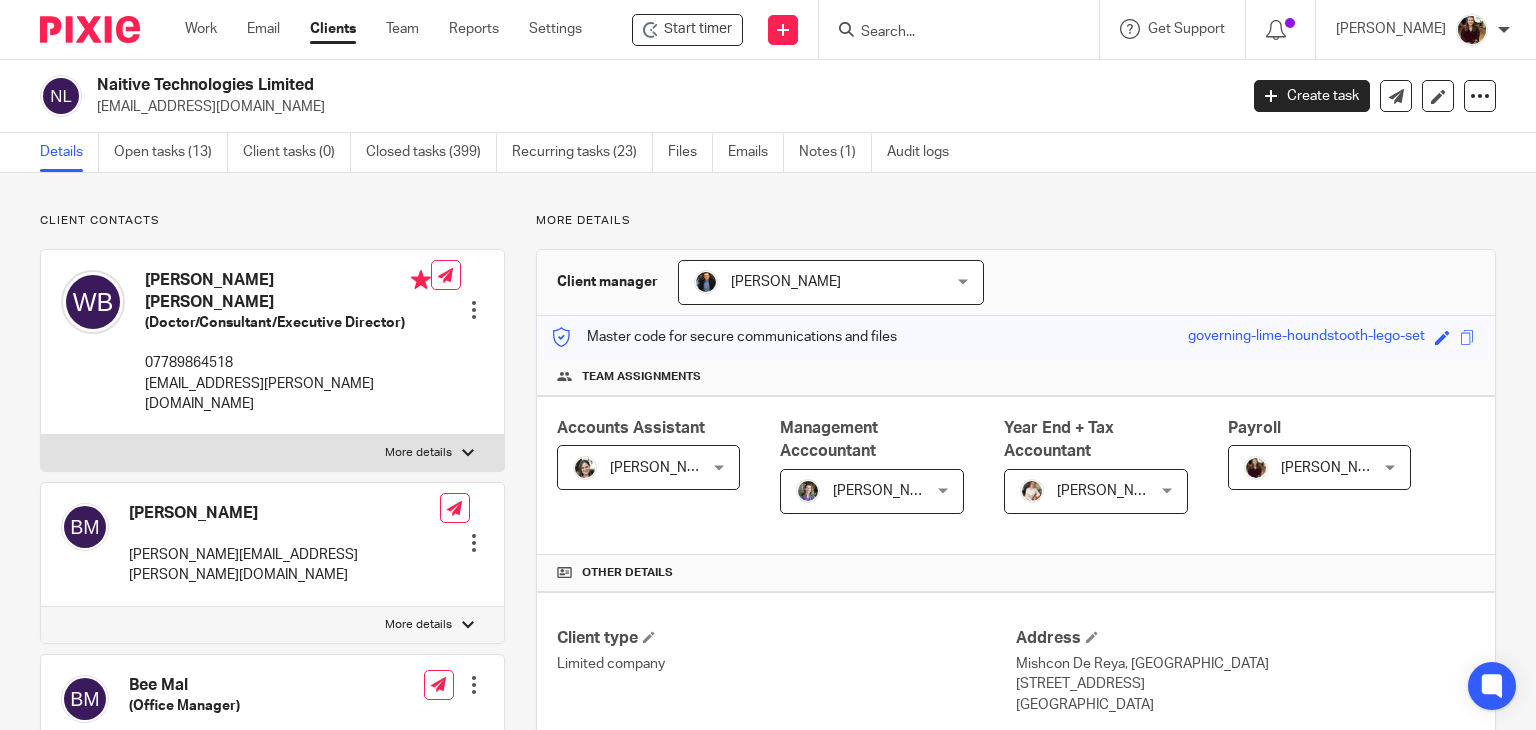 scroll, scrollTop: 0, scrollLeft: 0, axis: both 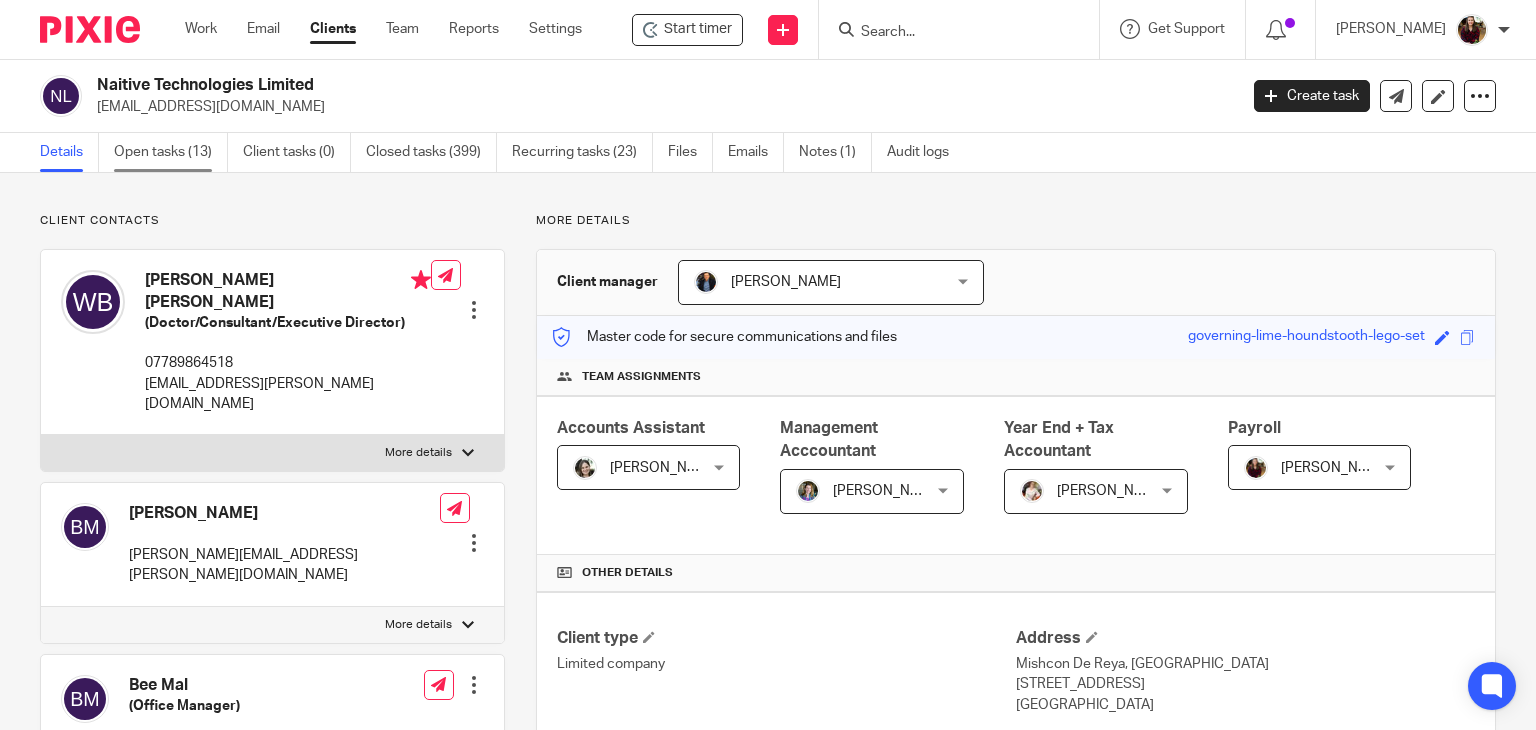 click on "Open tasks (13)" at bounding box center [171, 152] 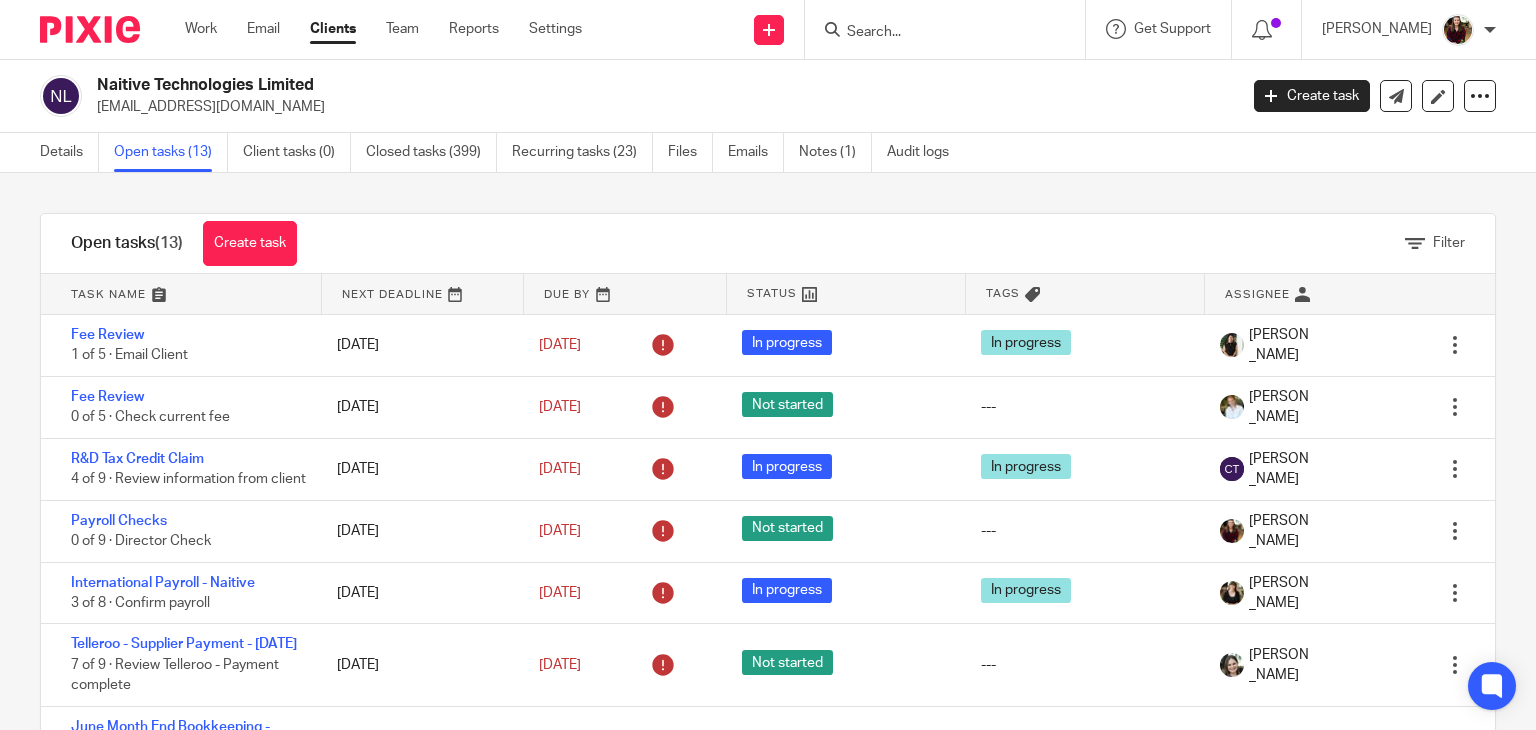scroll, scrollTop: 0, scrollLeft: 0, axis: both 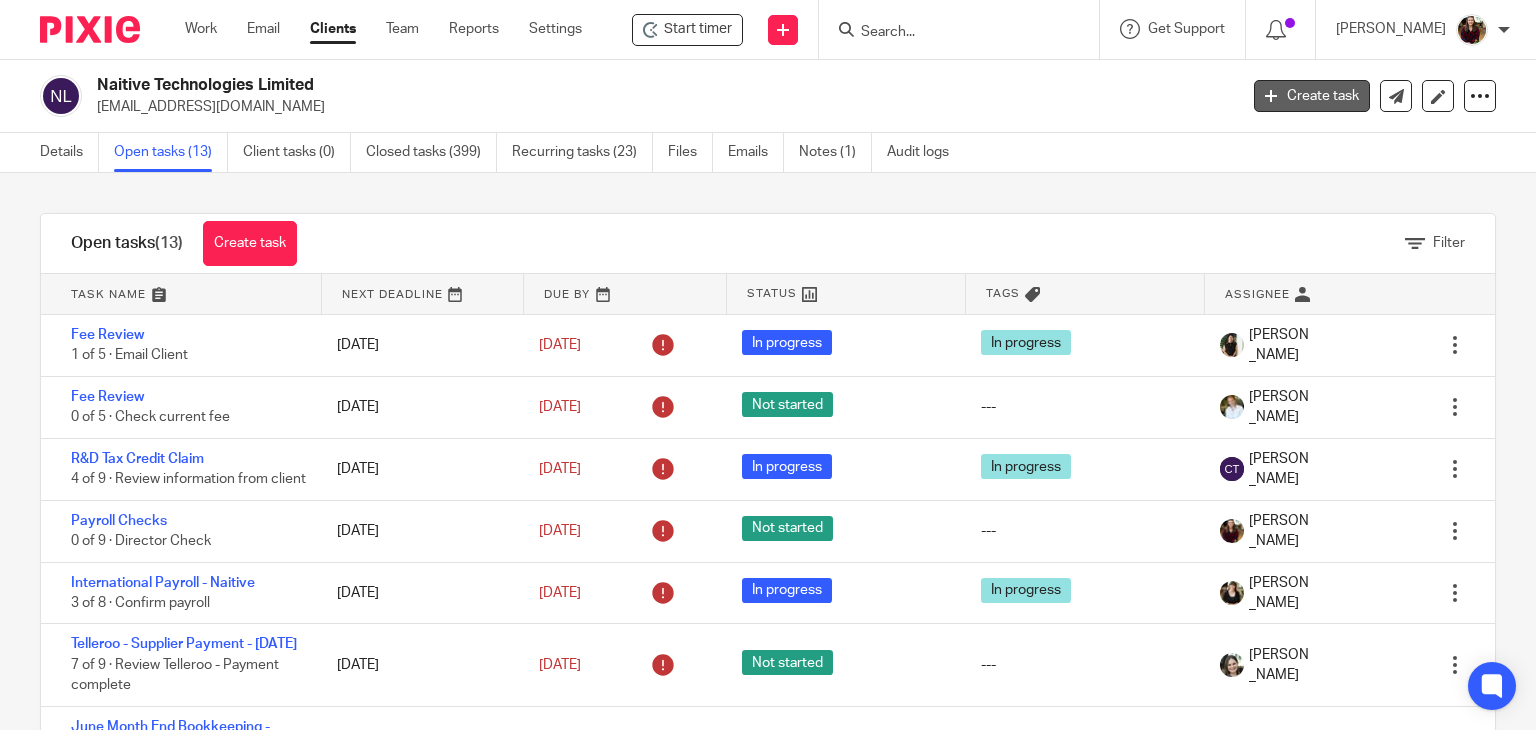 click on "Create task" at bounding box center [1312, 96] 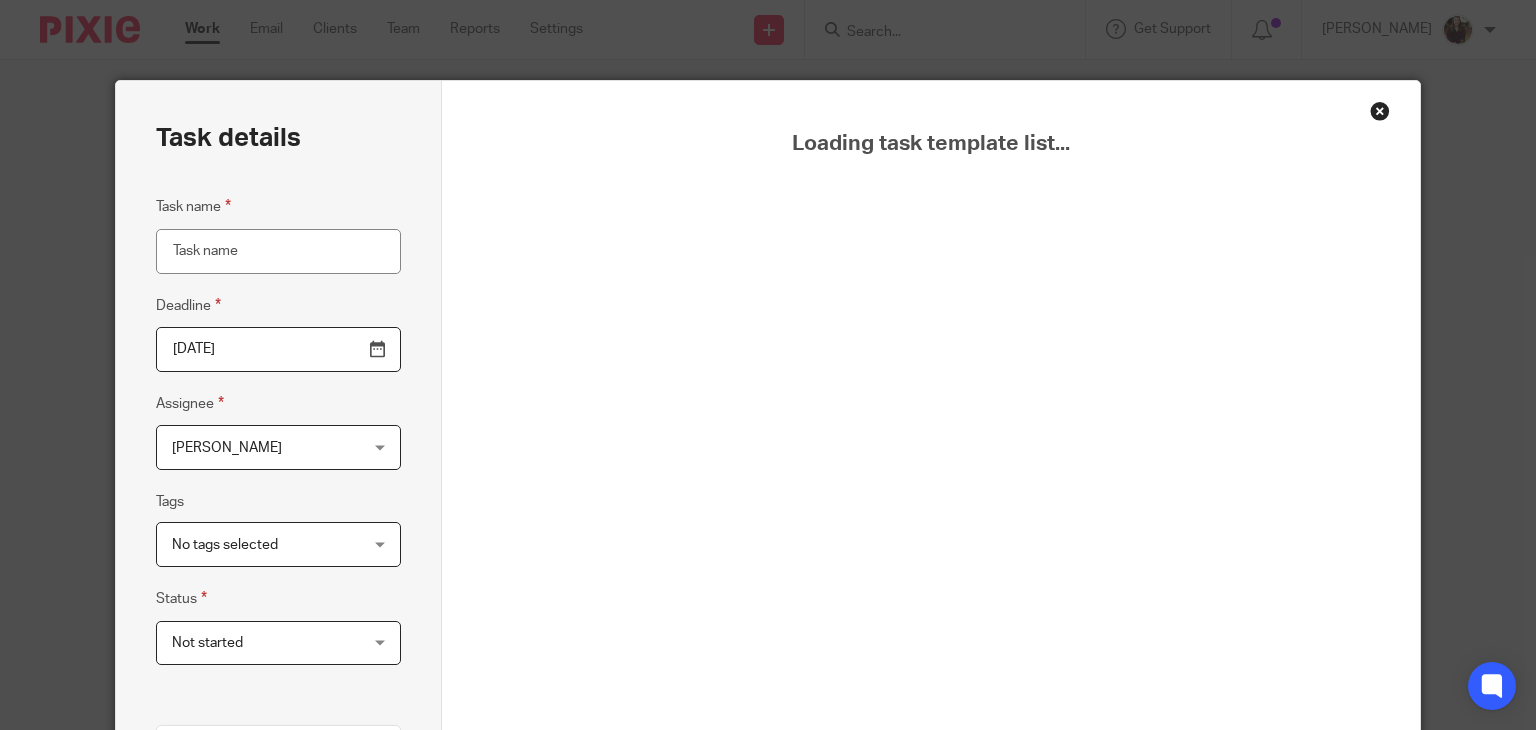 scroll, scrollTop: 0, scrollLeft: 0, axis: both 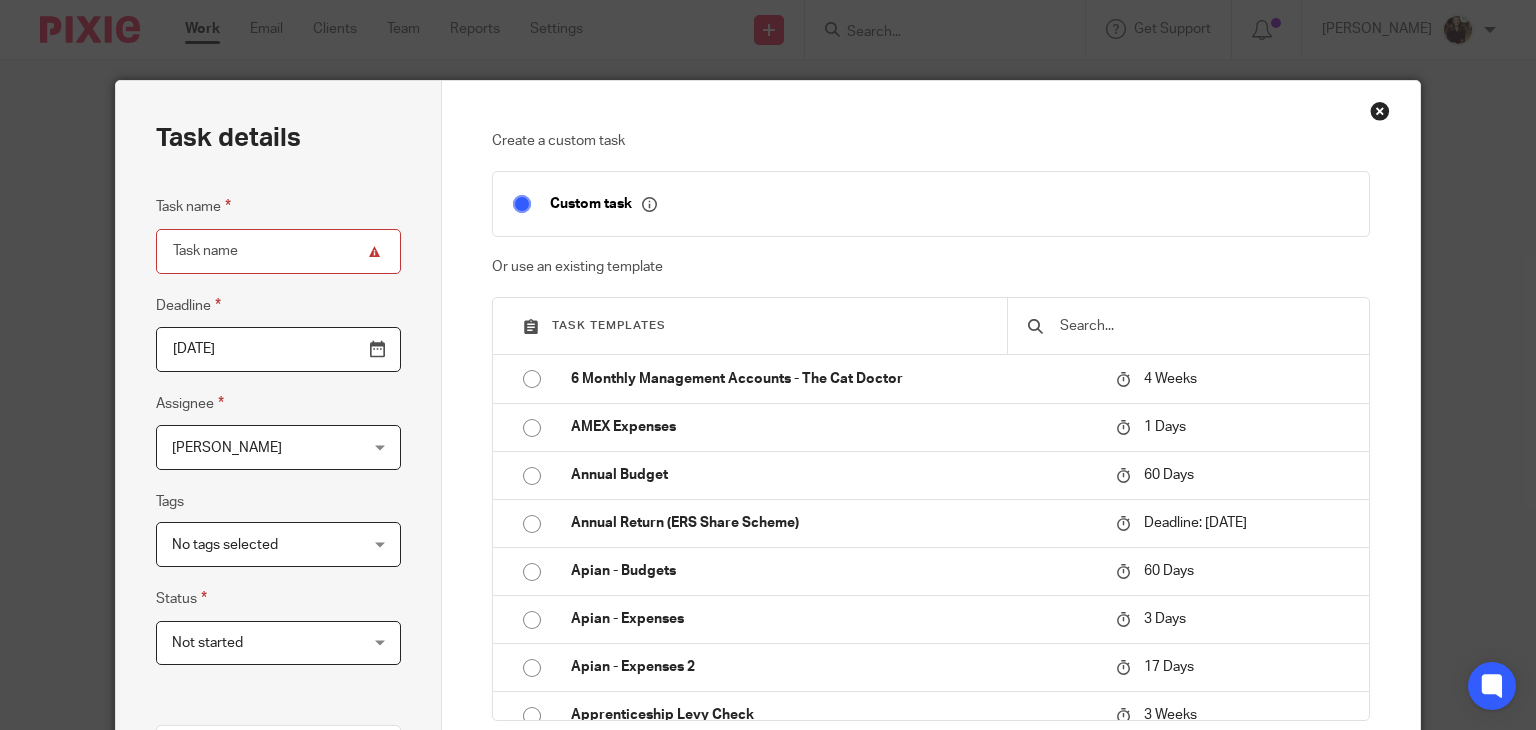 click at bounding box center [1203, 326] 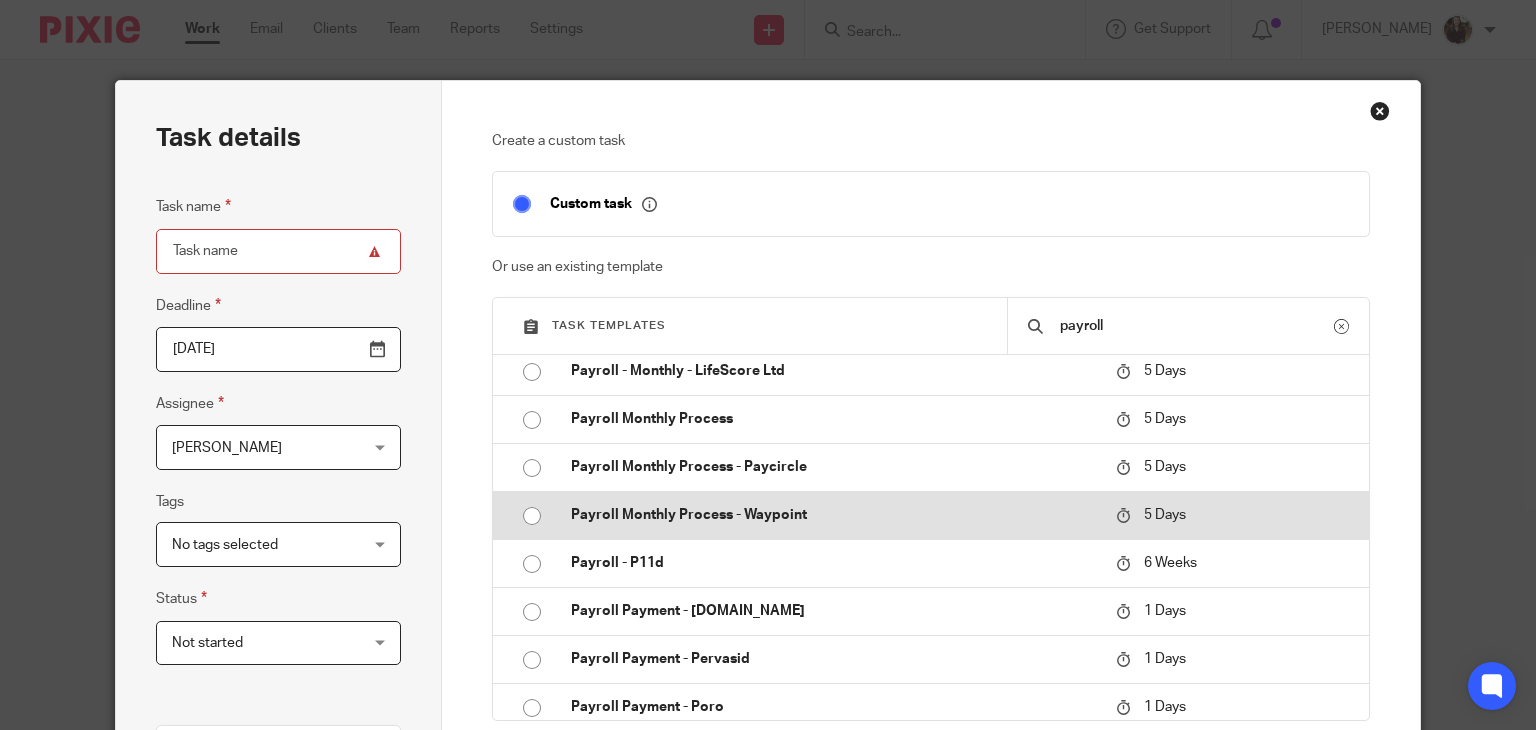 scroll, scrollTop: 700, scrollLeft: 0, axis: vertical 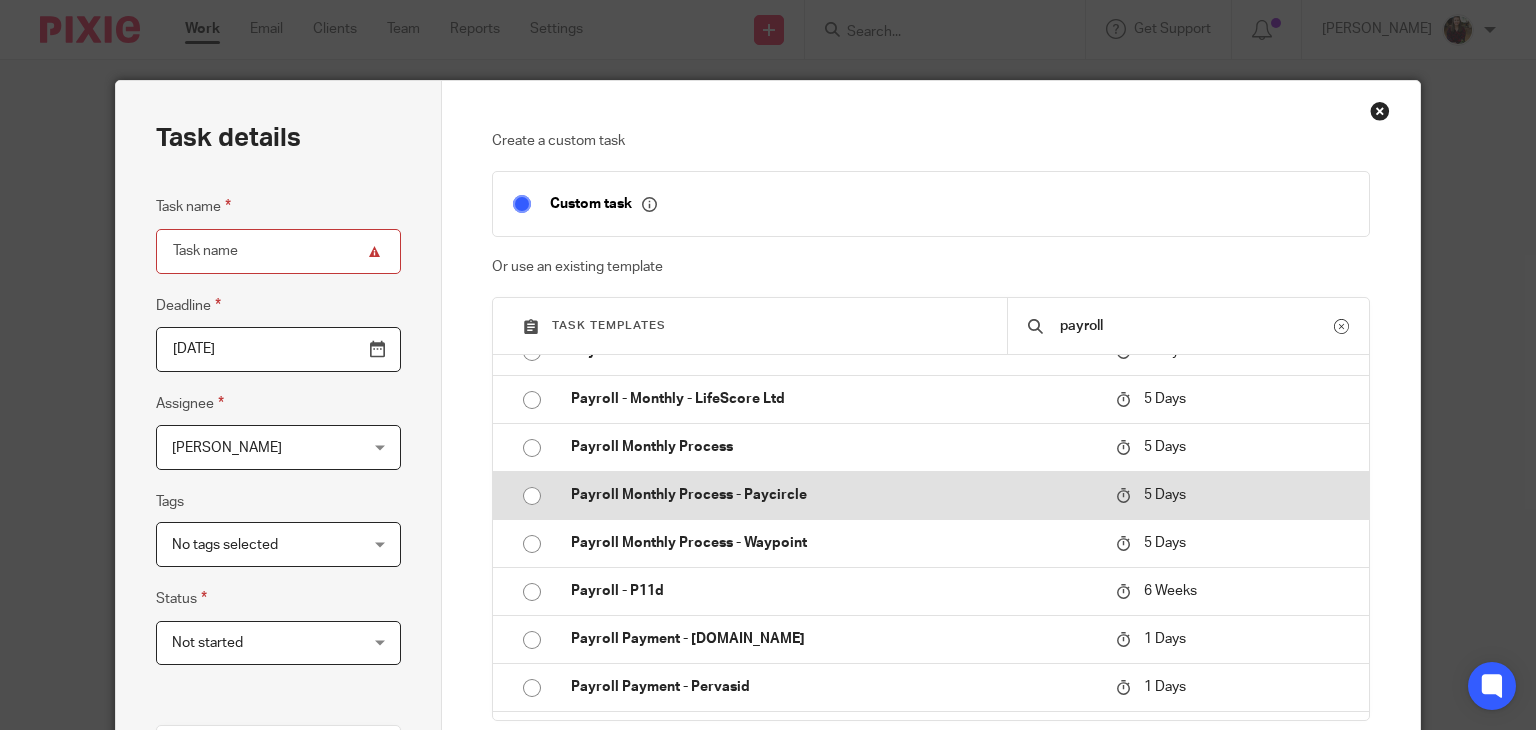type on "payroll" 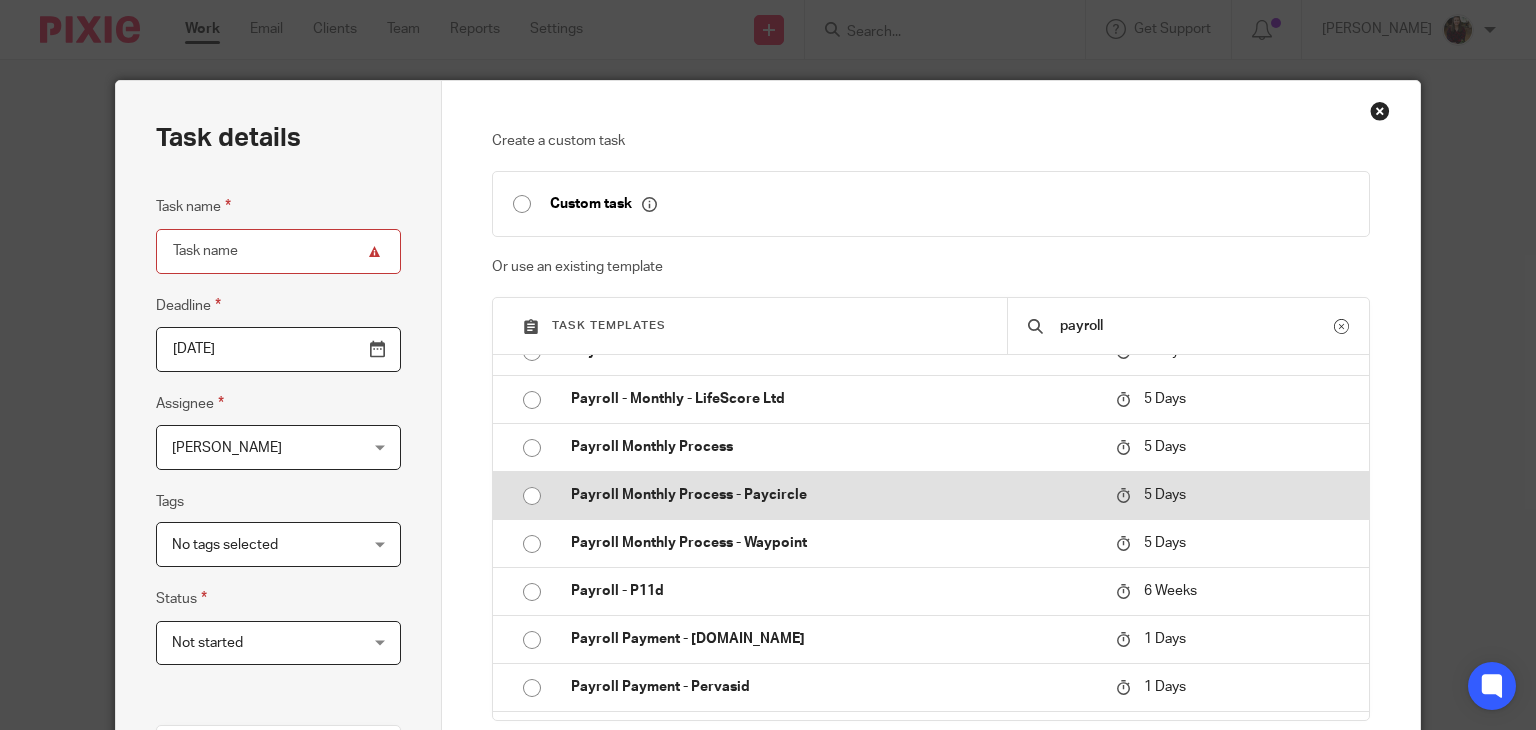 type on "2025-07-20" 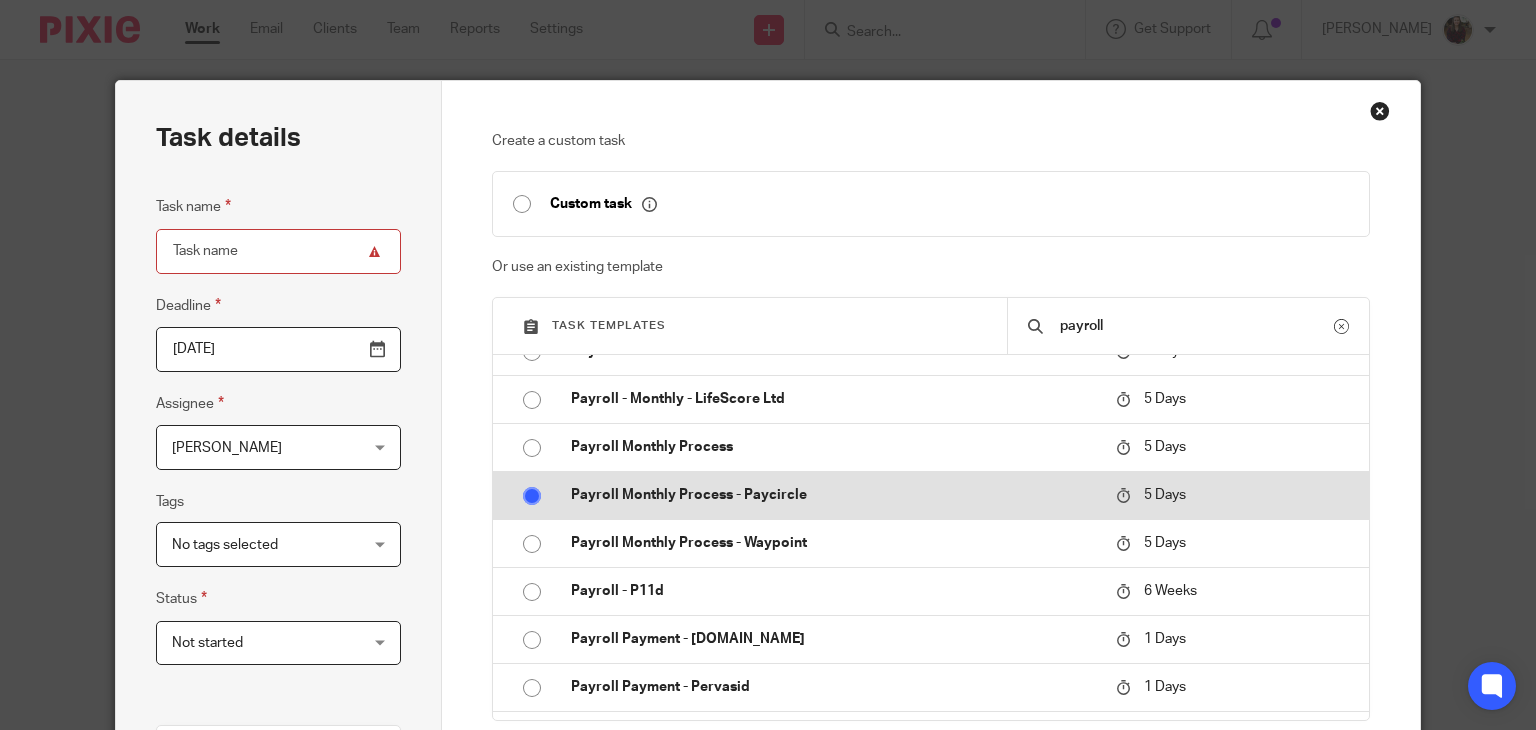 type on "Payroll Monthly Process - Paycircle" 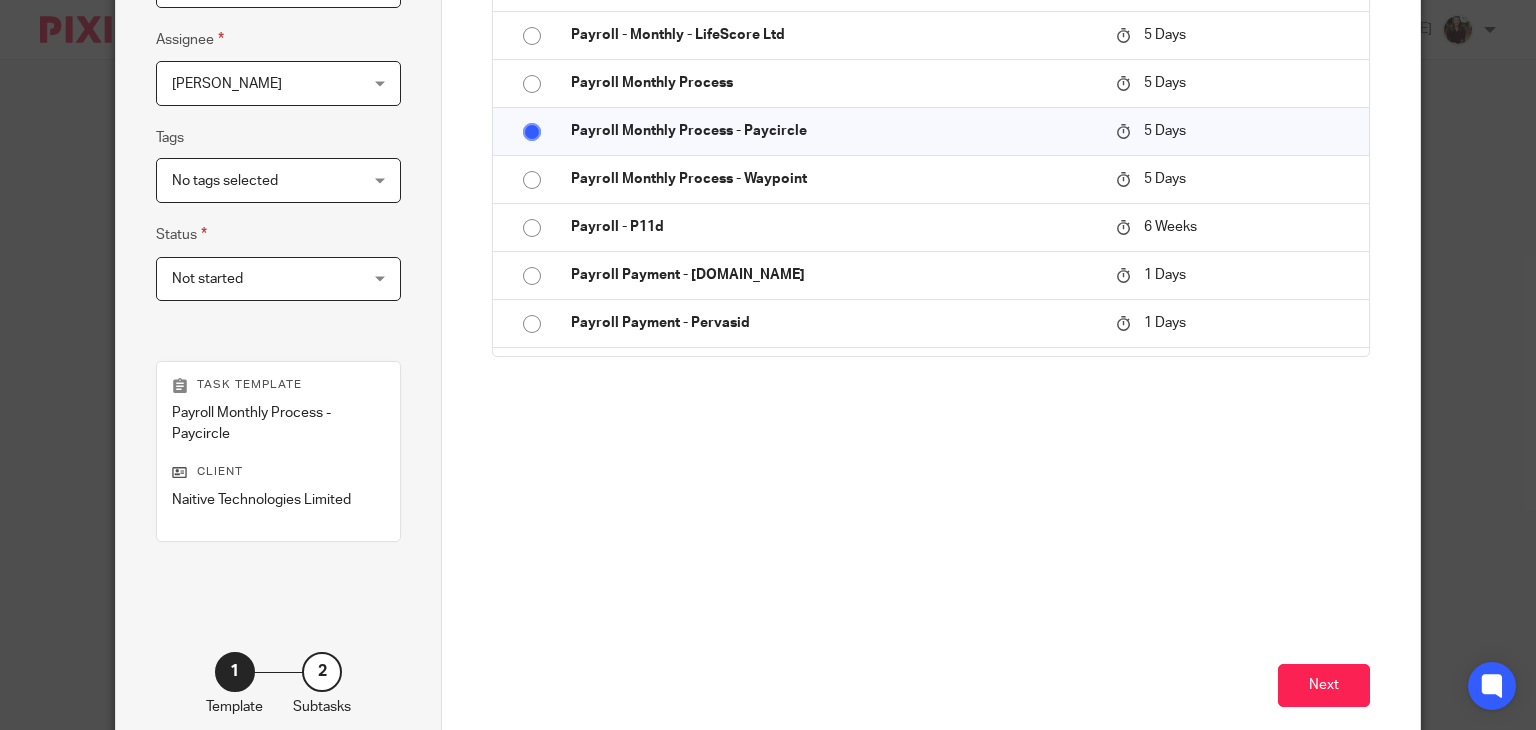 scroll, scrollTop: 471, scrollLeft: 0, axis: vertical 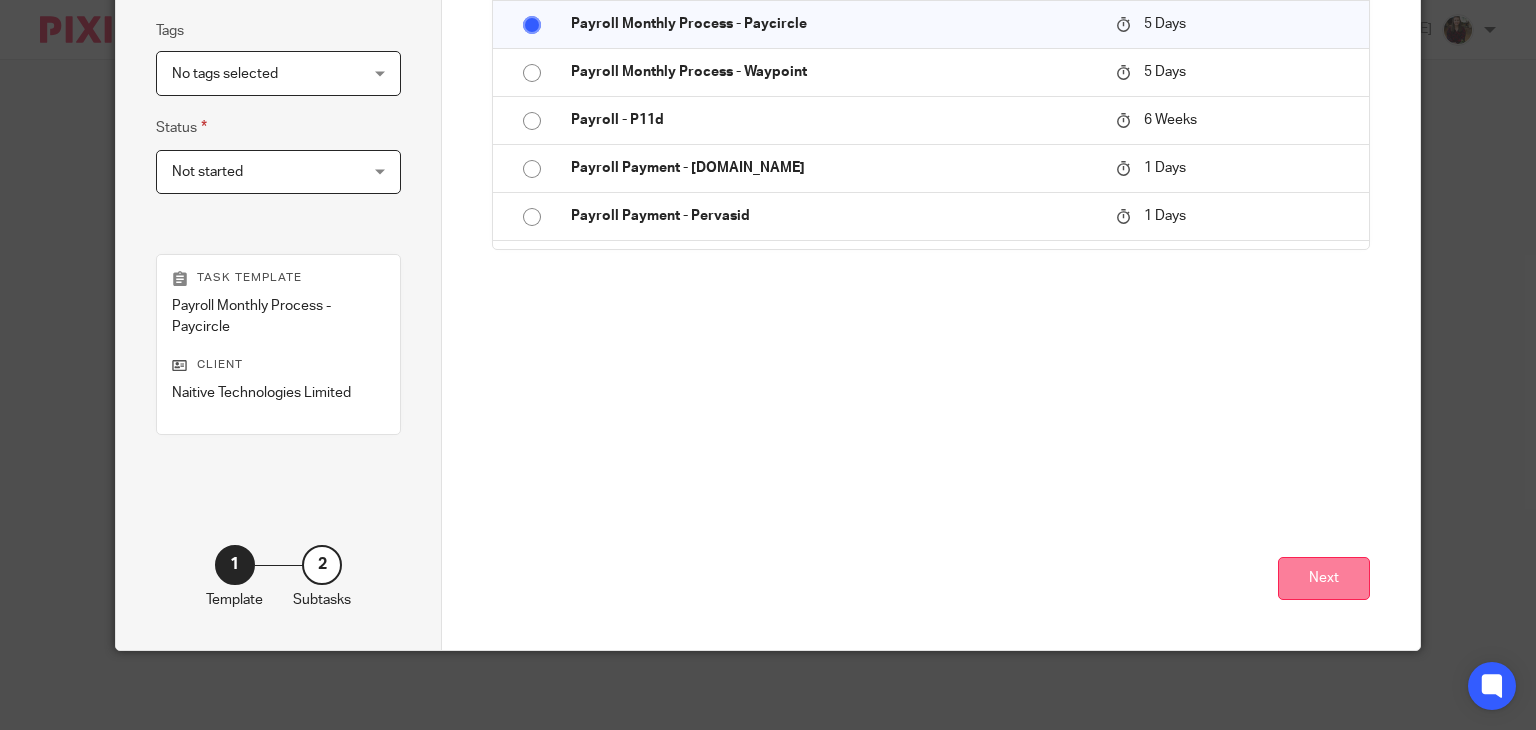 click on "Next" at bounding box center (1324, 578) 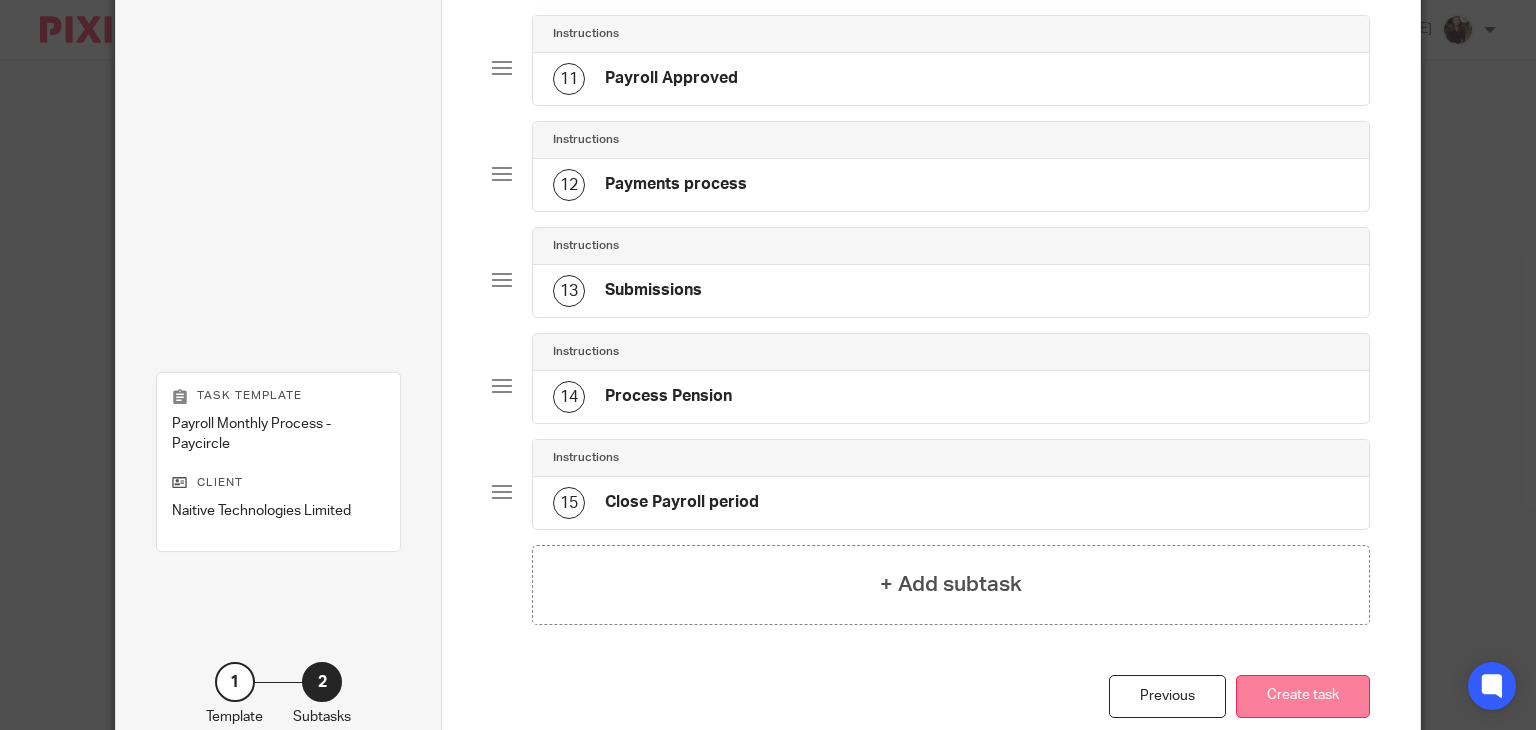 scroll, scrollTop: 1338, scrollLeft: 0, axis: vertical 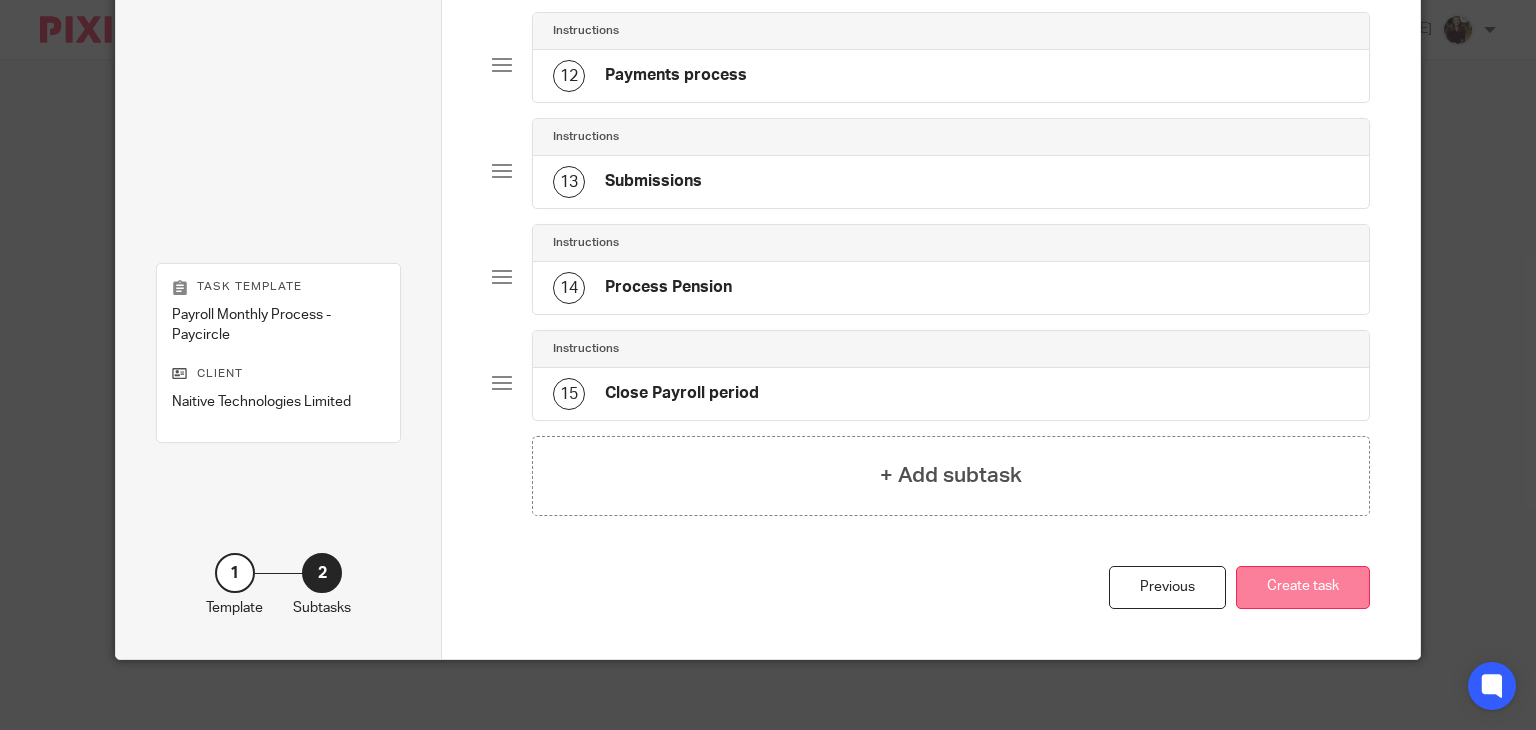 click on "Create task" at bounding box center [1303, 587] 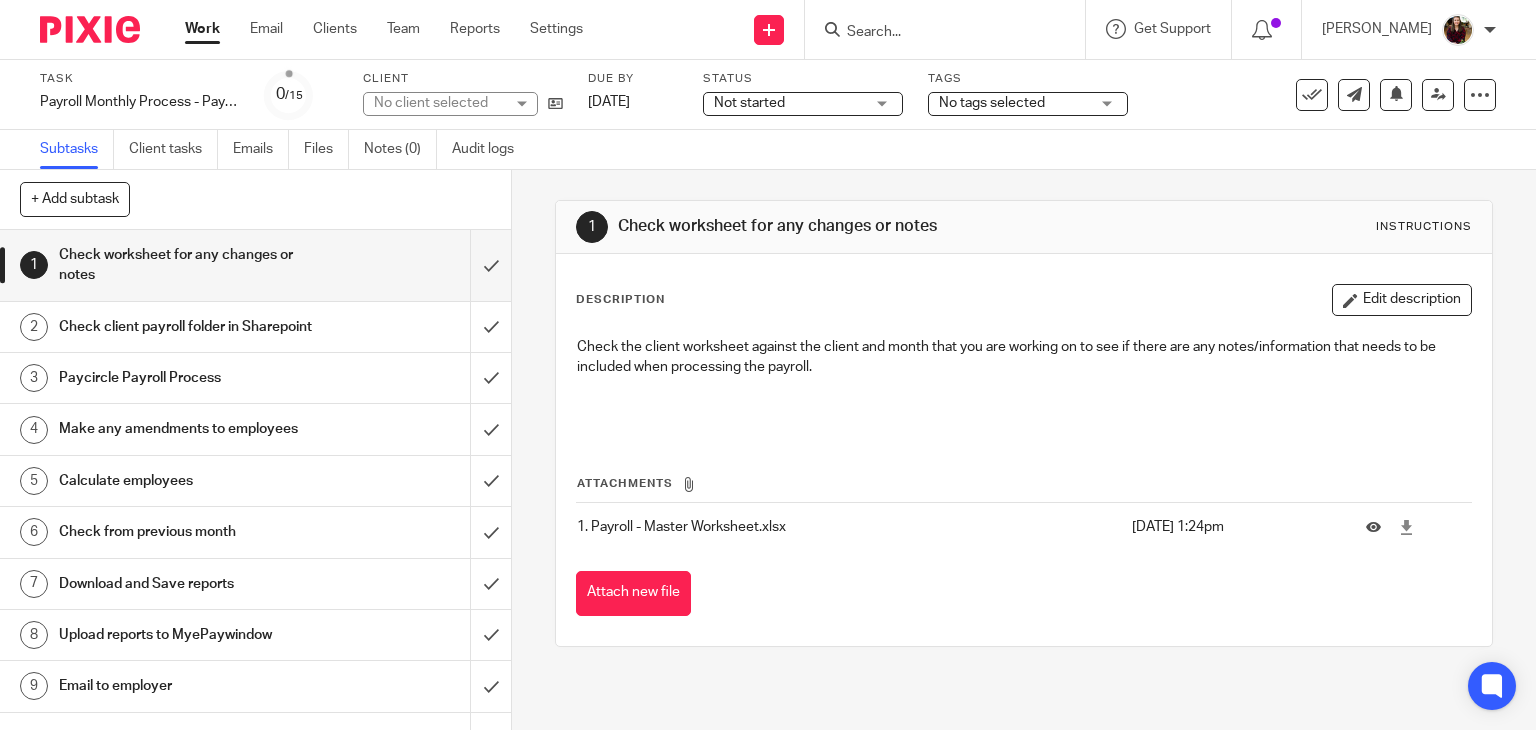 scroll, scrollTop: 0, scrollLeft: 0, axis: both 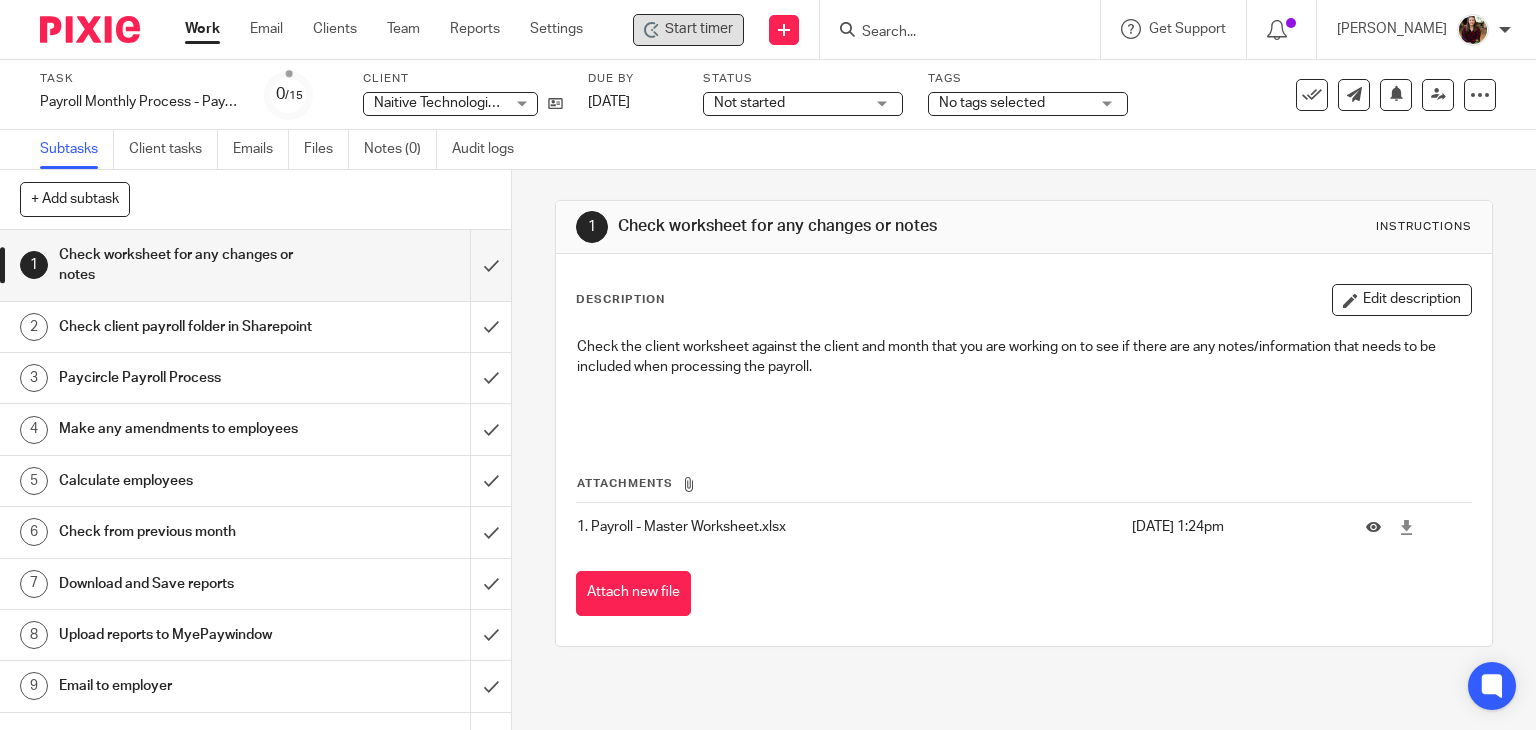 click on "Start timer" at bounding box center (688, 30) 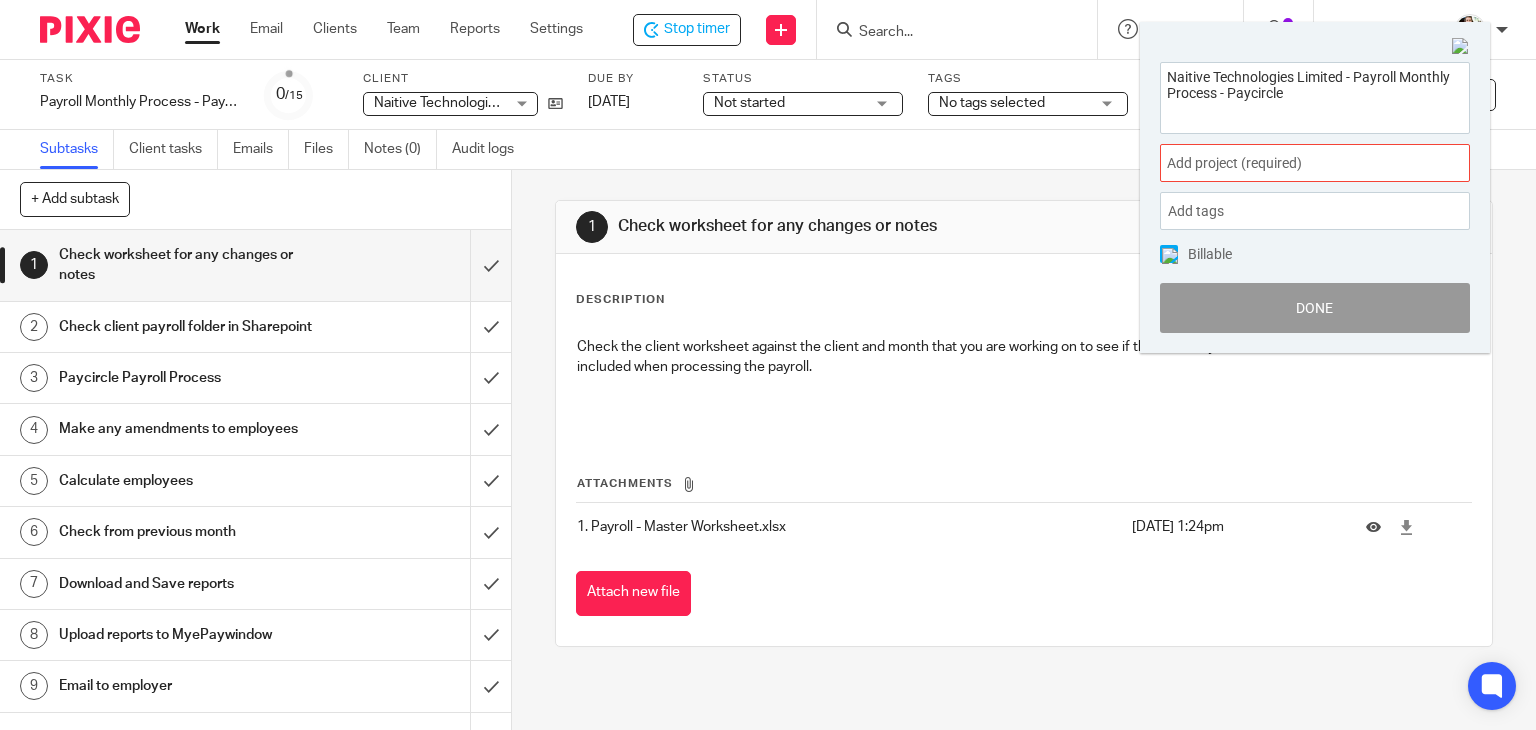 click on "Add project (required) :" at bounding box center [1293, 163] 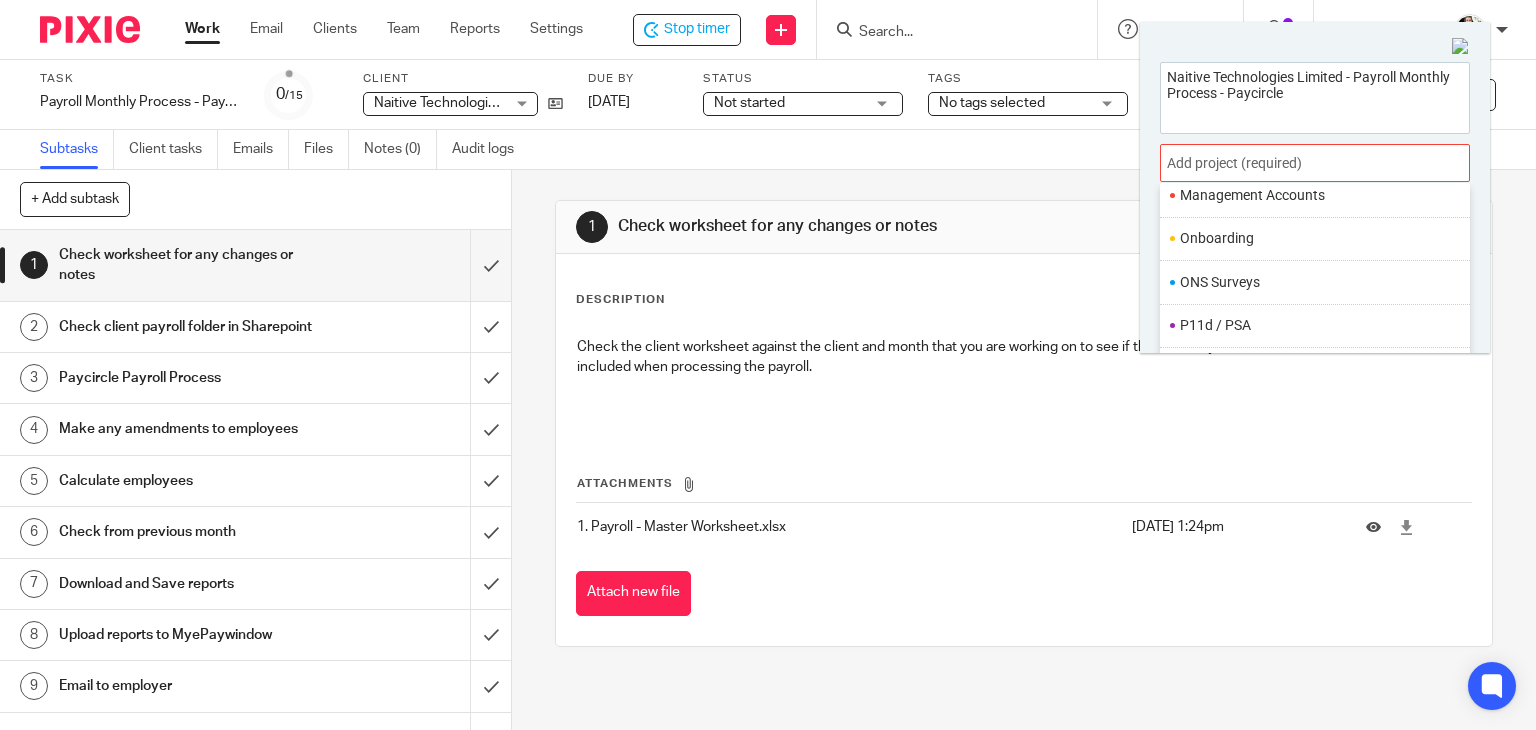 scroll, scrollTop: 748, scrollLeft: 0, axis: vertical 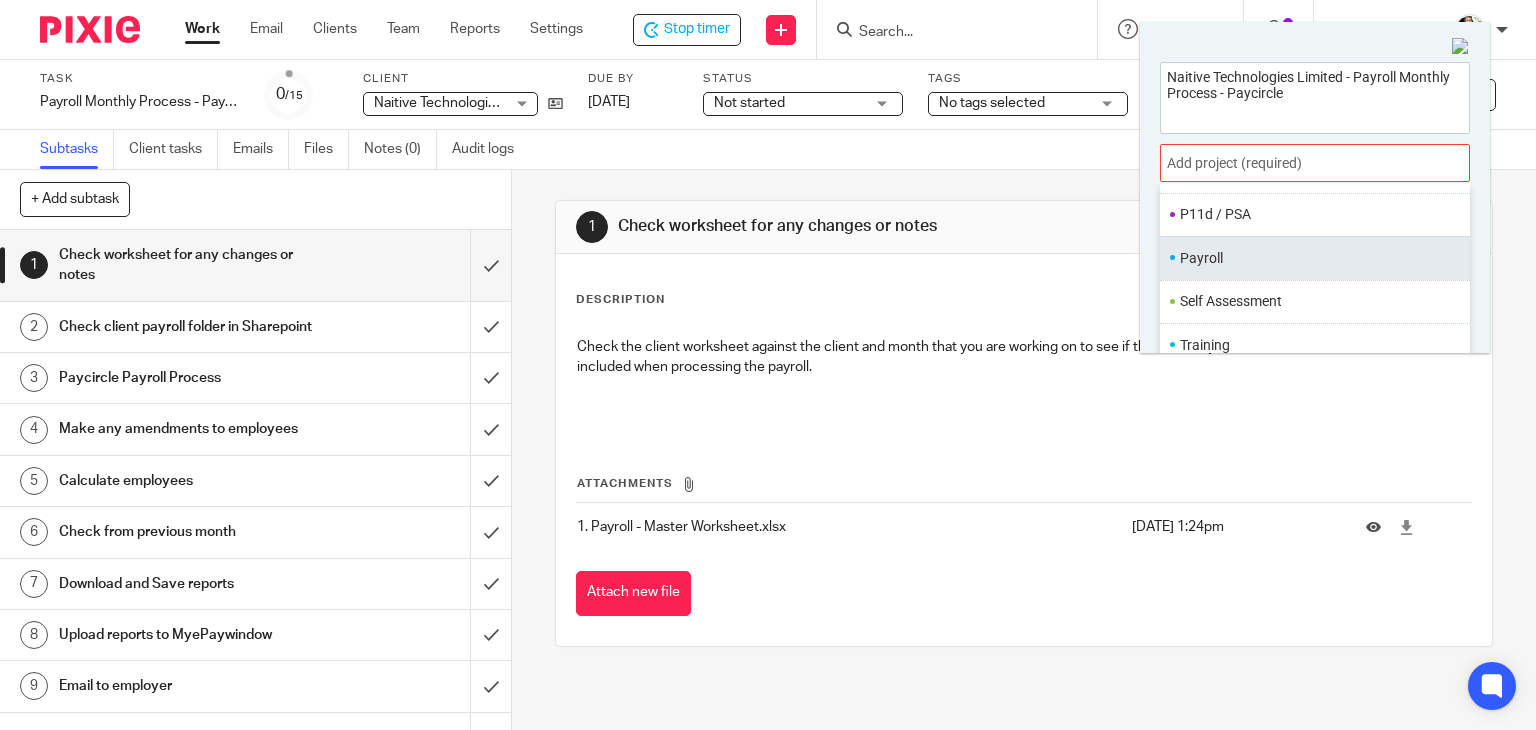 click on "Payroll" at bounding box center (1310, 258) 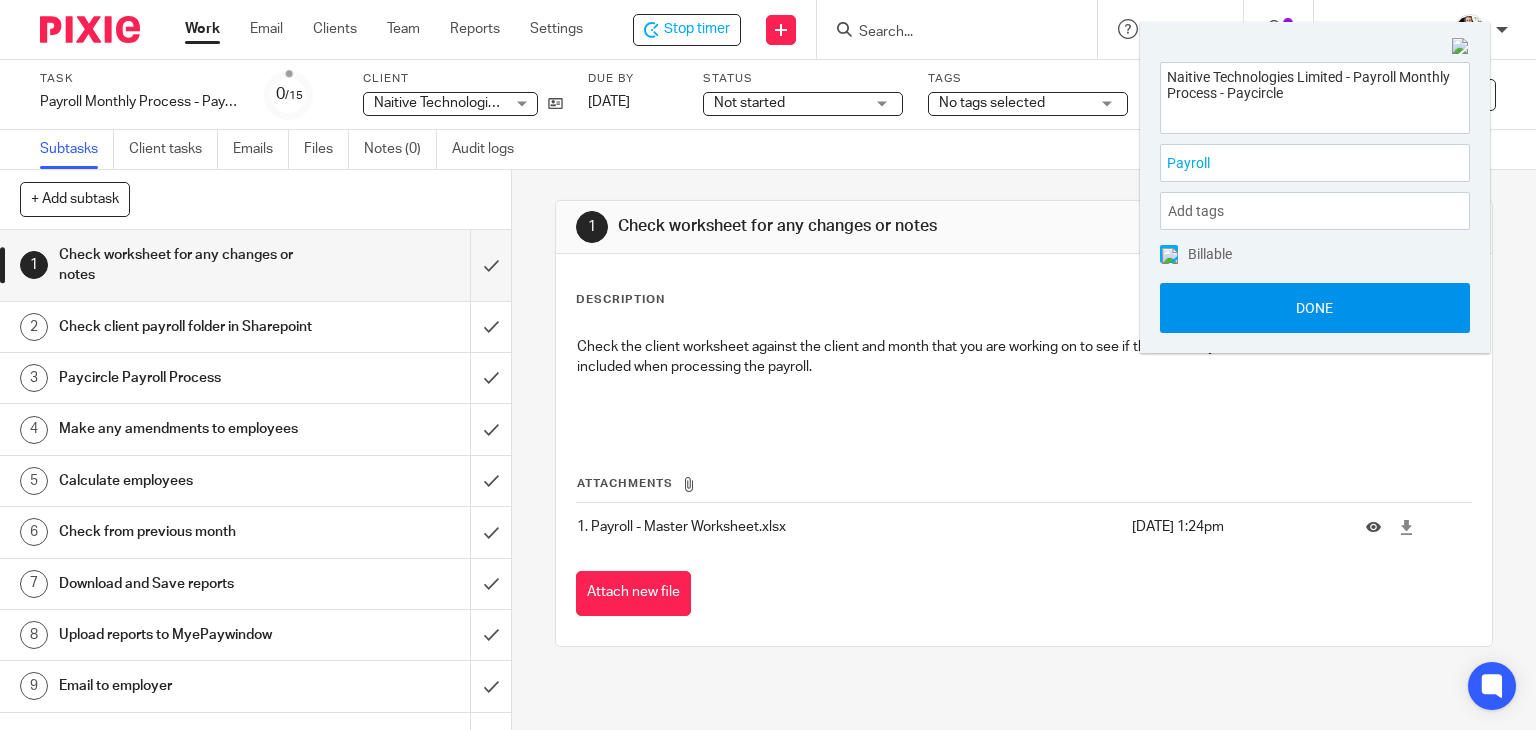 click on "Done" at bounding box center [1315, 308] 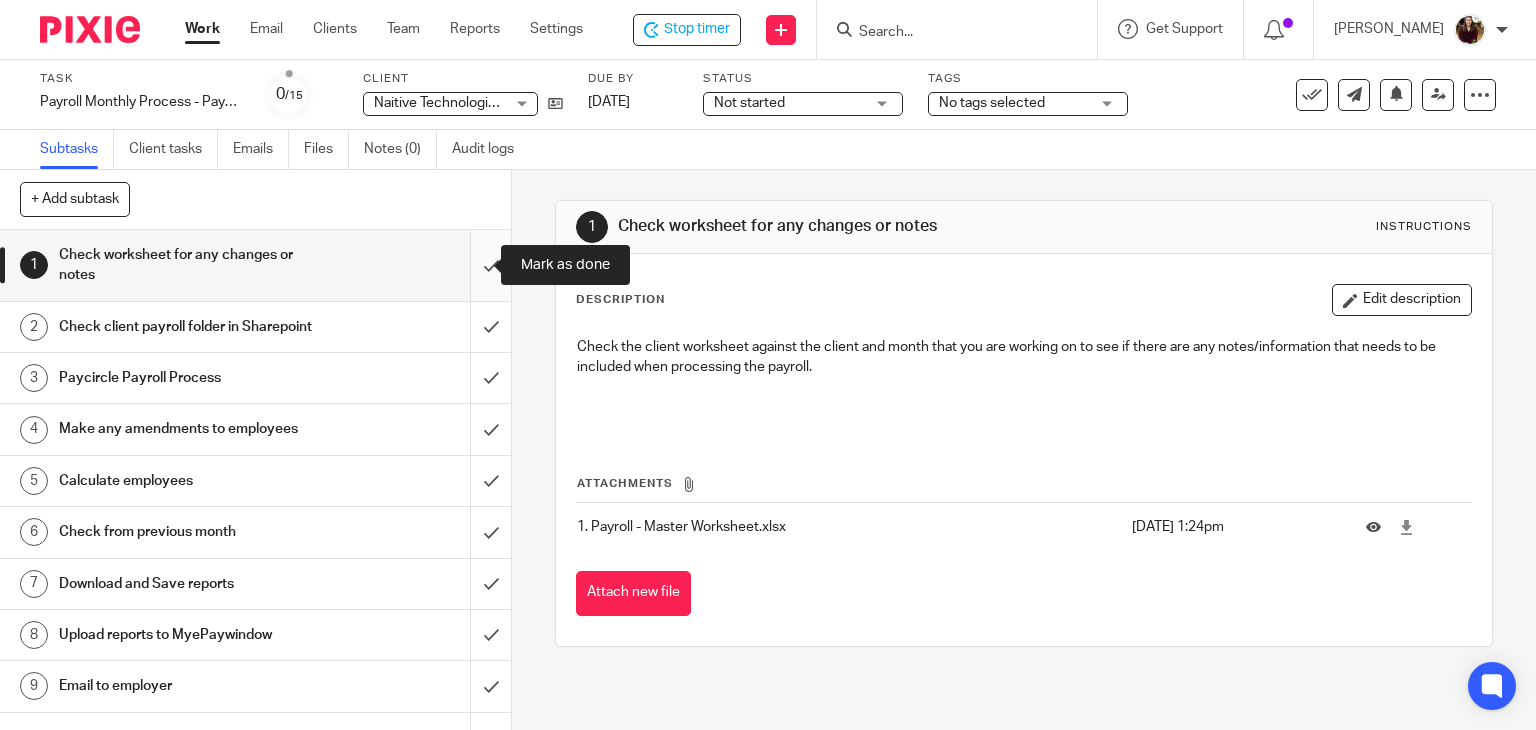 click at bounding box center [255, 265] 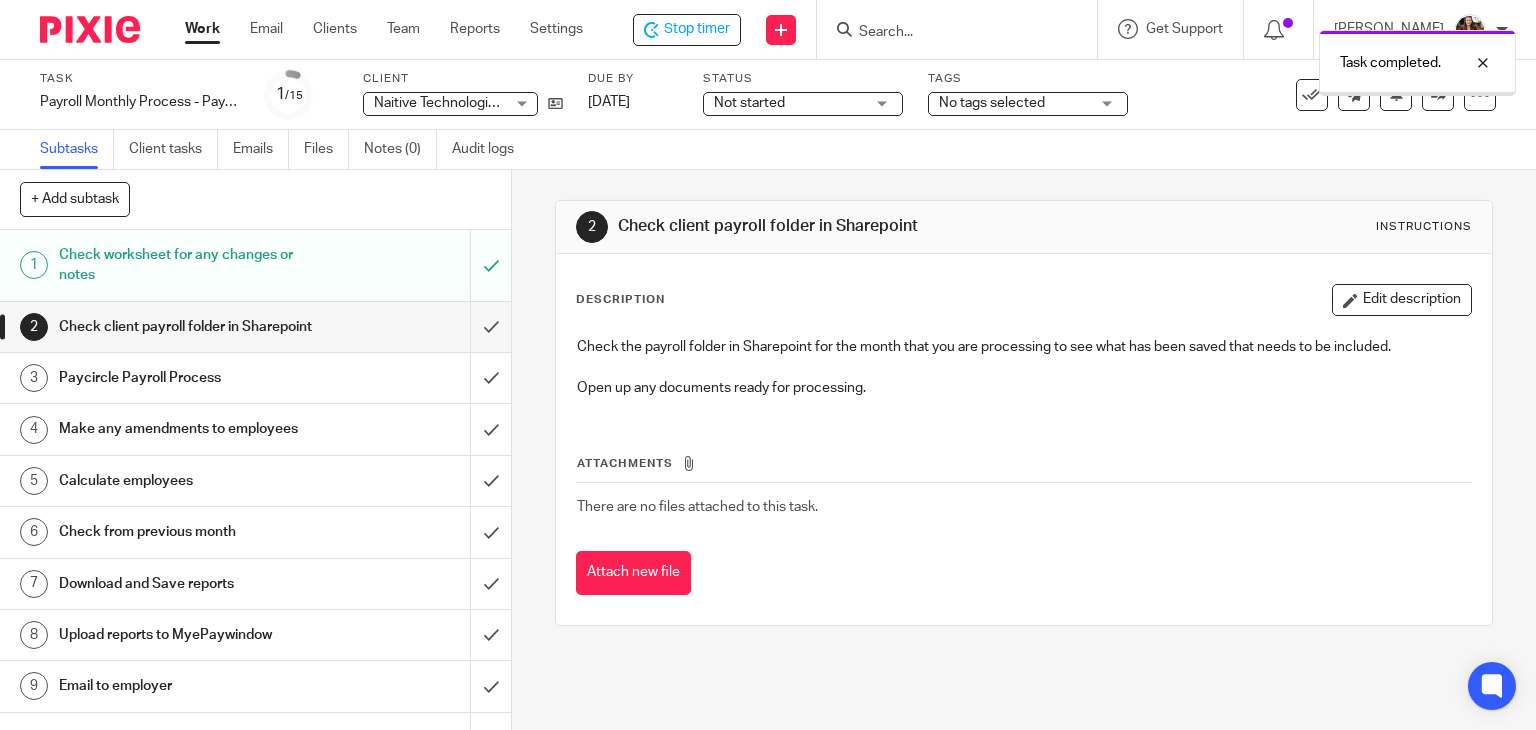 scroll, scrollTop: 0, scrollLeft: 0, axis: both 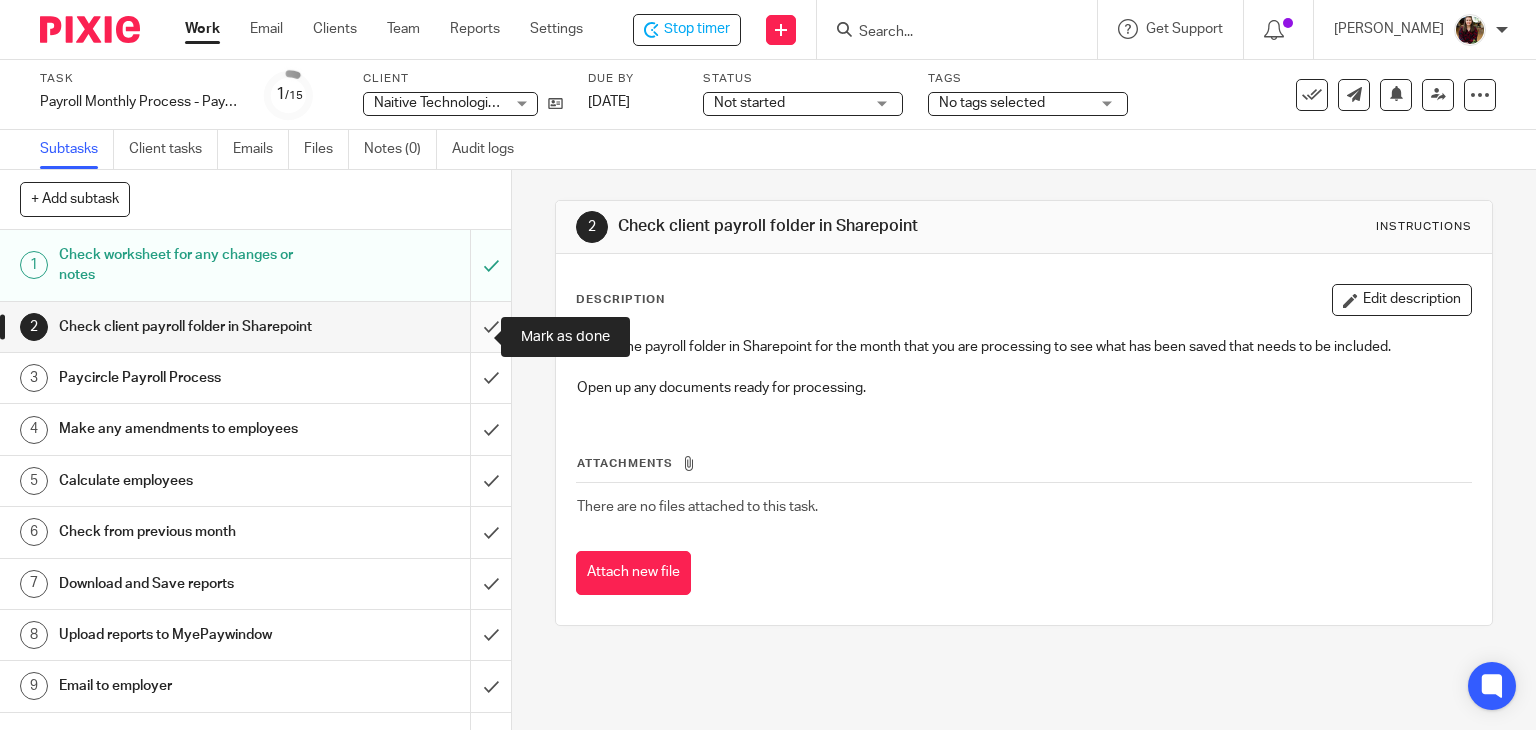 click at bounding box center (255, 327) 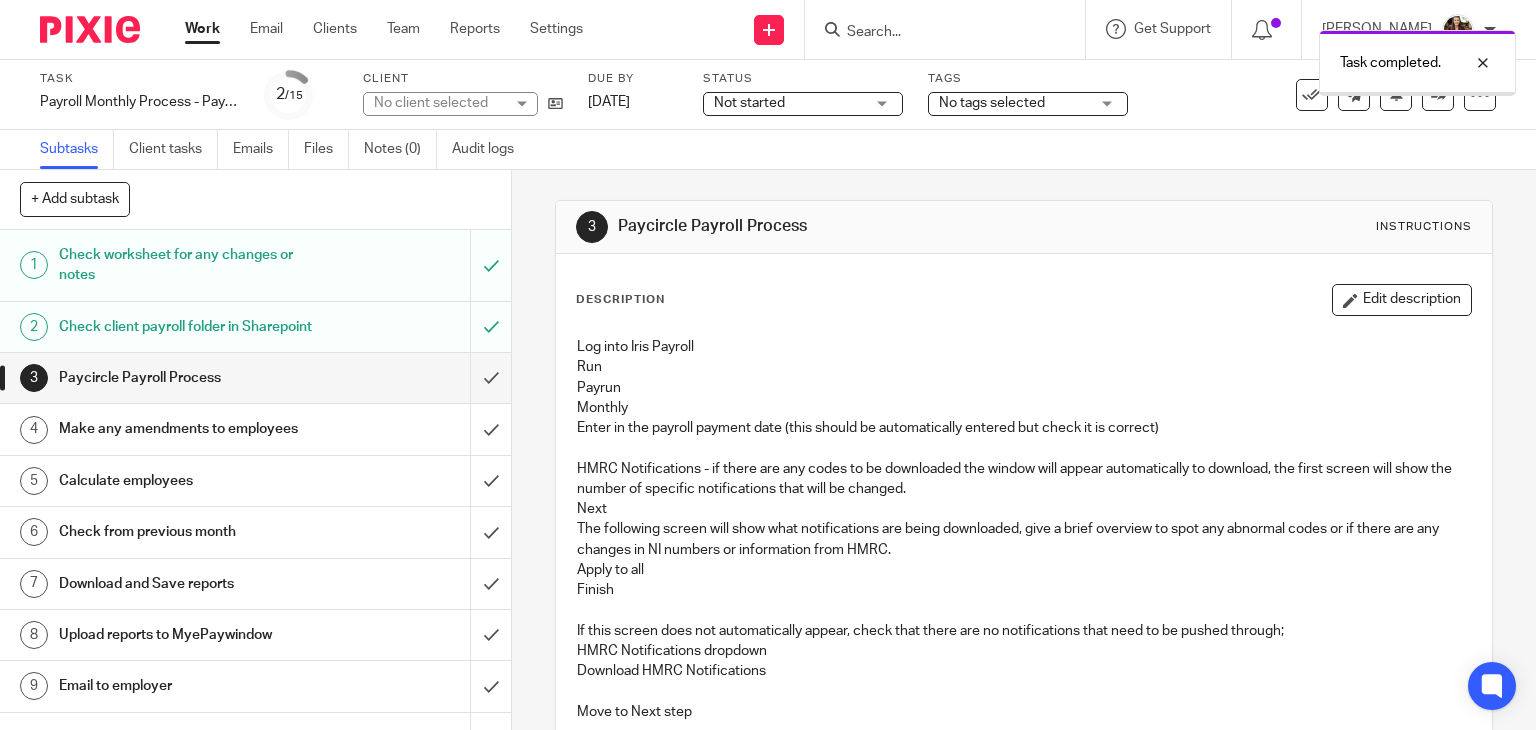 scroll, scrollTop: 0, scrollLeft: 0, axis: both 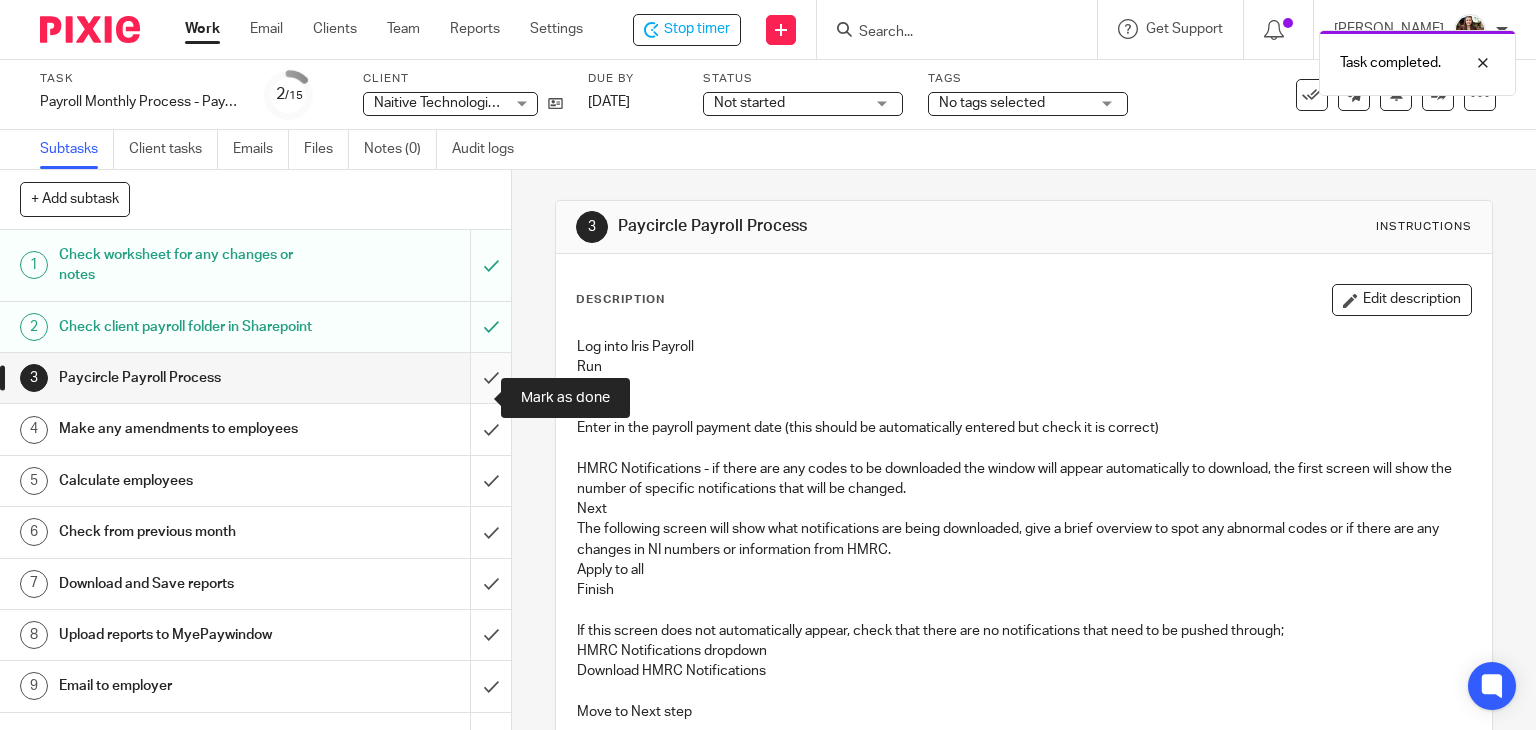 click at bounding box center [255, 378] 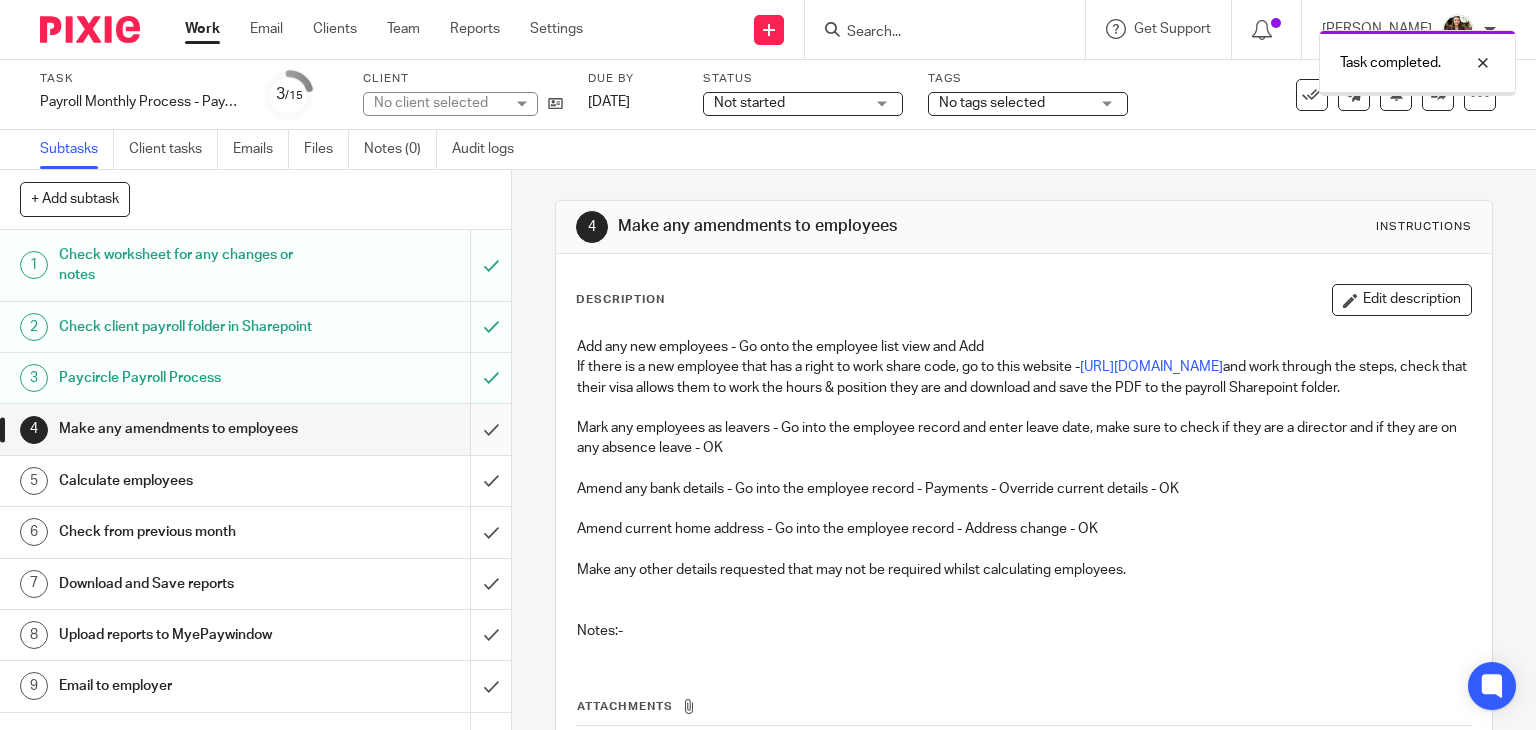 scroll, scrollTop: 0, scrollLeft: 0, axis: both 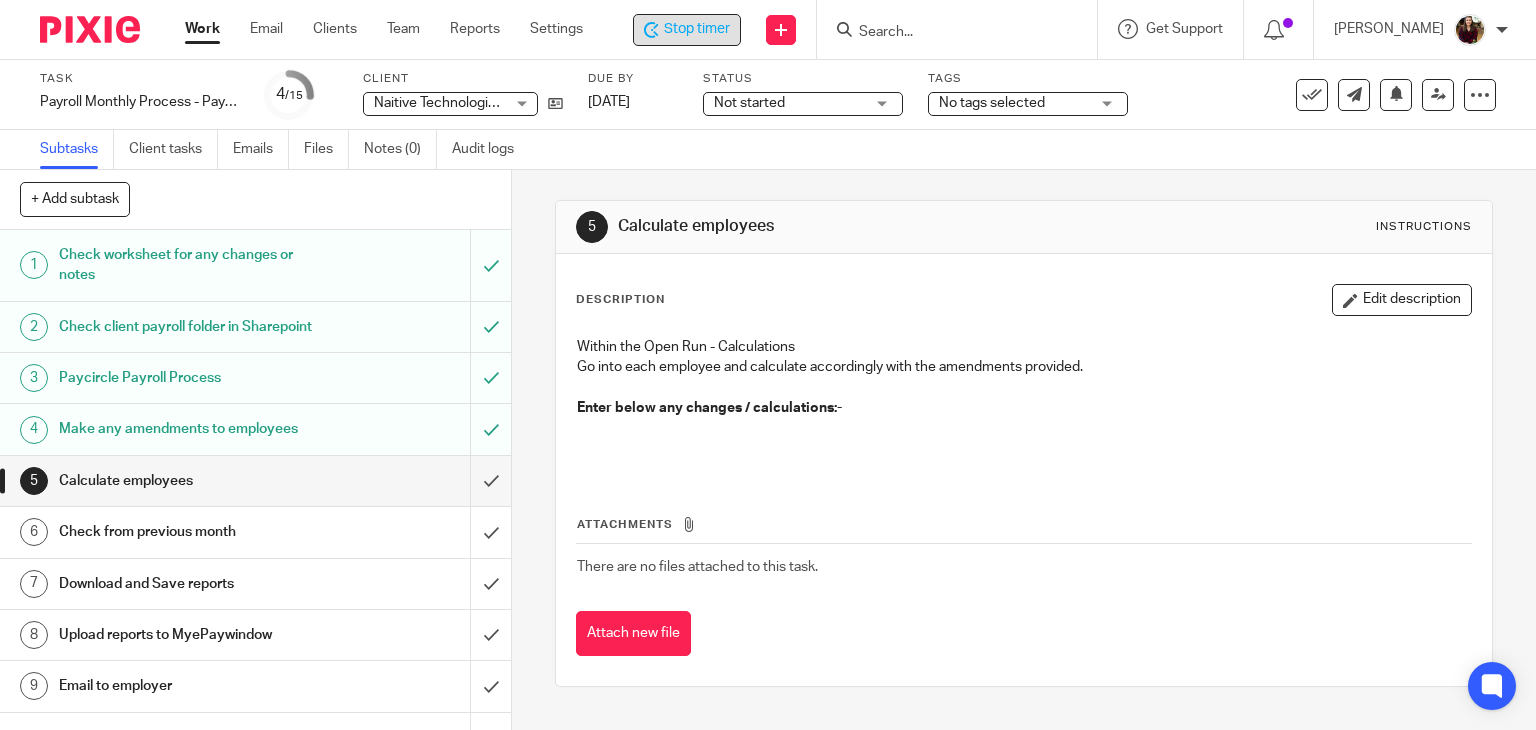 click on "Stop timer" at bounding box center (697, 29) 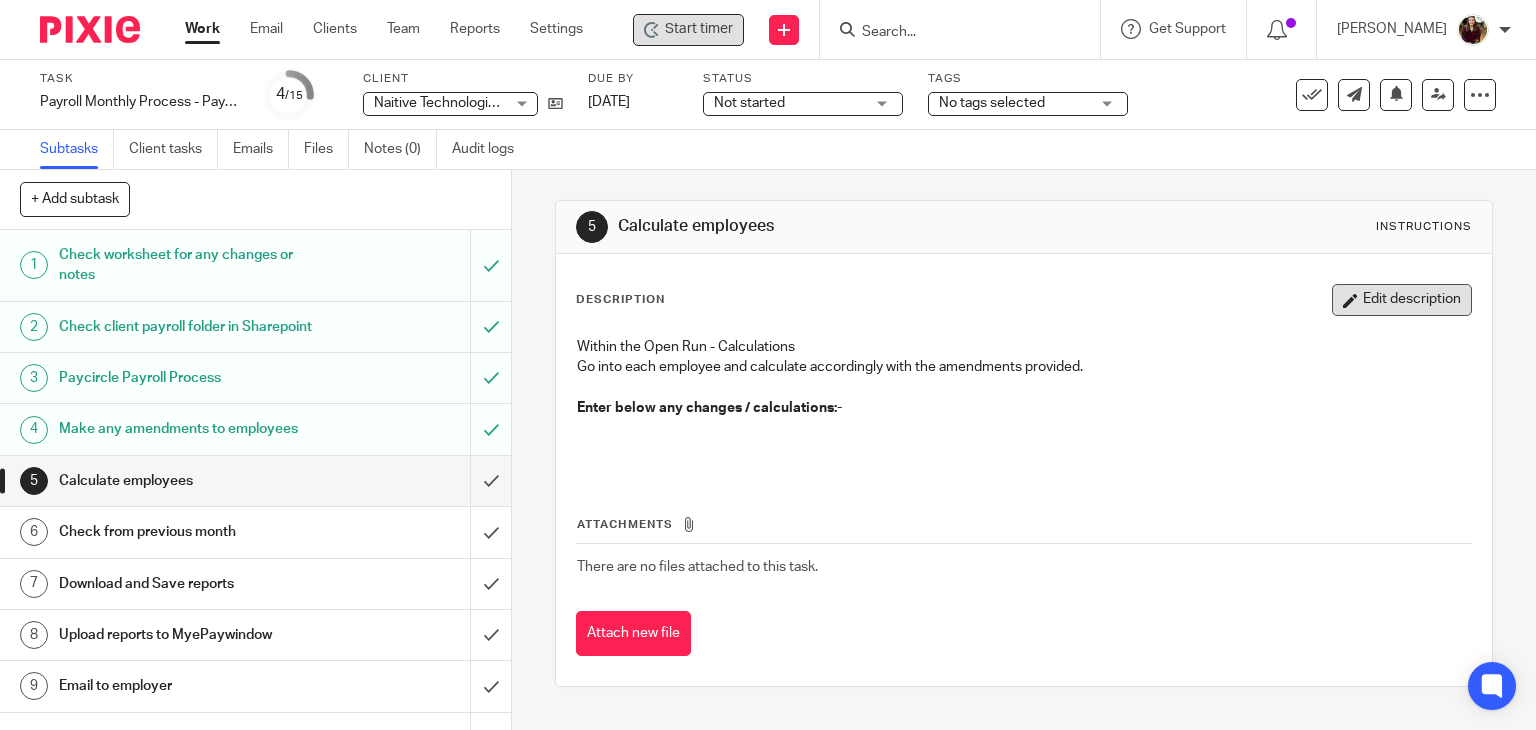 click on "Edit description" at bounding box center [1402, 300] 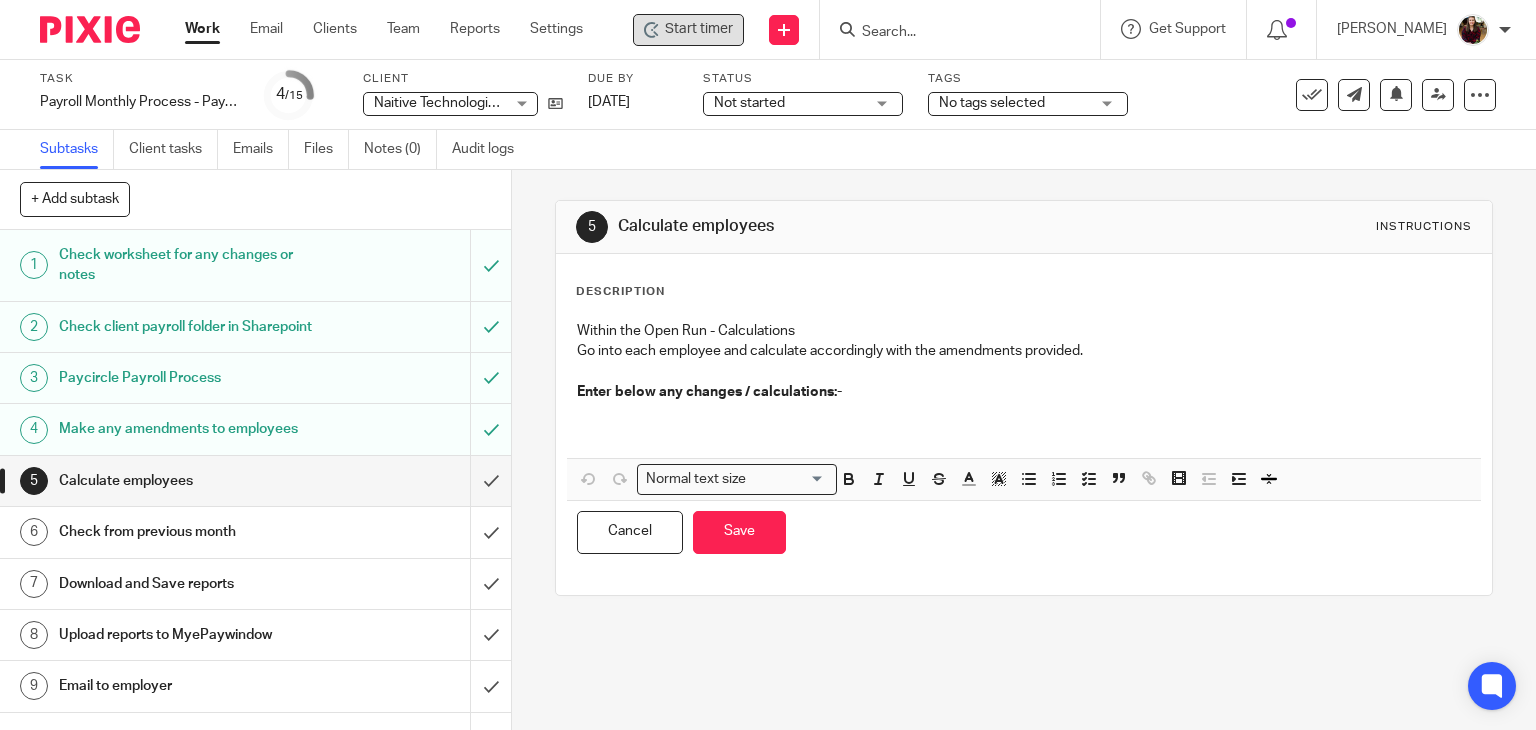 click at bounding box center [1024, 422] 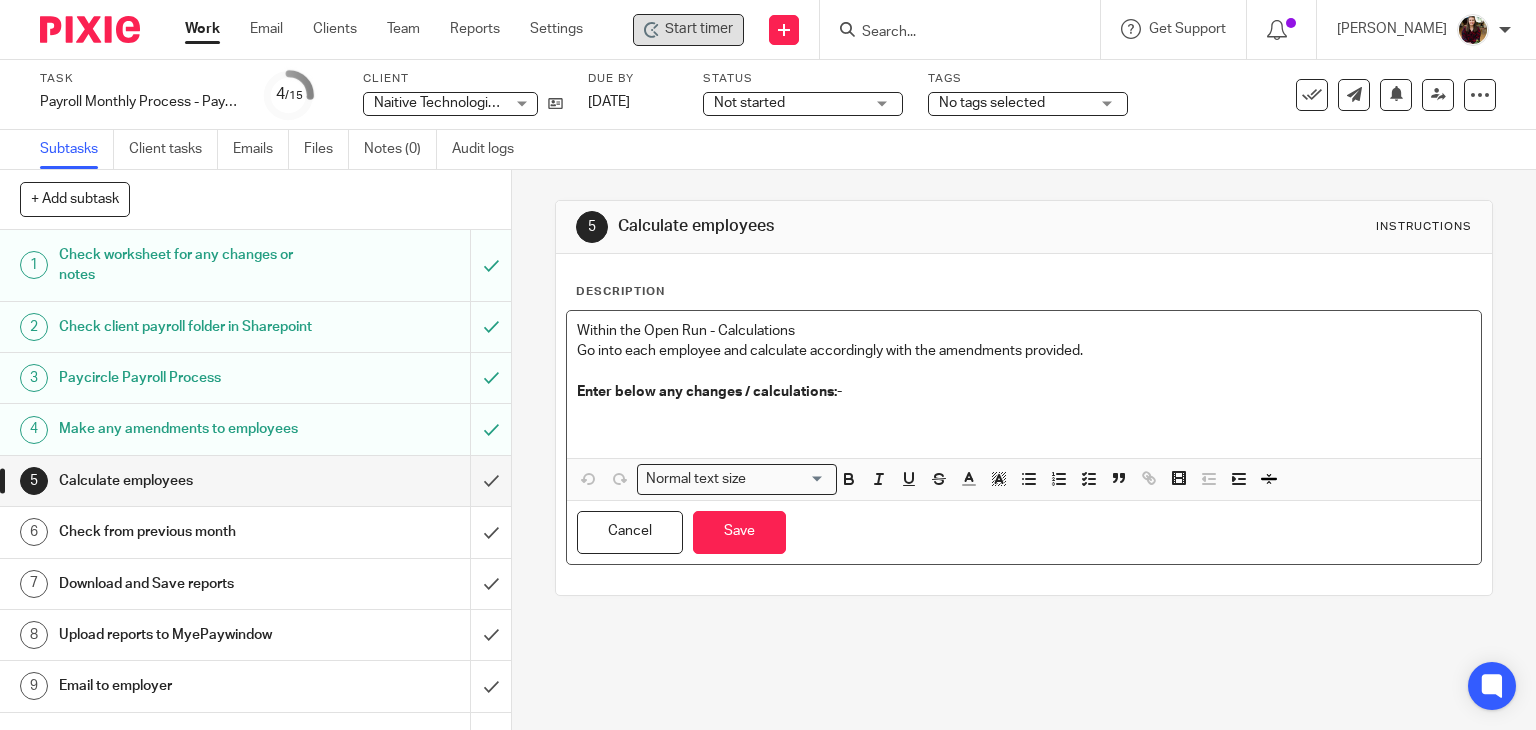 type 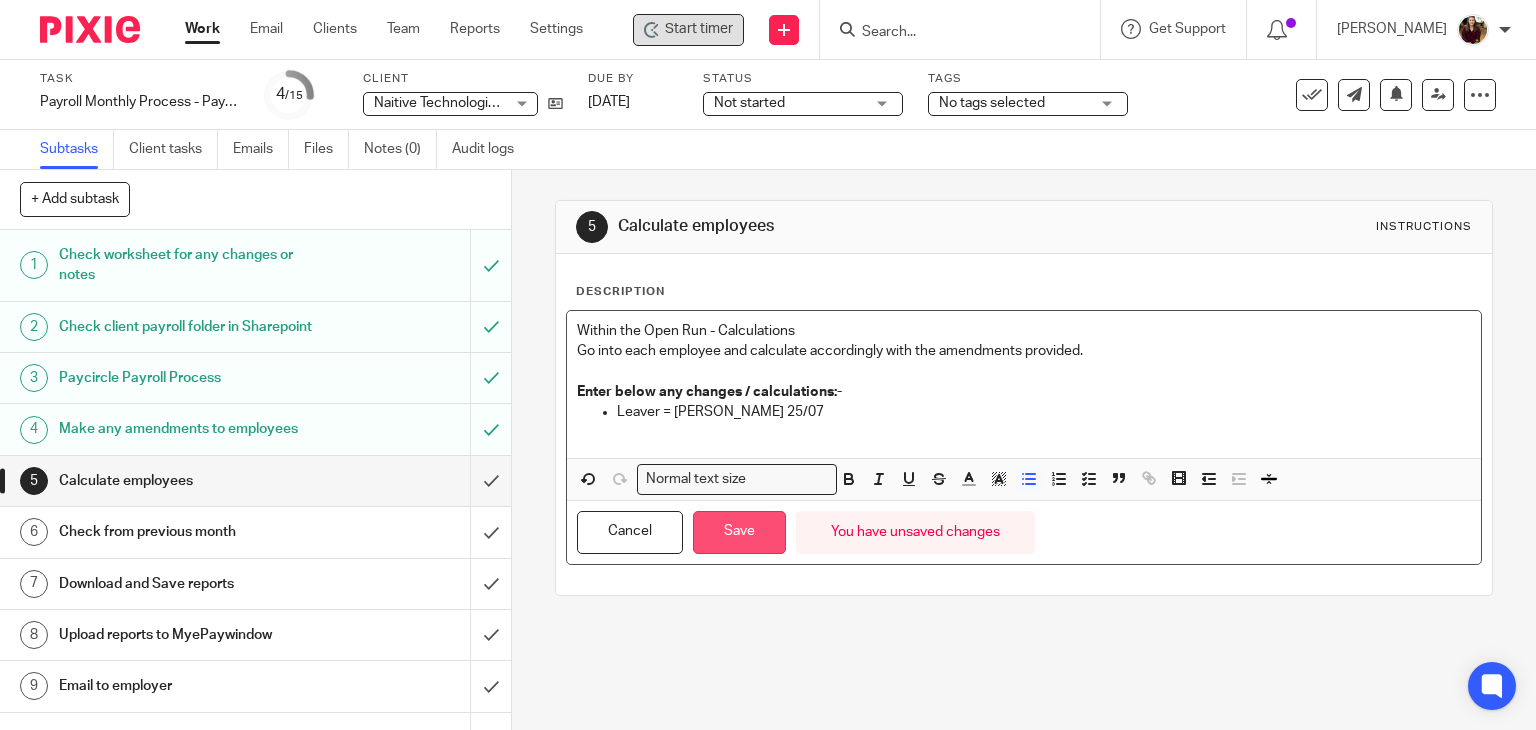 click on "Save" at bounding box center (739, 532) 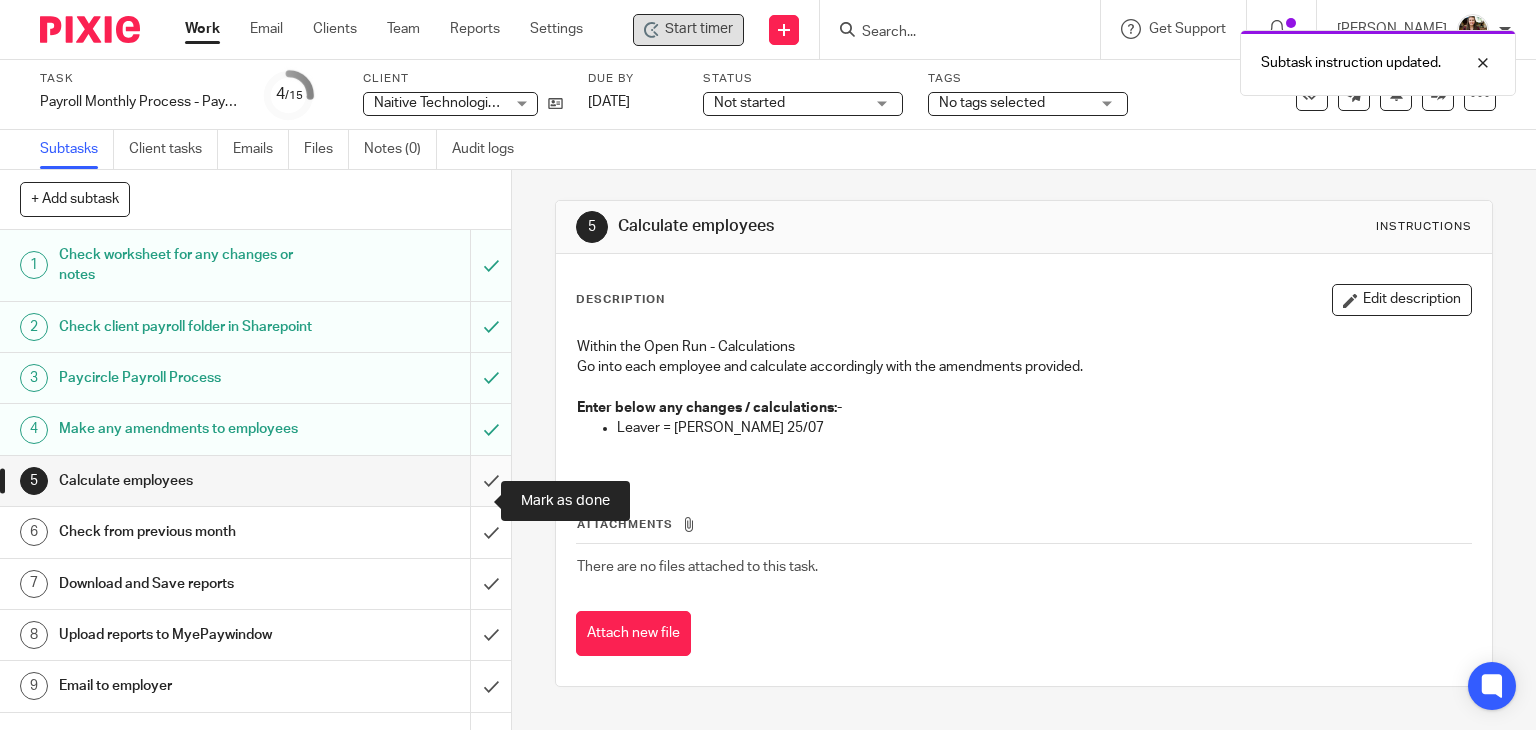 click at bounding box center [255, 481] 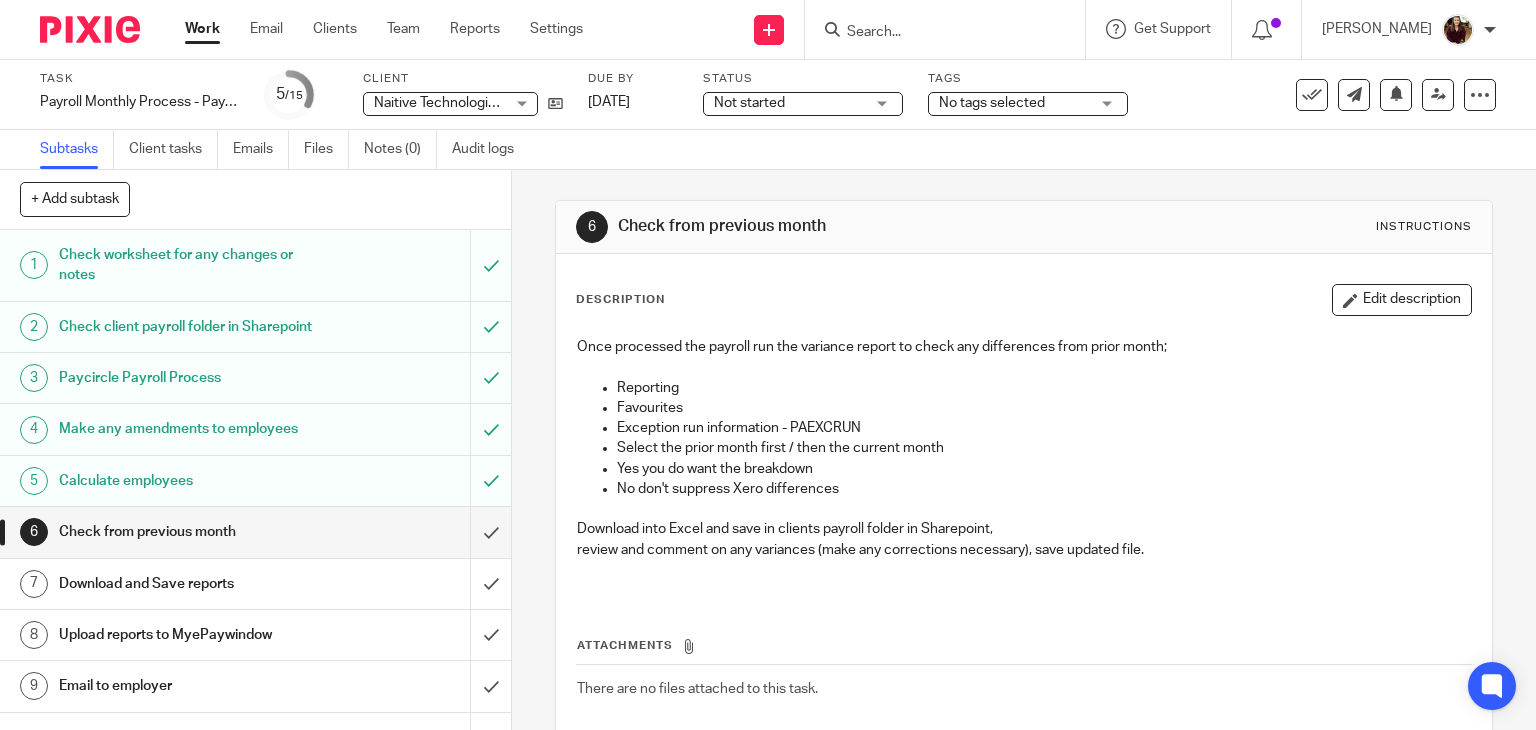 scroll, scrollTop: 0, scrollLeft: 0, axis: both 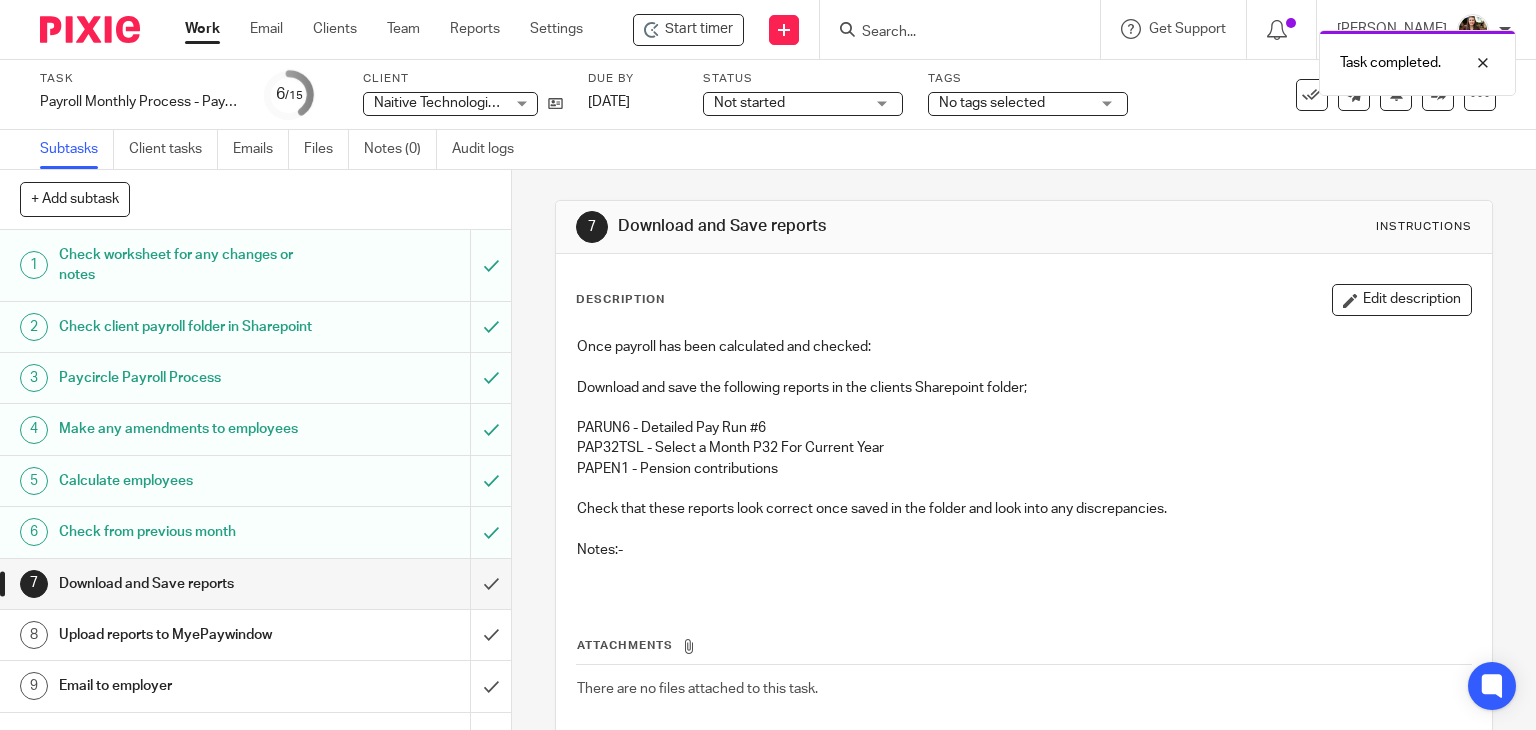 click on "Description
Edit description
Once payroll has been calculated and checked: Download and save the following reports in the clients Sharepoint folder; PARUN6 - Detailed Pay Run #6 PAP32TSL - Select a Month P32 For Current Year PAPEN1 - Pension contributions Check that these reports look correct once saved in the folder and look into any discrepancies. Notes:-" at bounding box center (1024, 440) 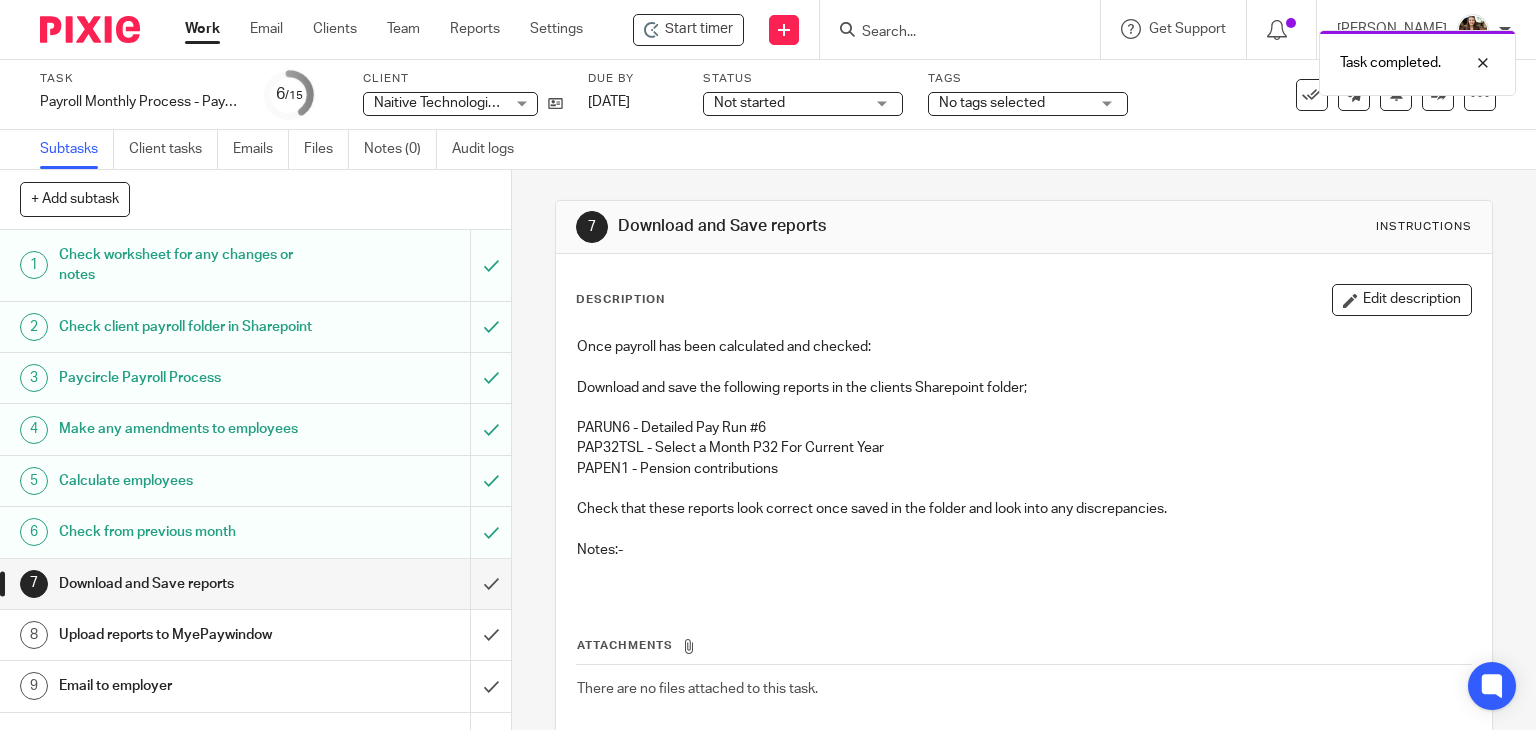 drag, startPoint x: 1342, startPoint y: 301, endPoint x: 1257, endPoint y: 334, distance: 91.18114 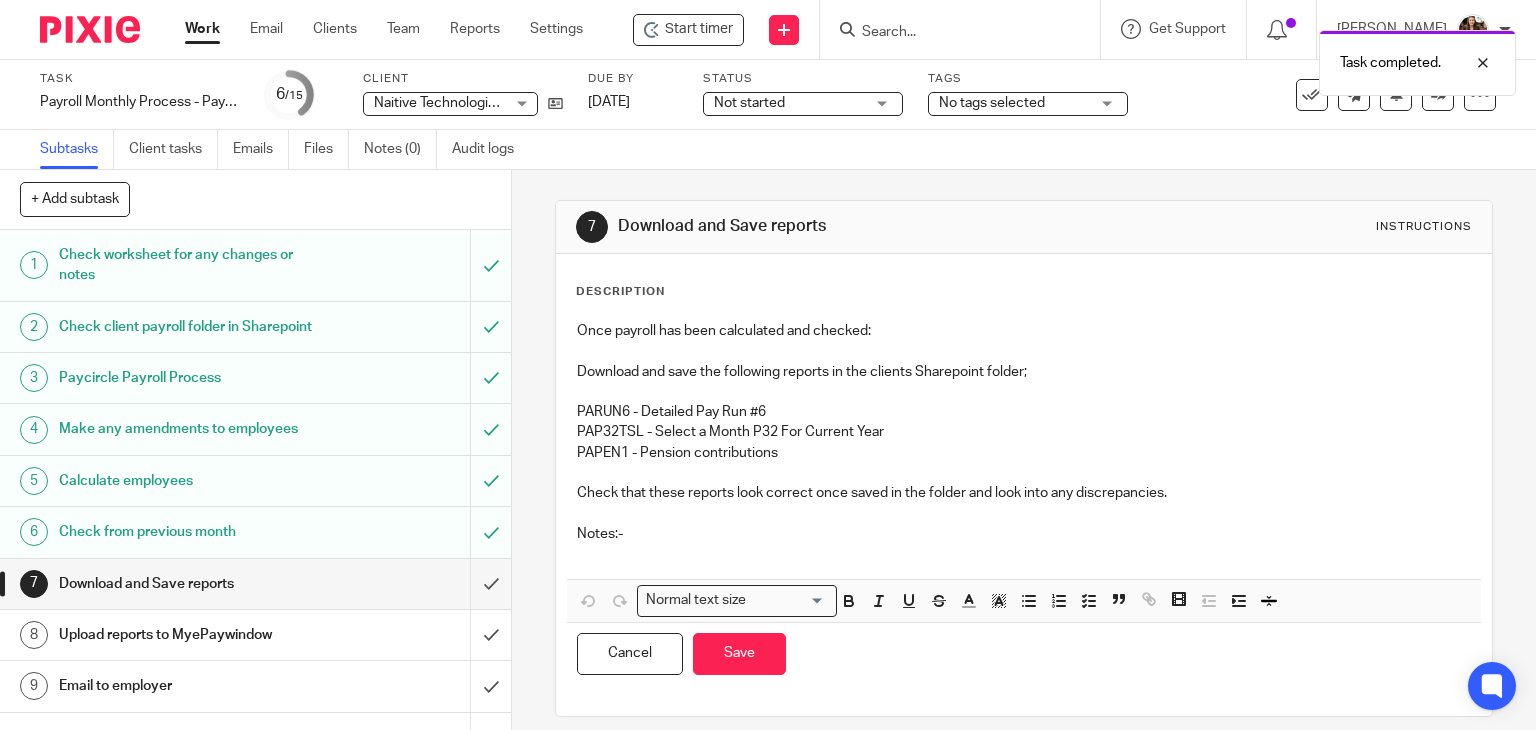 click at bounding box center (1024, 554) 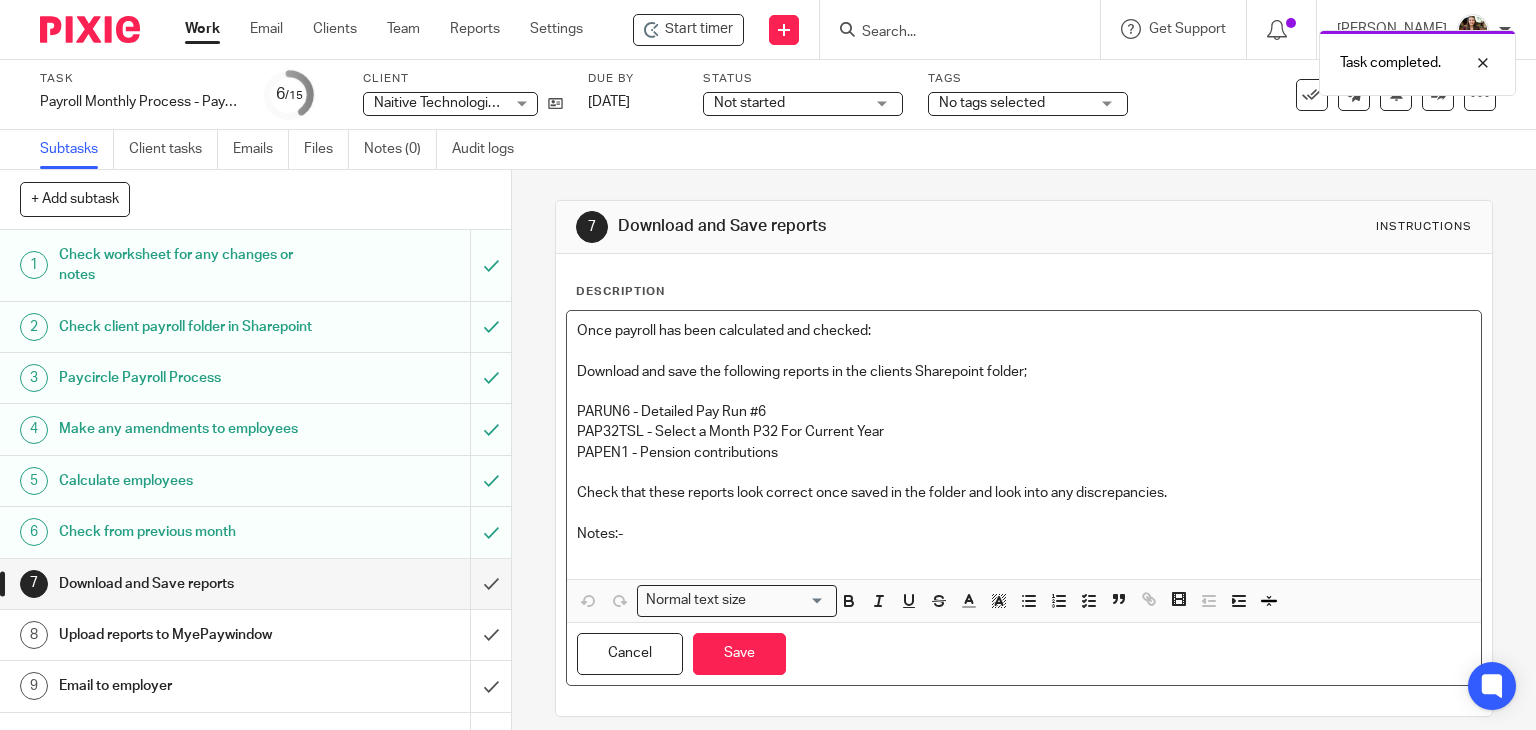 type 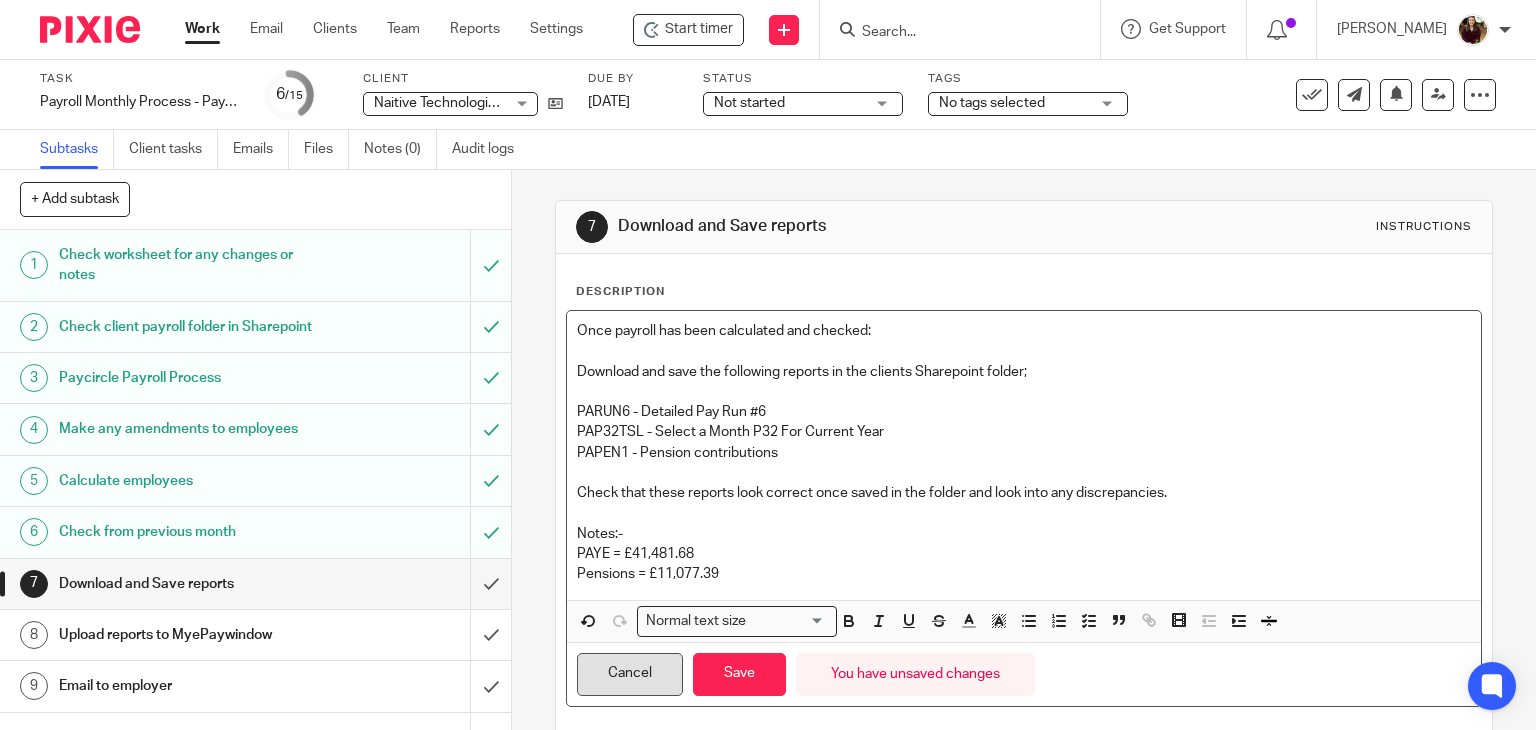 drag, startPoint x: 743, startPoint y: 682, endPoint x: 586, endPoint y: 679, distance: 157.02866 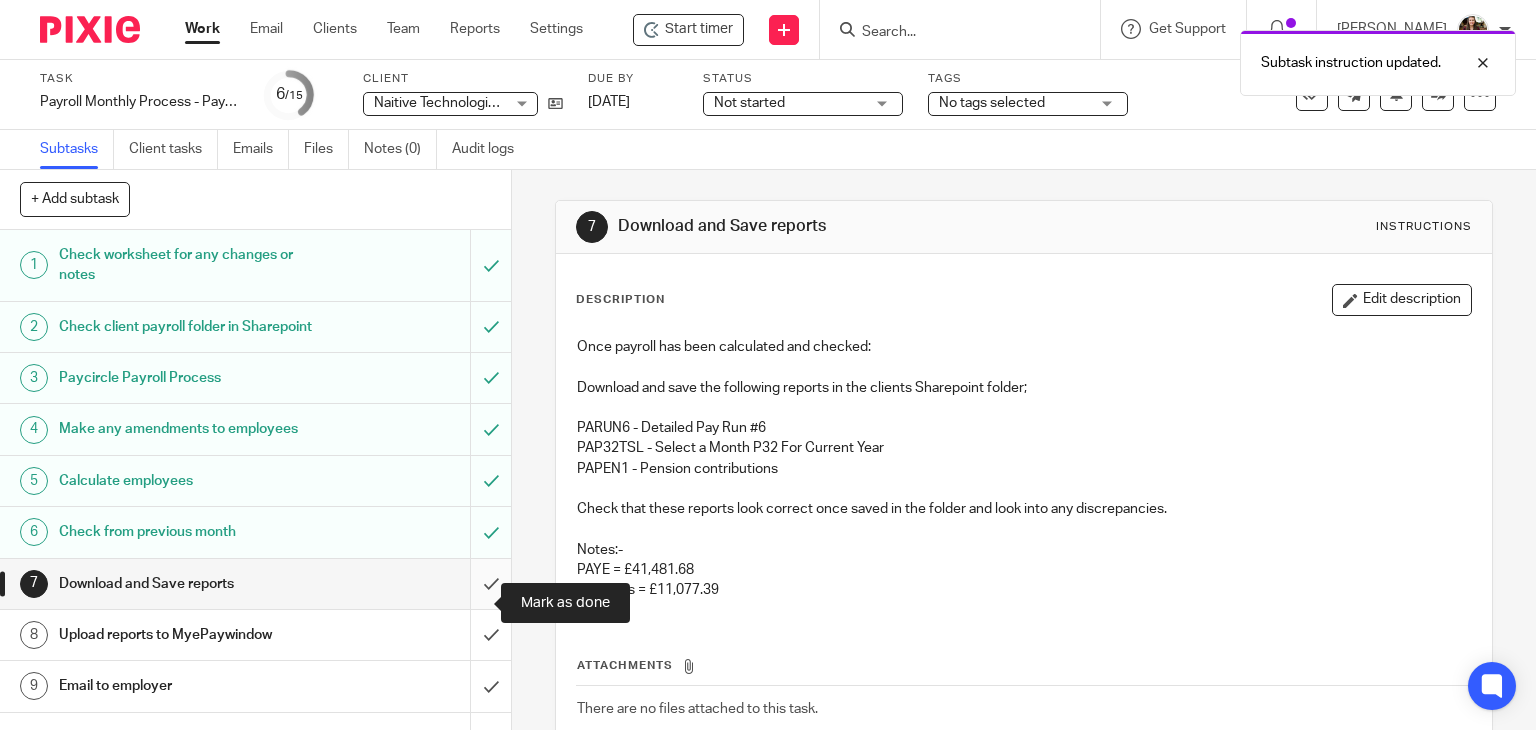 click at bounding box center (255, 584) 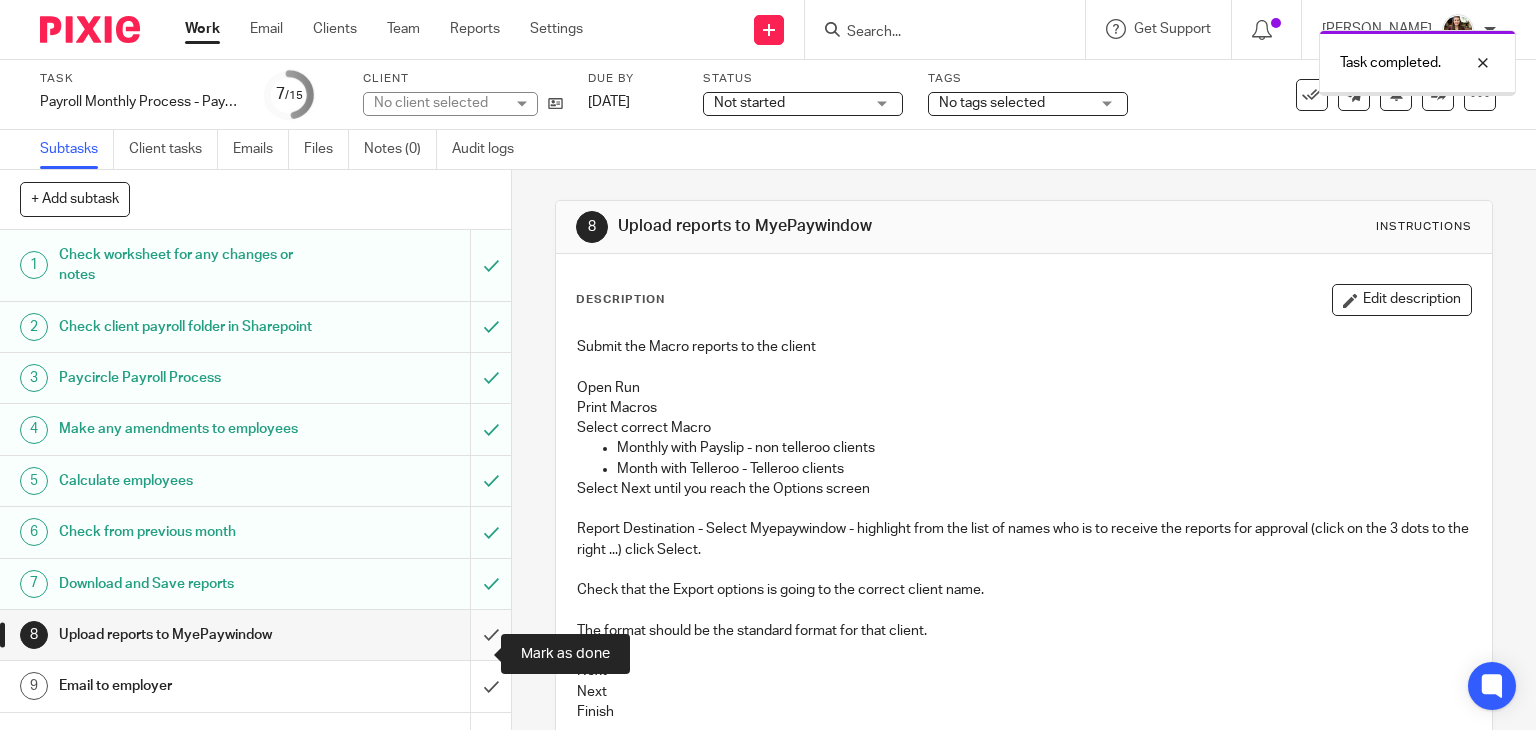 click at bounding box center [255, 635] 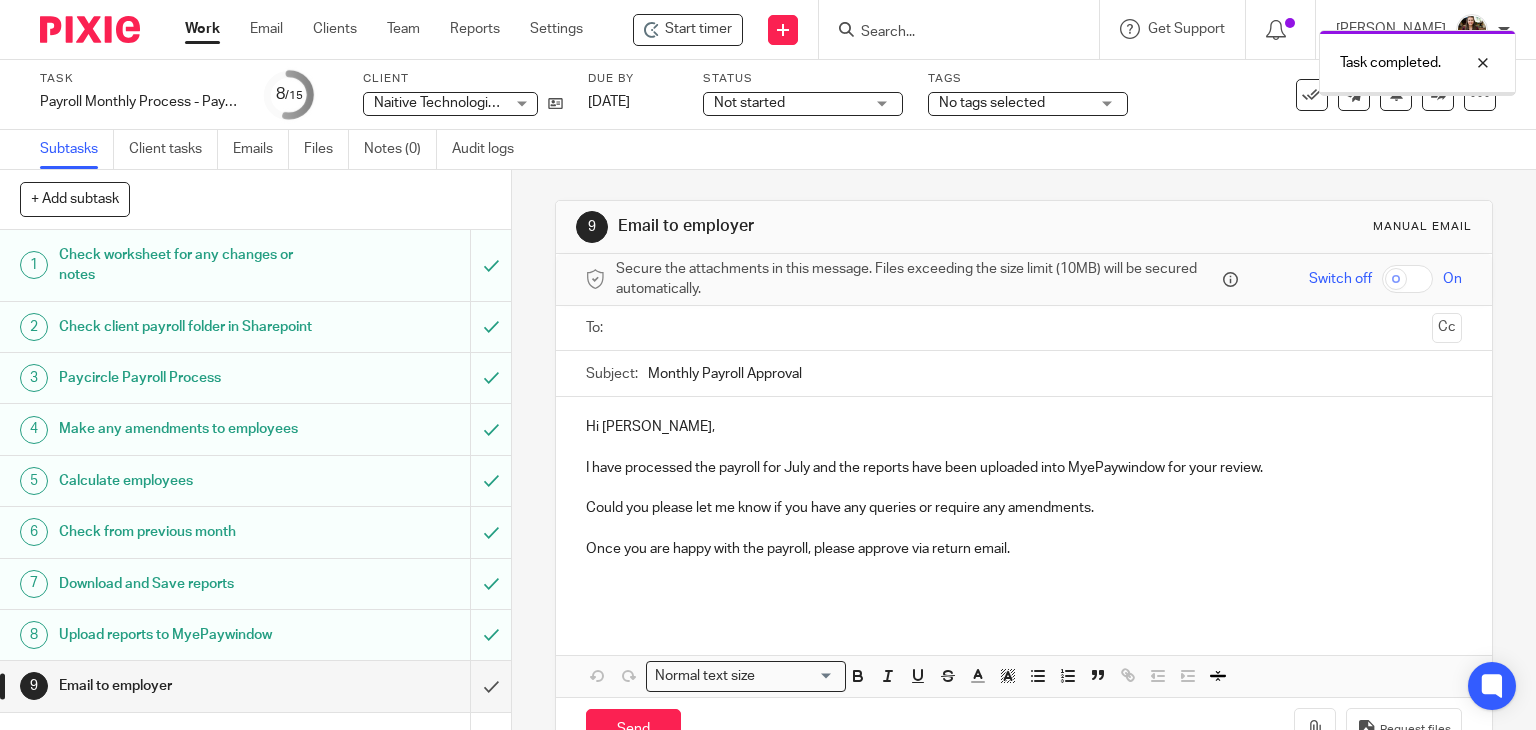 click at bounding box center (255, 686) 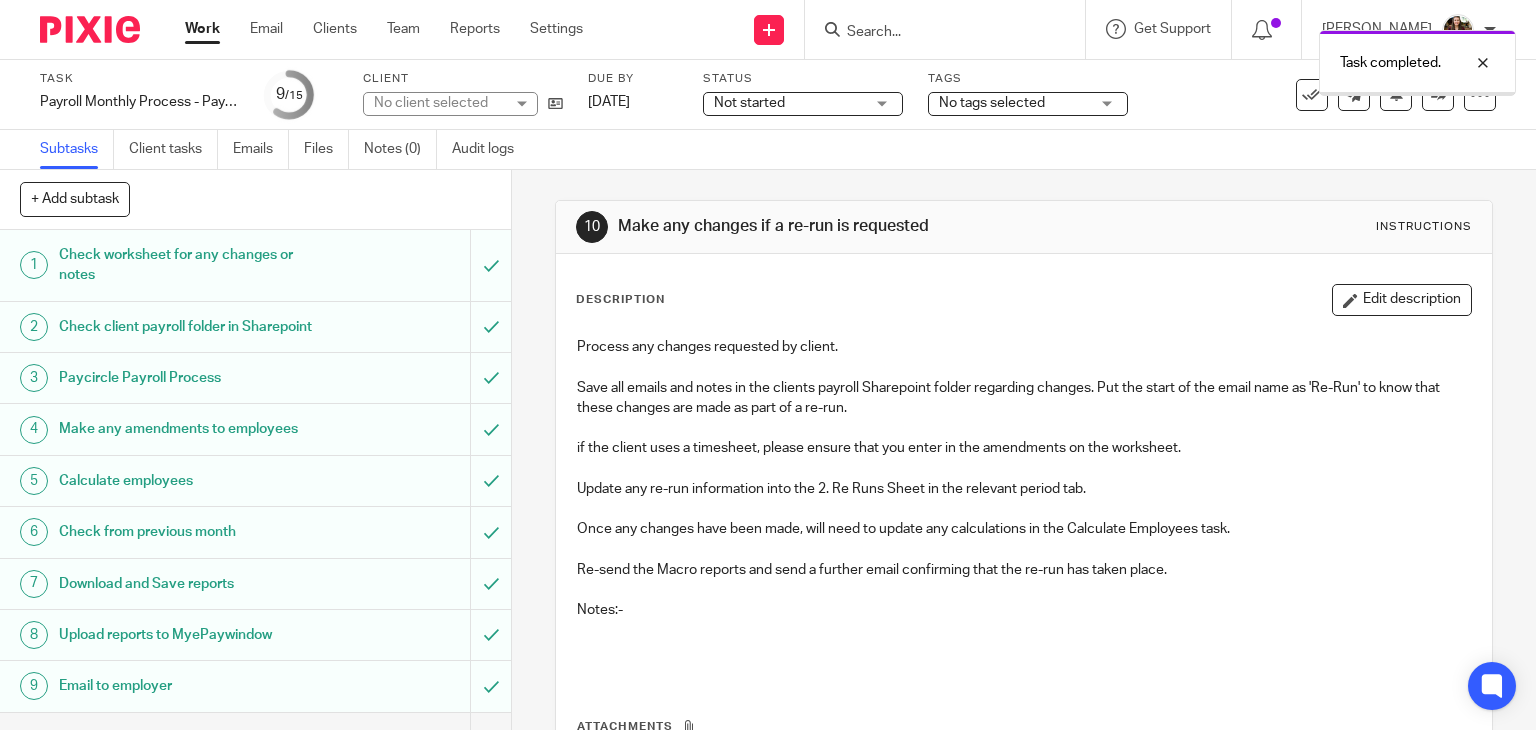 scroll, scrollTop: 0, scrollLeft: 0, axis: both 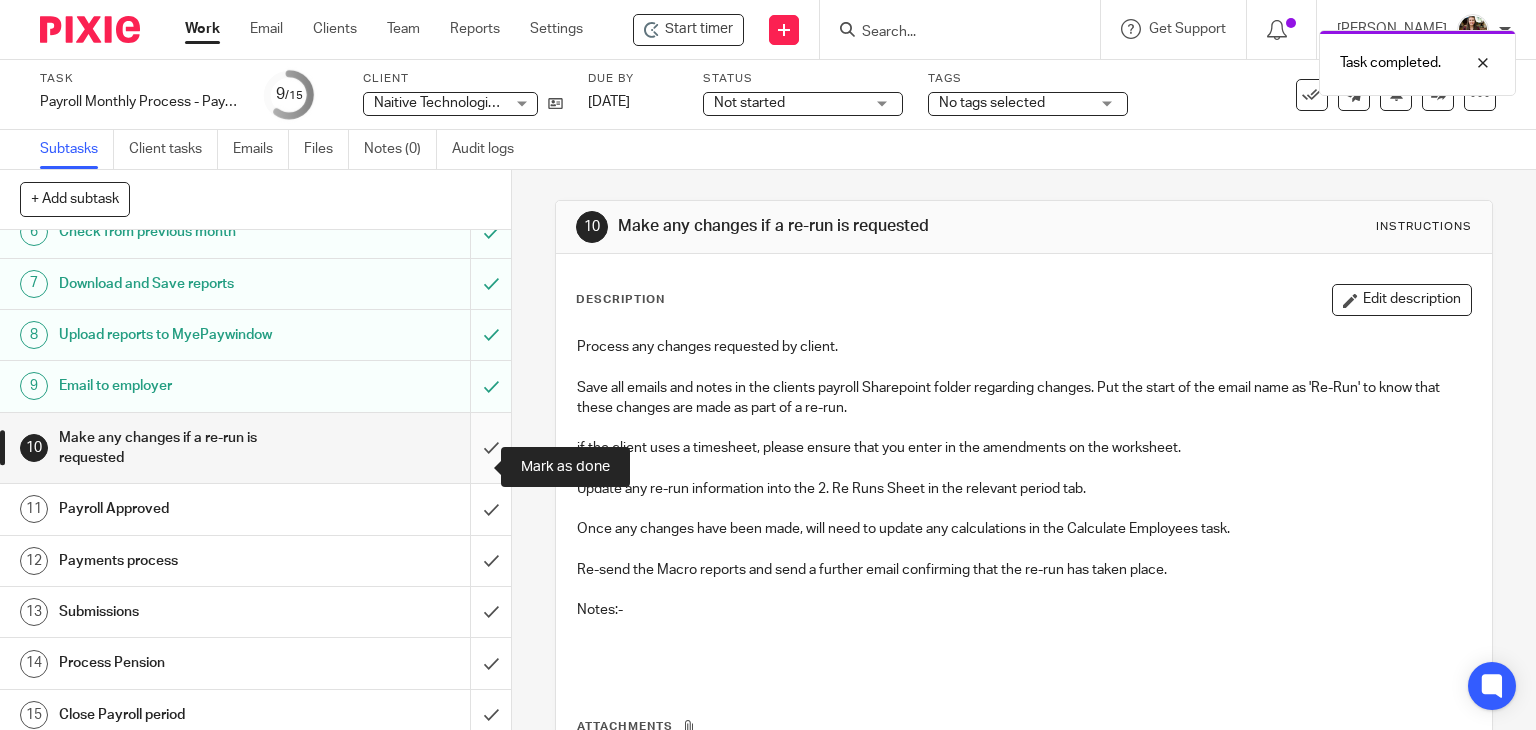 click at bounding box center [255, 448] 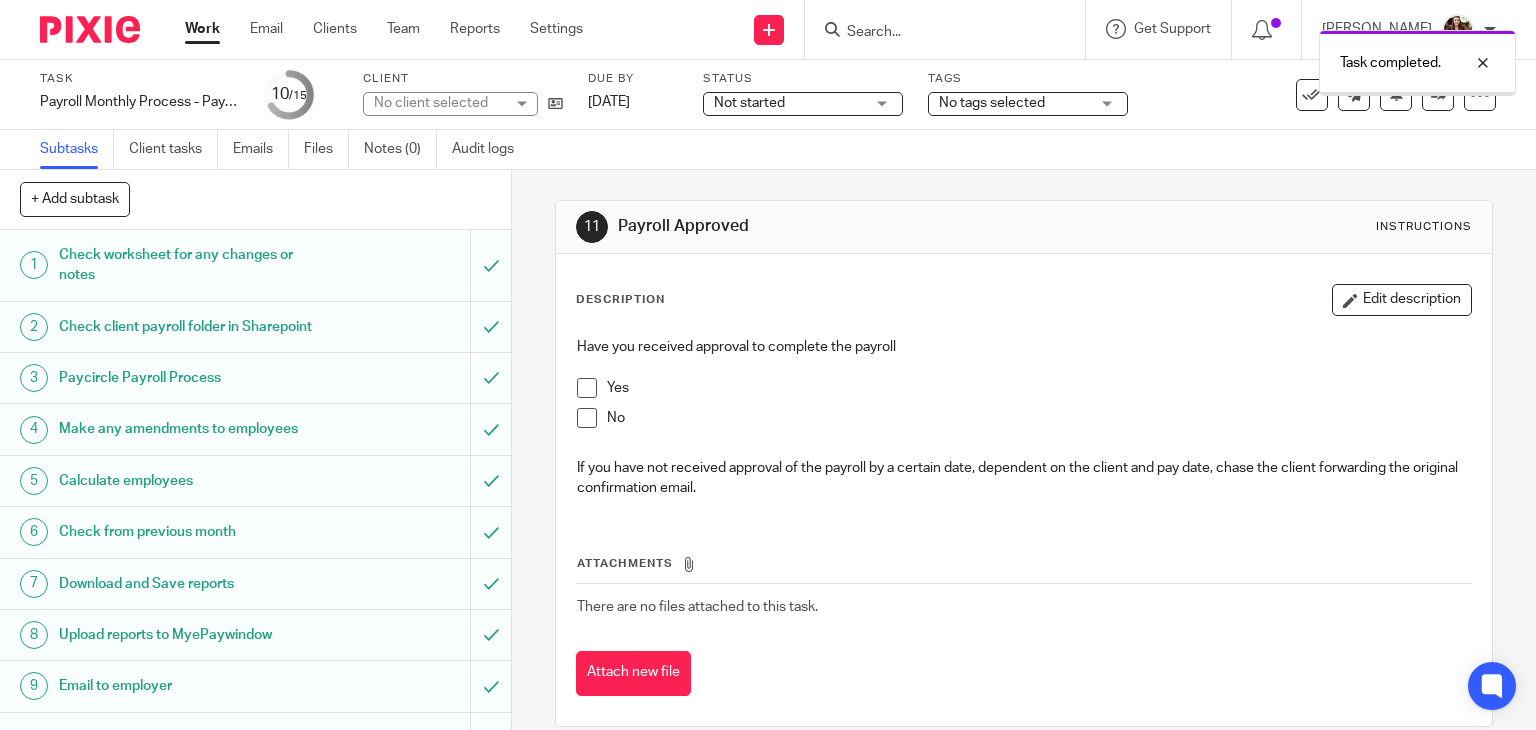 scroll, scrollTop: 0, scrollLeft: 0, axis: both 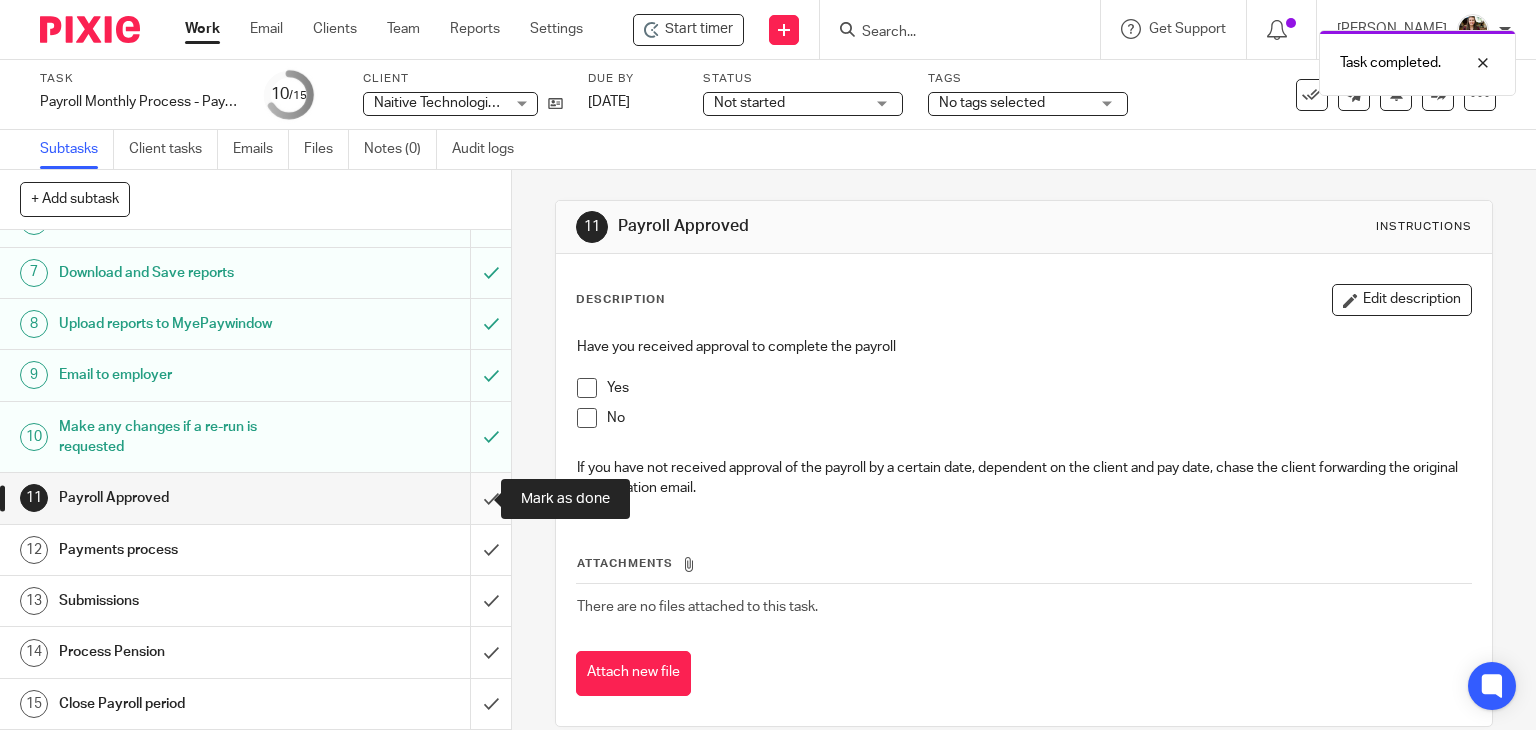 click at bounding box center [255, 498] 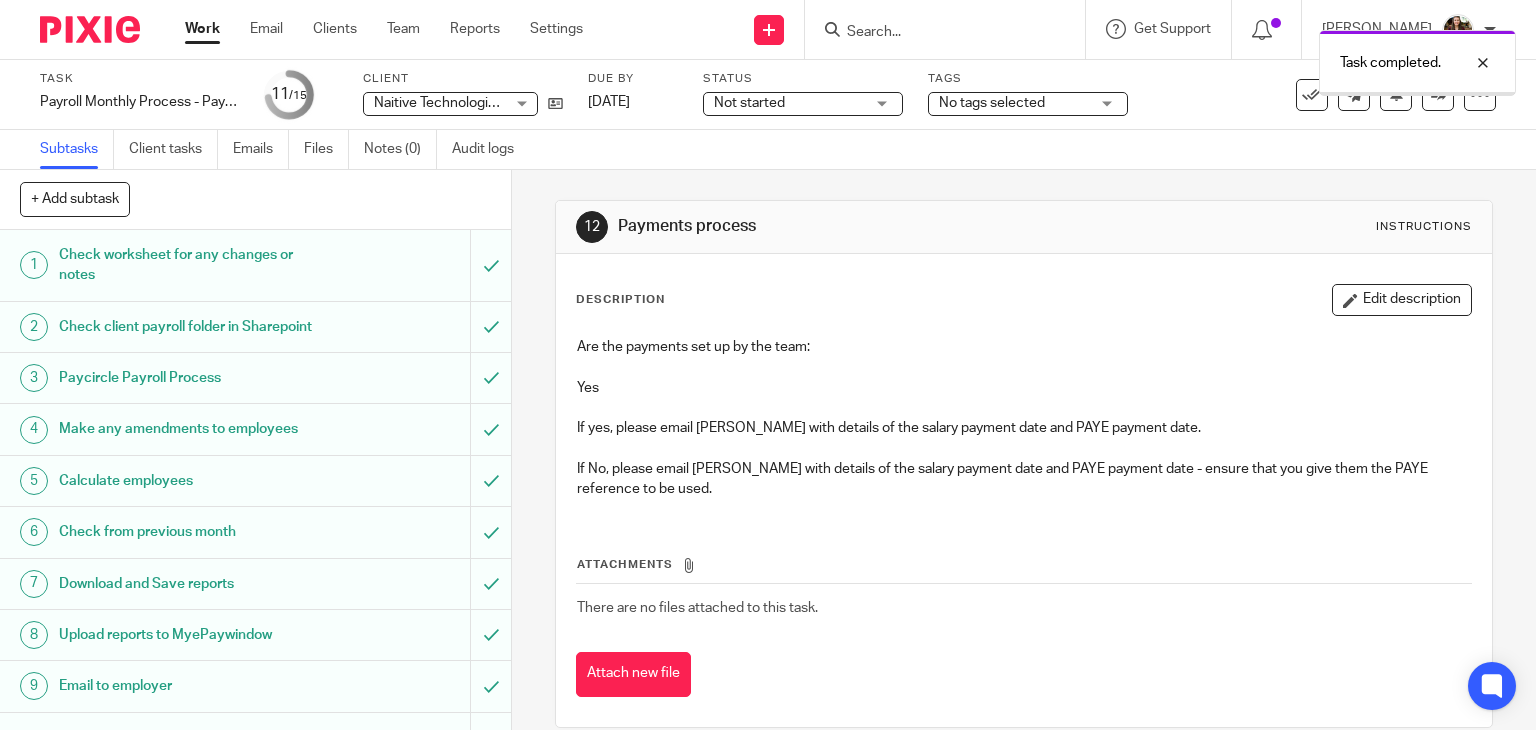 scroll, scrollTop: 0, scrollLeft: 0, axis: both 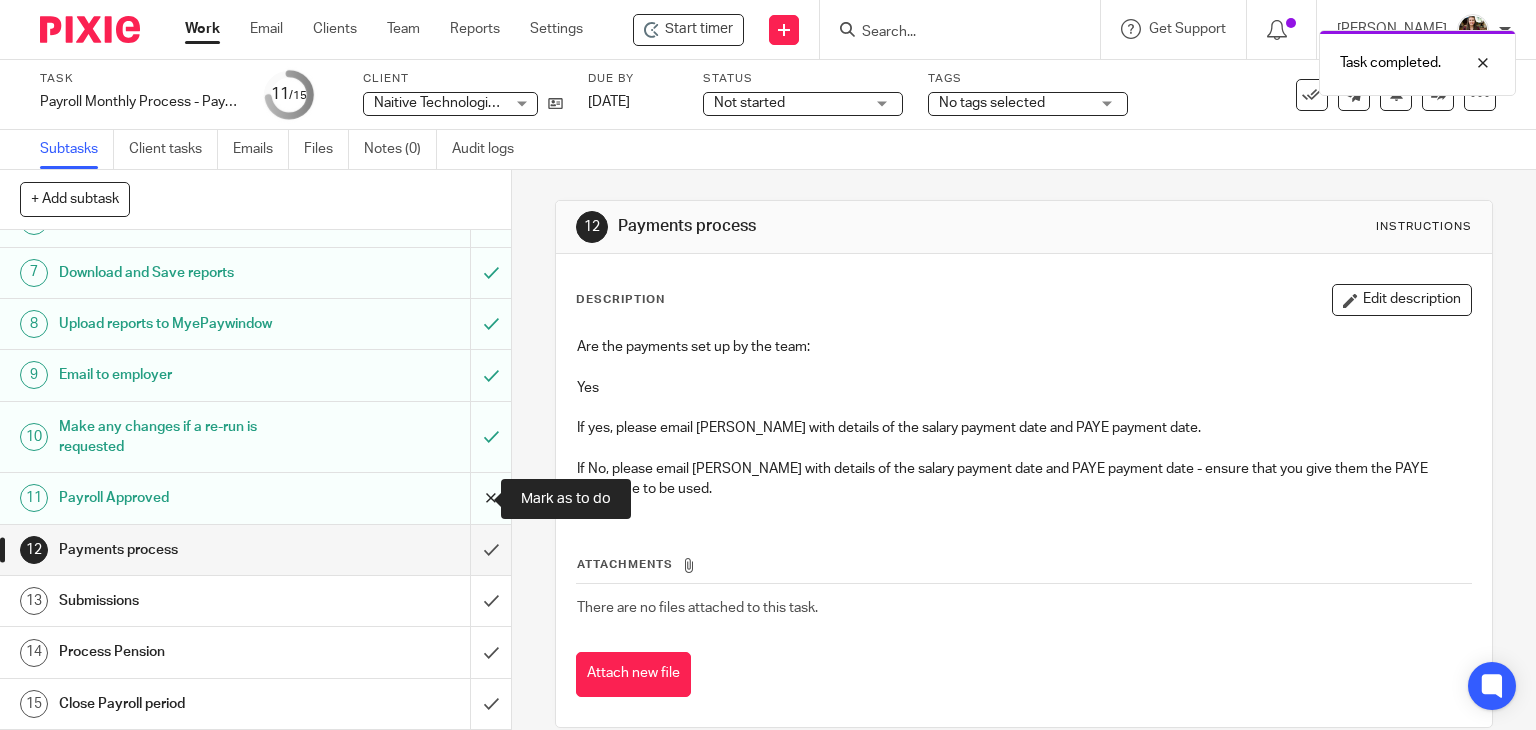 click at bounding box center (255, 498) 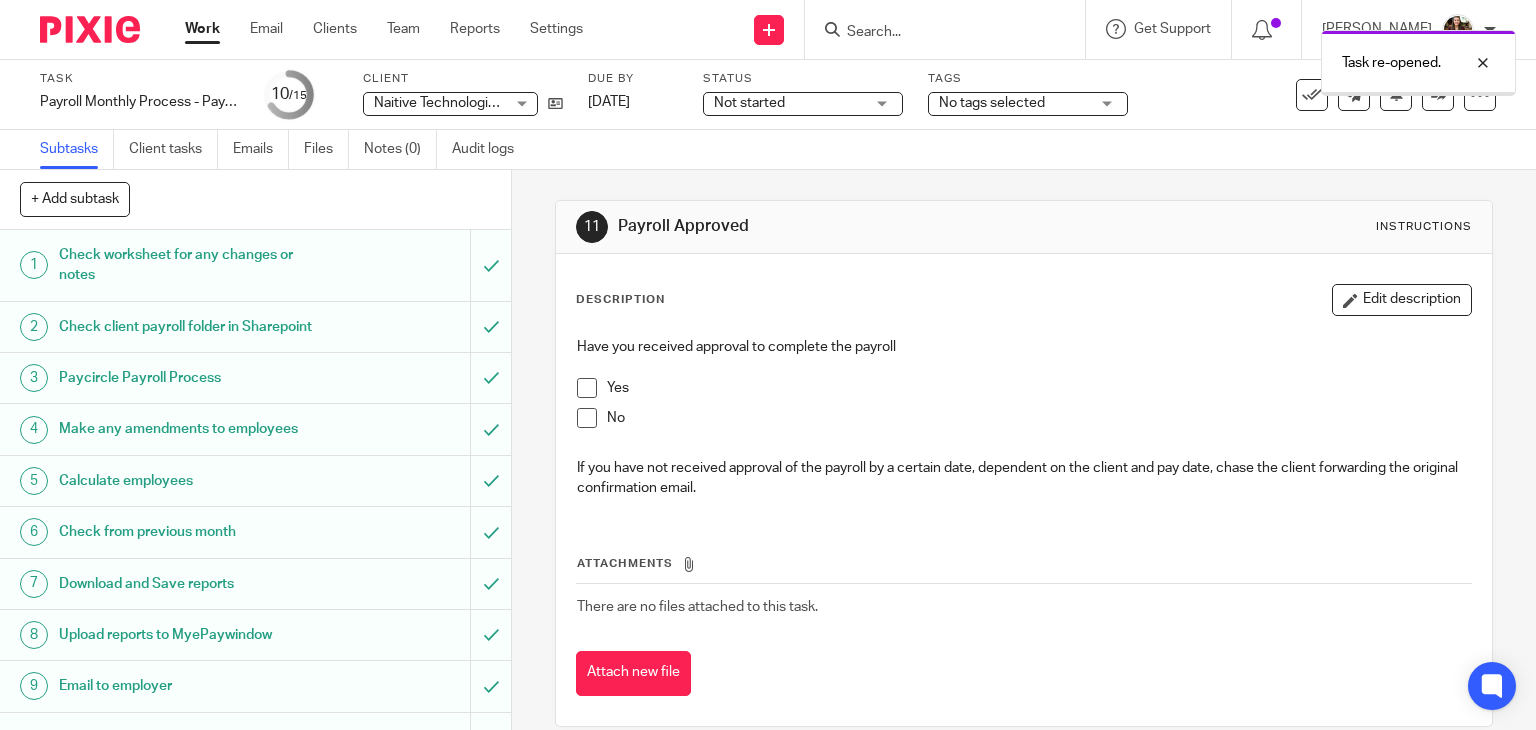 scroll, scrollTop: 0, scrollLeft: 0, axis: both 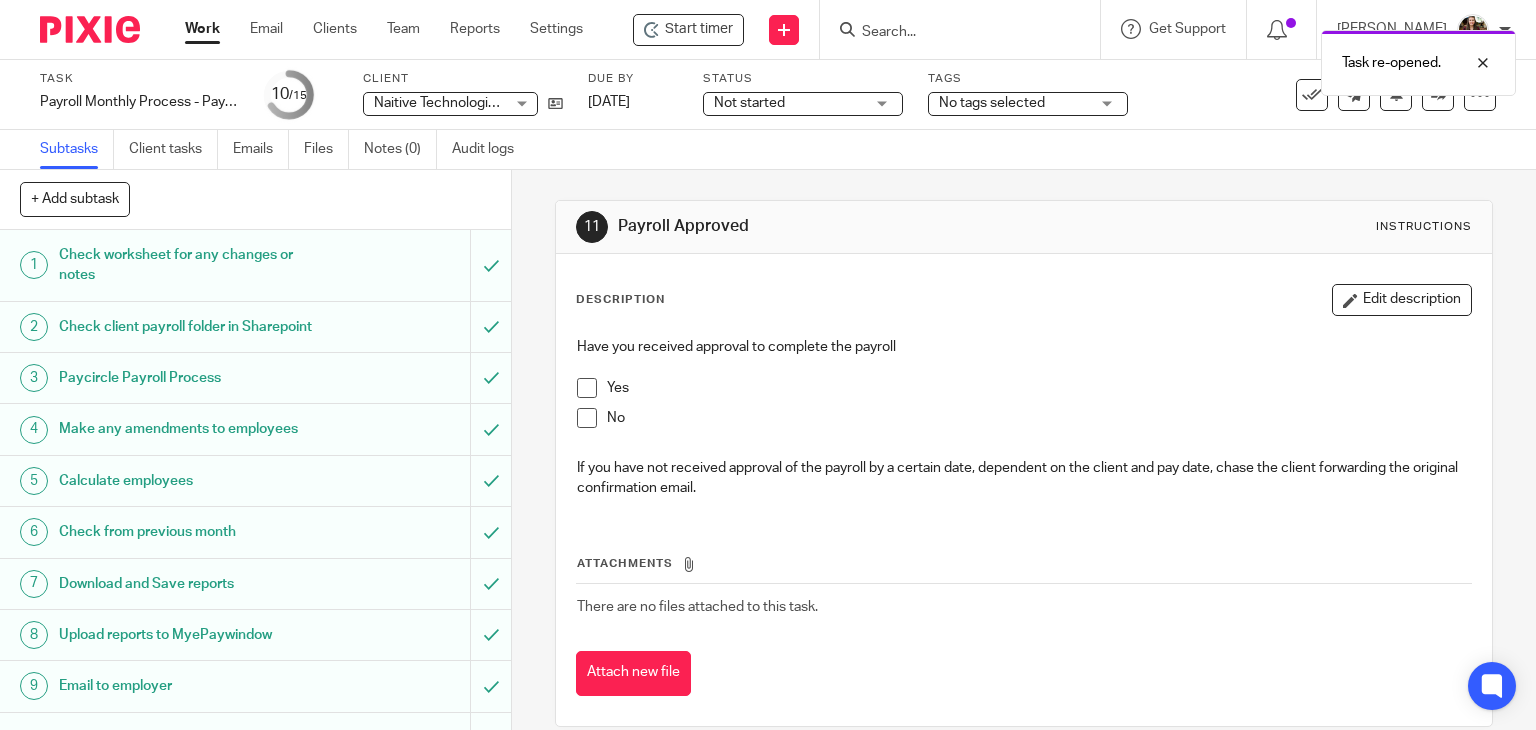 click on "No tags selected" at bounding box center [1028, 104] 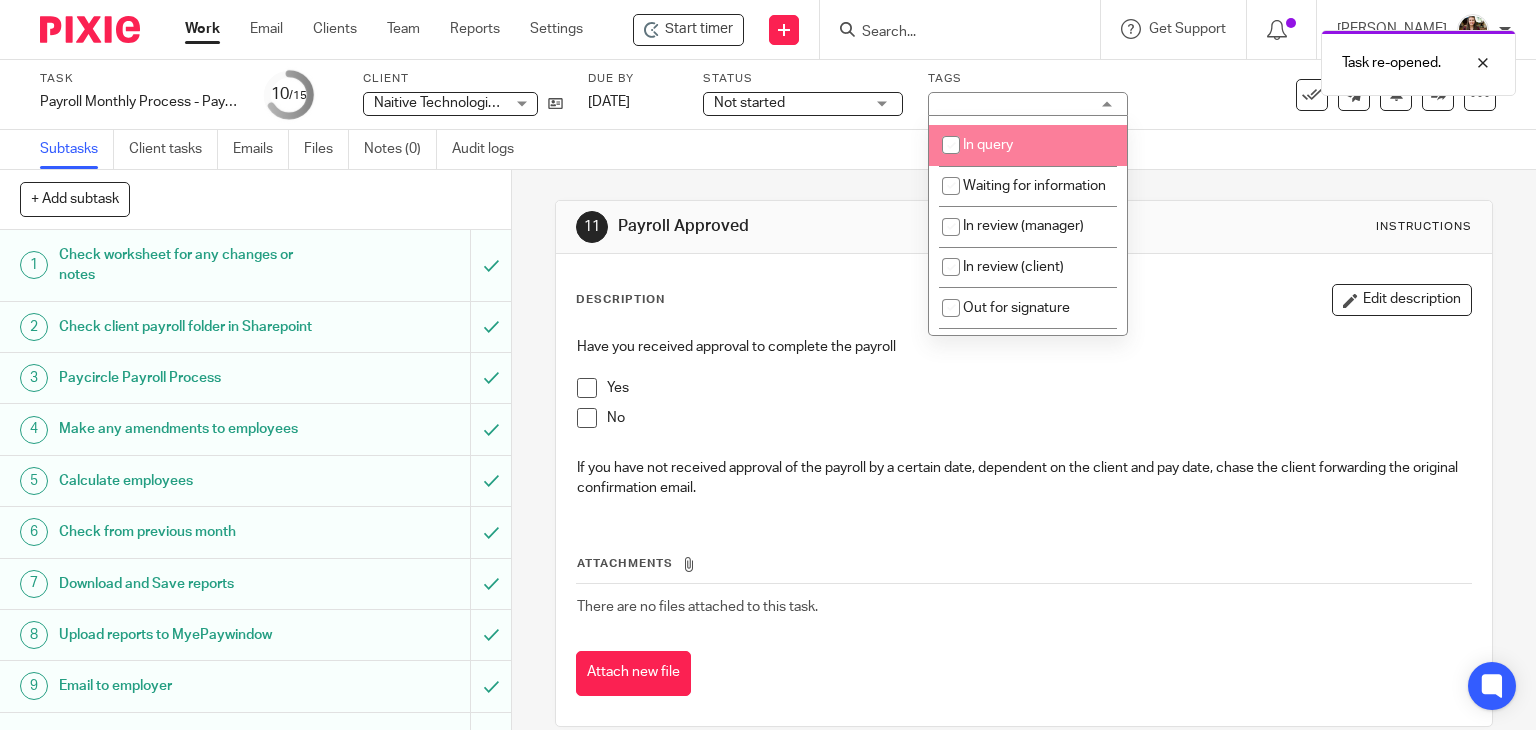 scroll, scrollTop: 200, scrollLeft: 0, axis: vertical 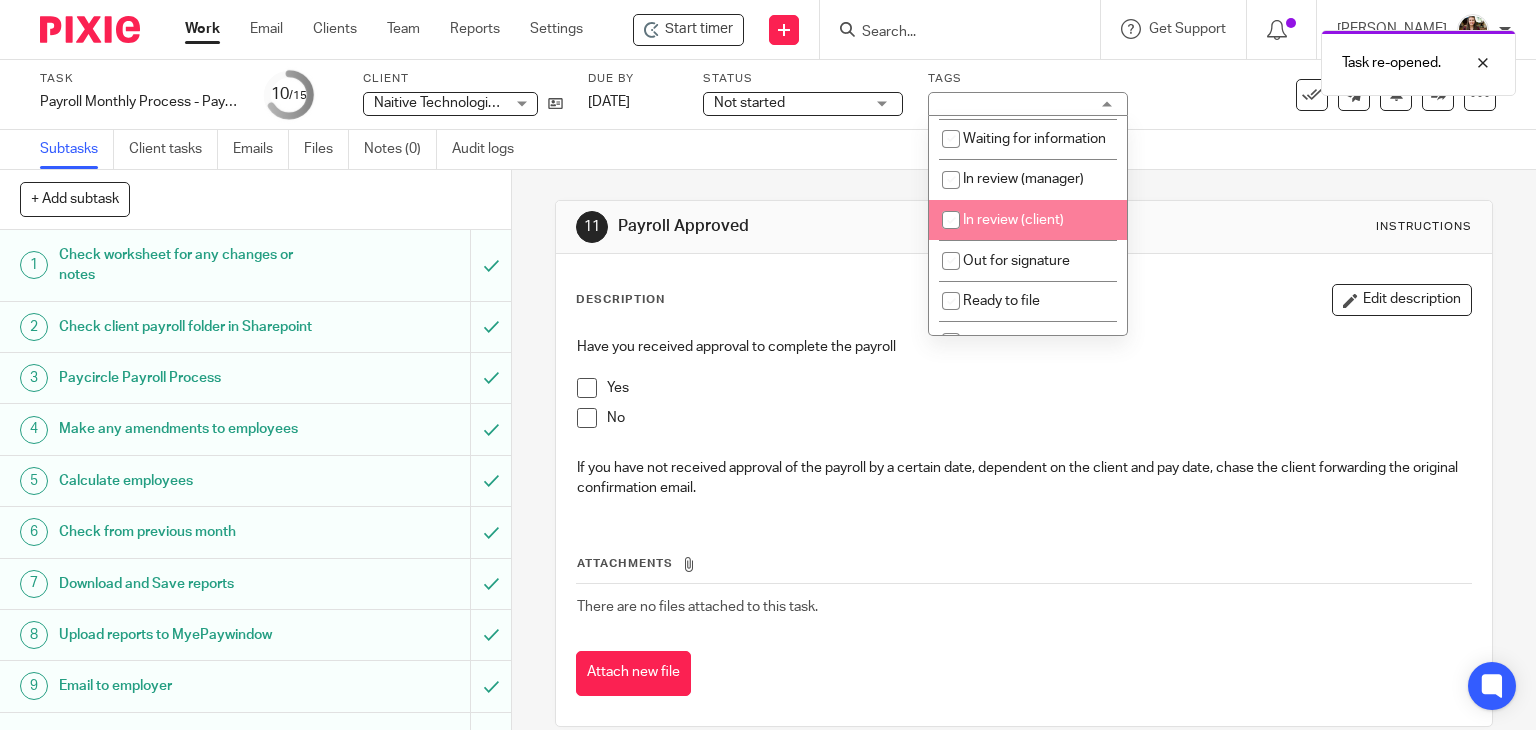 click on "In review (client)" at bounding box center (1013, 220) 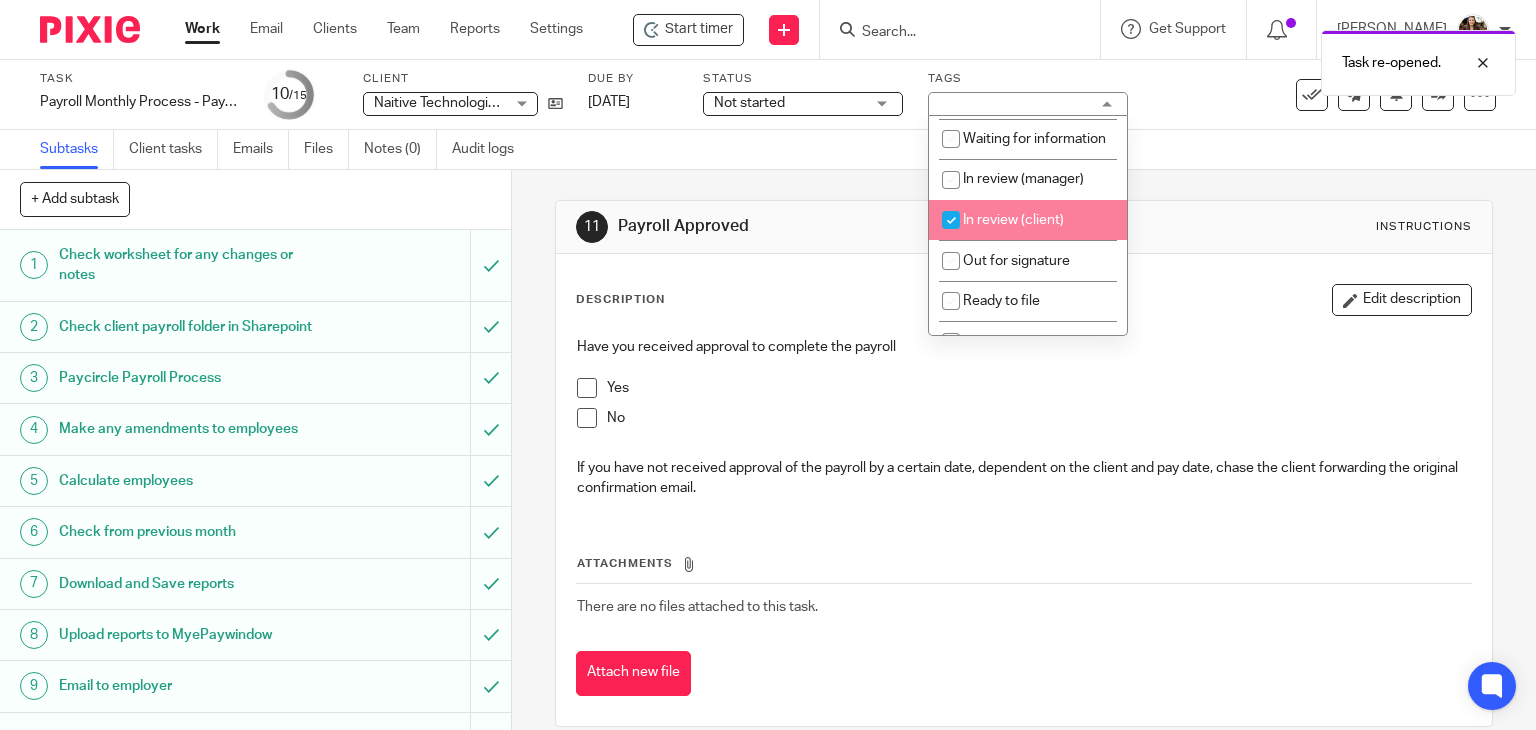 checkbox on "true" 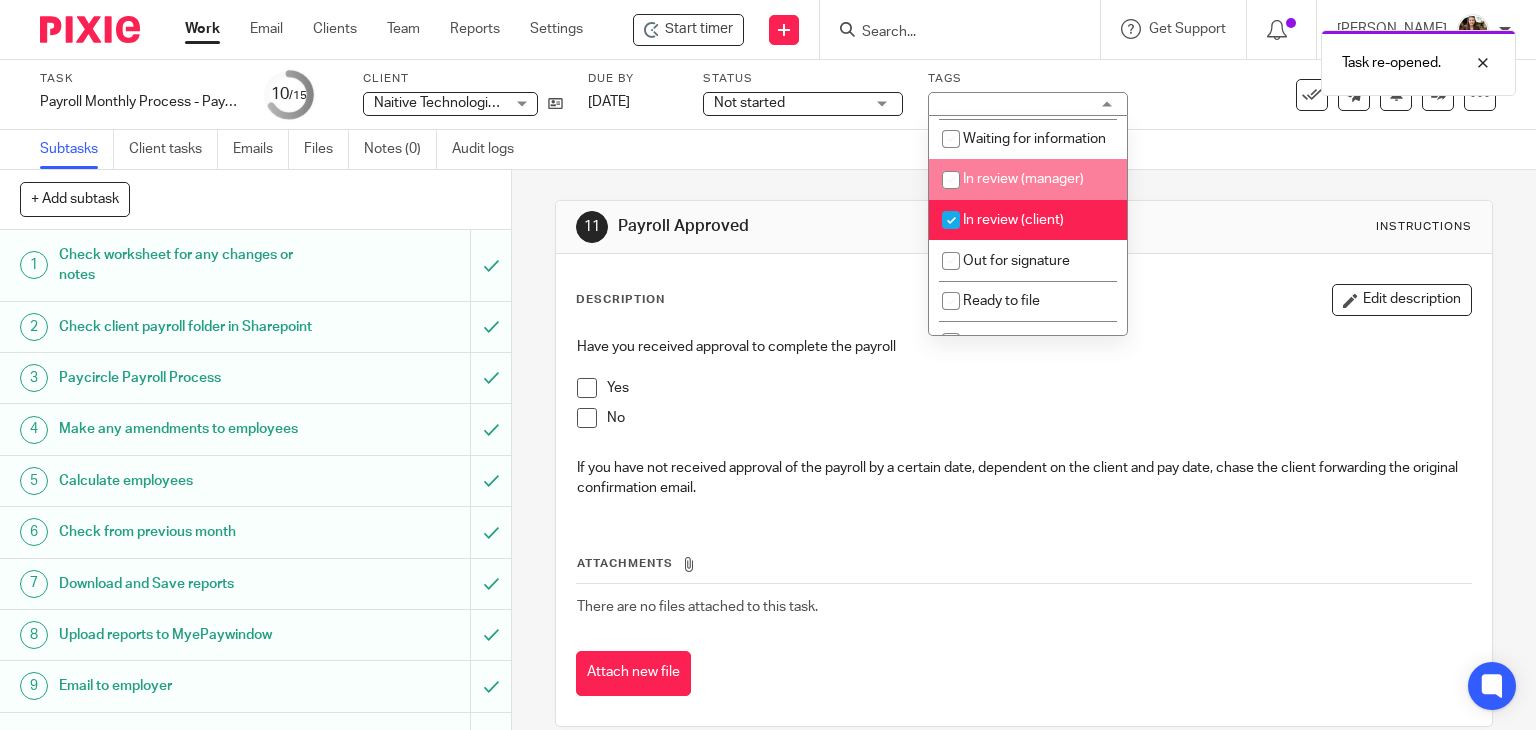 click on "Task
Payroll Monthly Process - Paycircle   Save
Payroll Monthly Process - Paycircle
10 /15
Client
Naitive Technologies Limited
Naitive Technologies Limited
No client selected
52 North Health Ltd
Accelercomm Ltd
Advanced Machinery Services Limited
Ad Venturist Ltd
Agaricus Robotics Ltd
Aivivo Ltd
AlgoDynamix Ltd
Allfocal Optics Ltd
Almanac Ventures Limited
Analytica Resources Ltd
Apian Limited
Artlogic International Limited
Atlas Labs Ltd T/A Popp
Audelation Ltd" at bounding box center (768, 115) 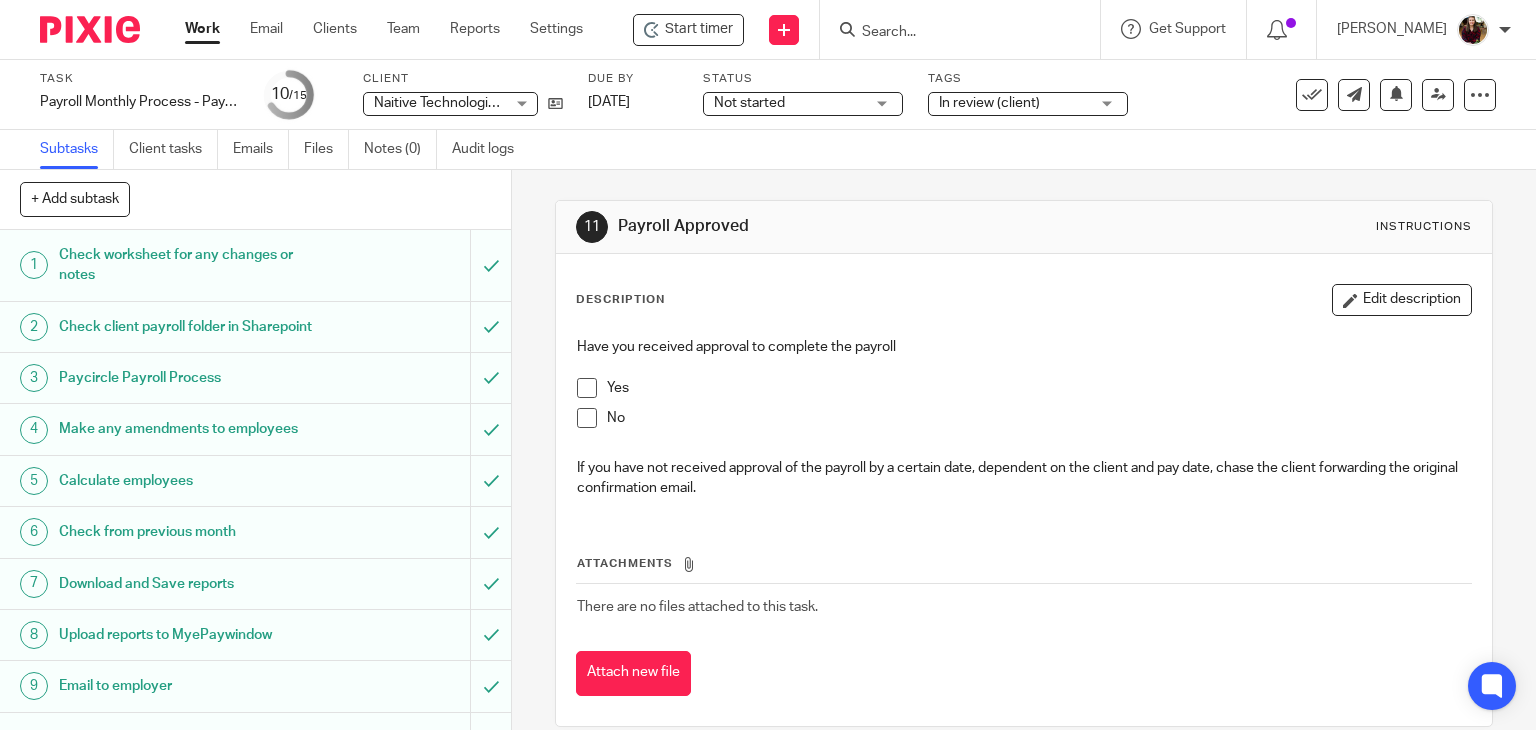 click at bounding box center [950, 33] 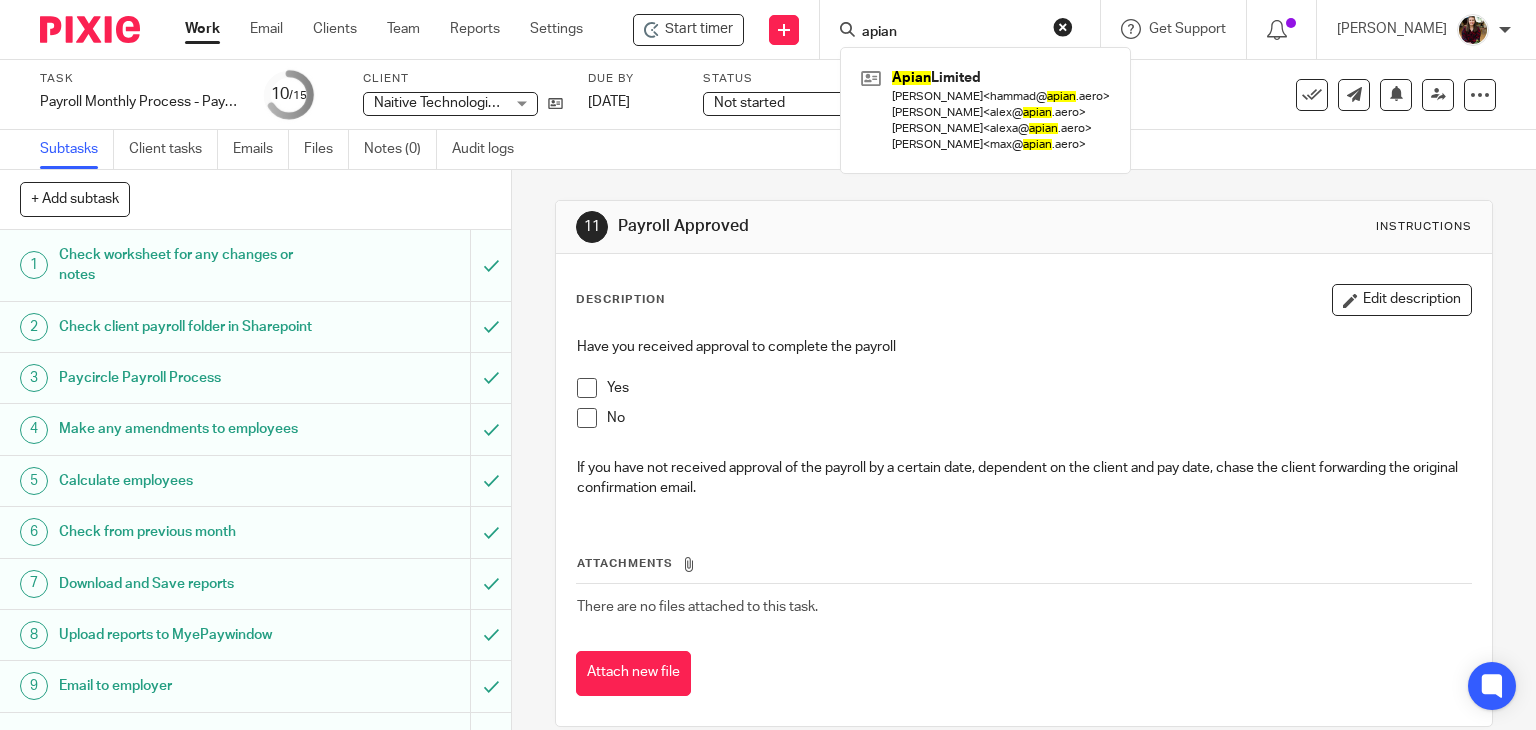type on "apian" 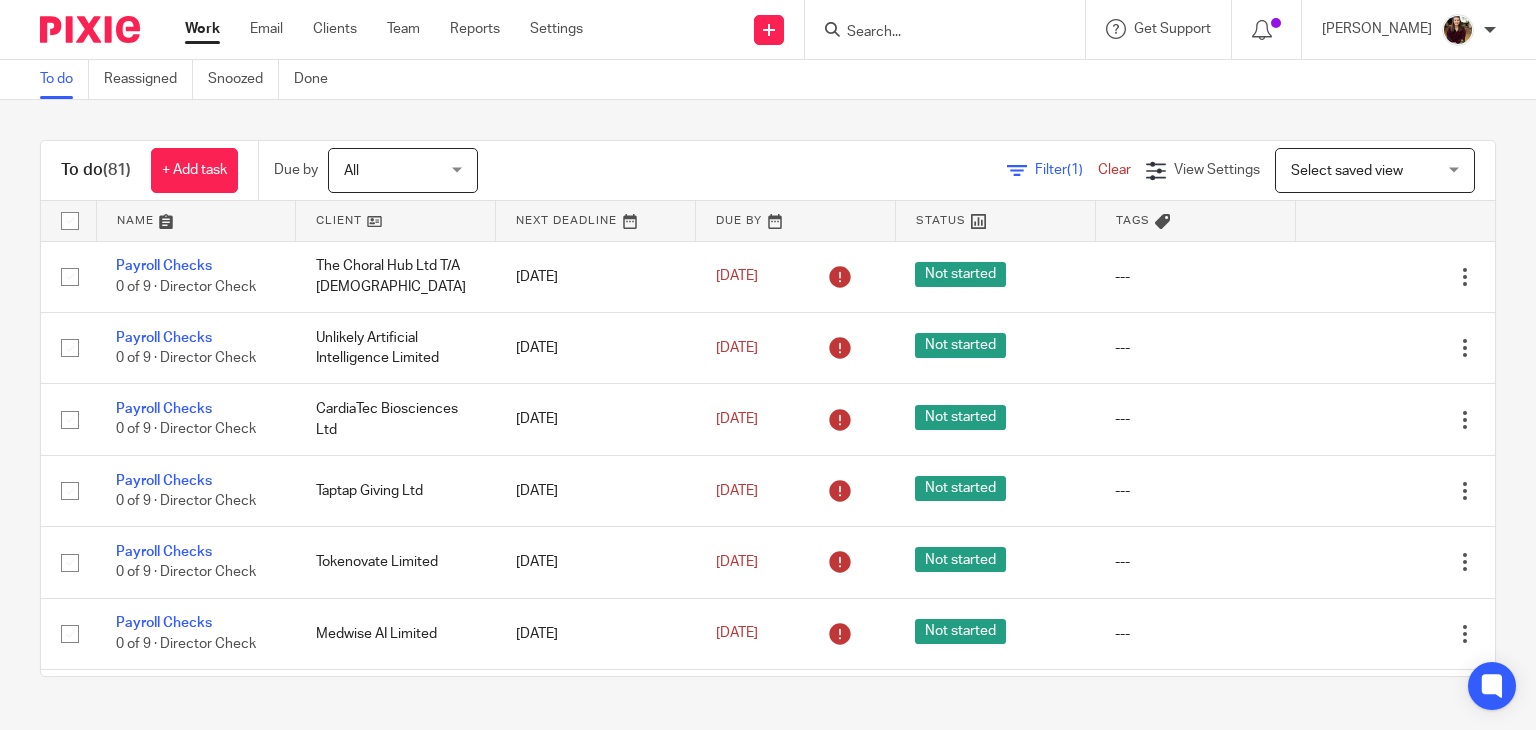 scroll, scrollTop: 0, scrollLeft: 0, axis: both 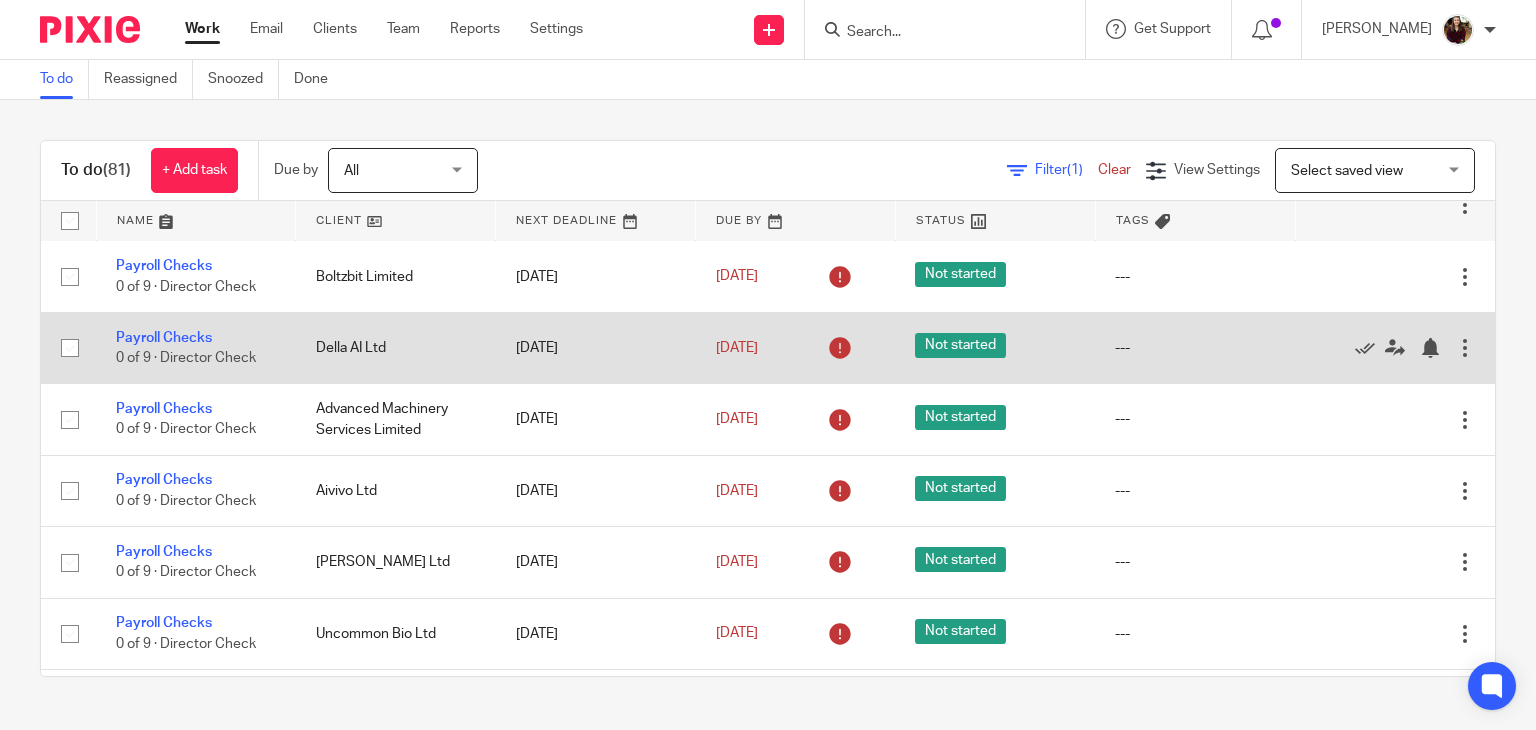 drag, startPoint x: 1314, startPoint y: 348, endPoint x: 1260, endPoint y: 350, distance: 54.037025 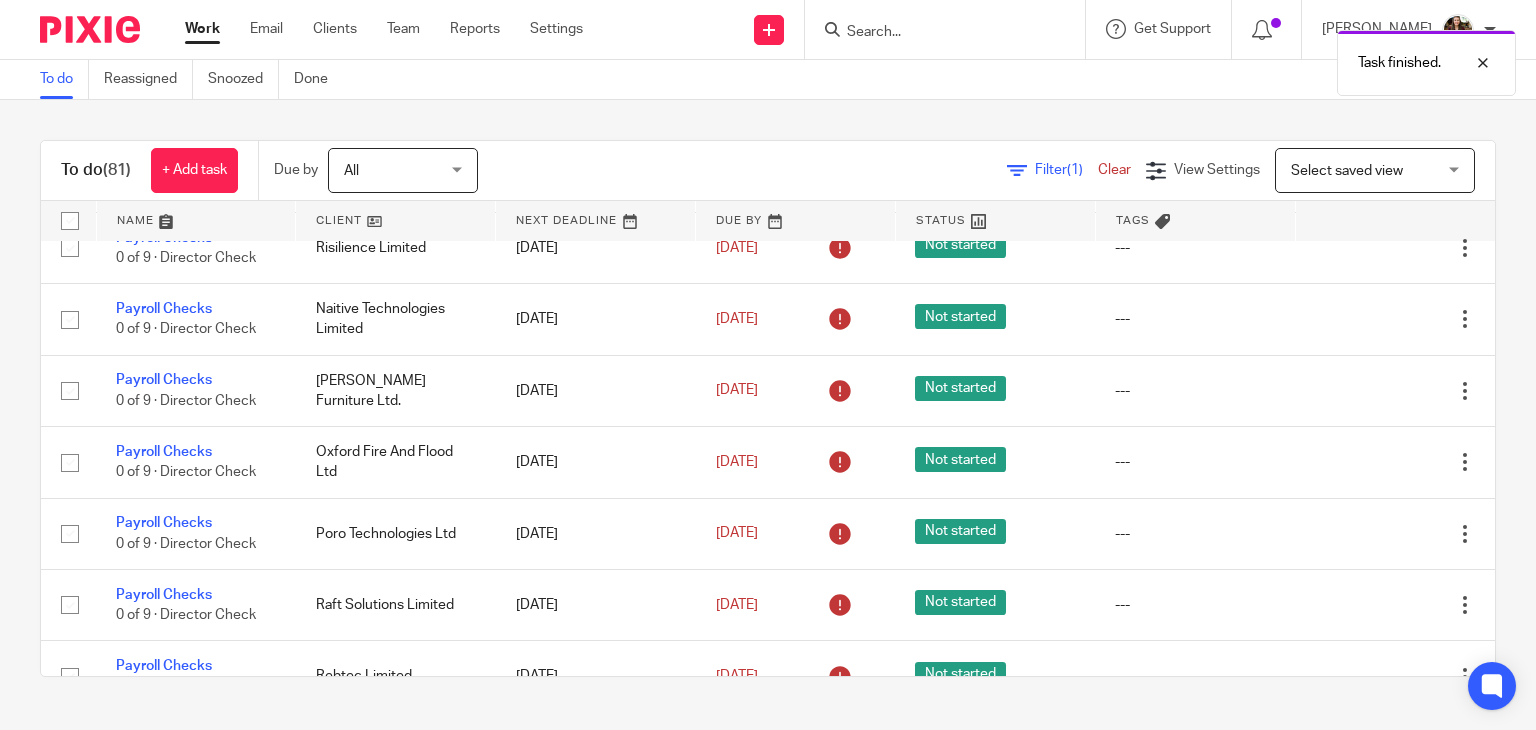 scroll, scrollTop: 1200, scrollLeft: 0, axis: vertical 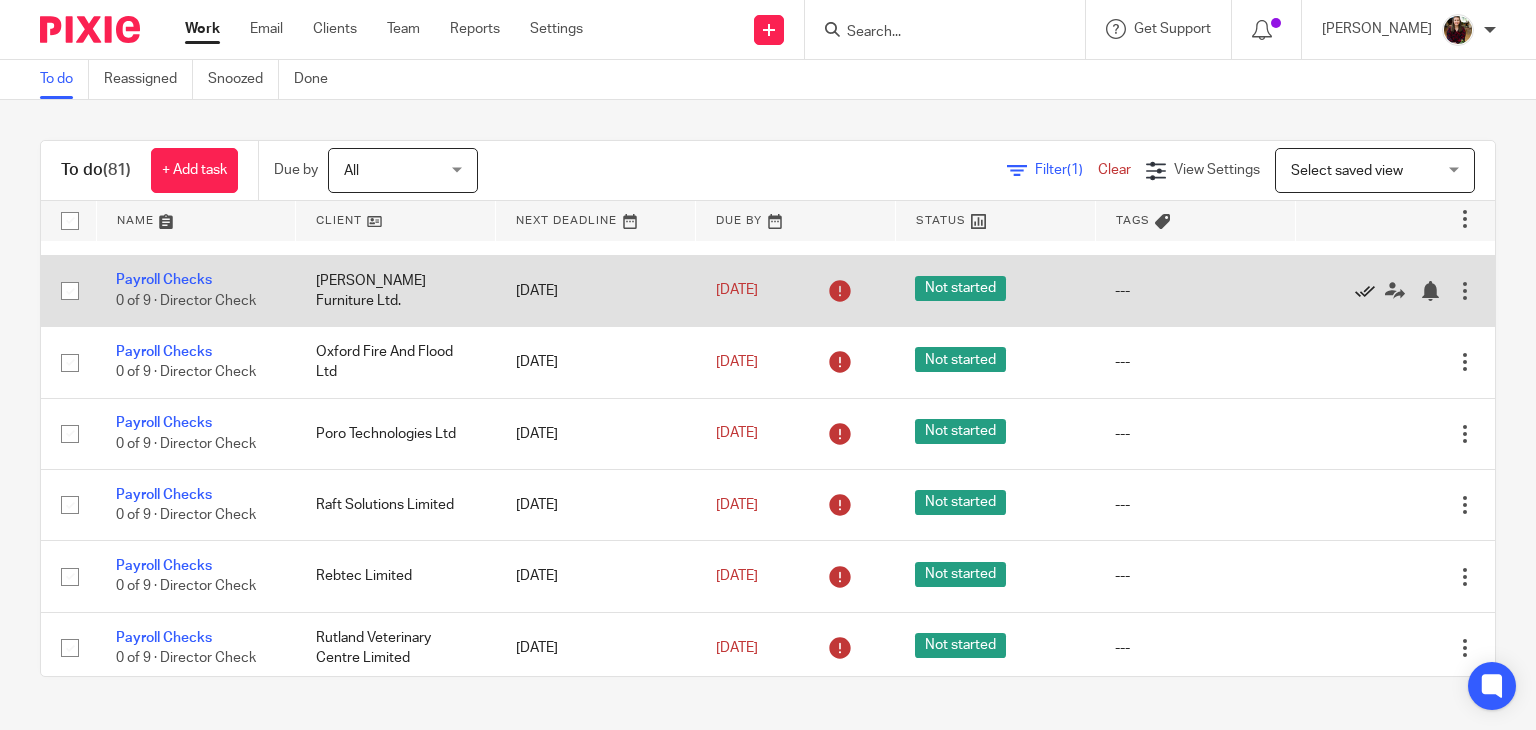 click at bounding box center [1365, 291] 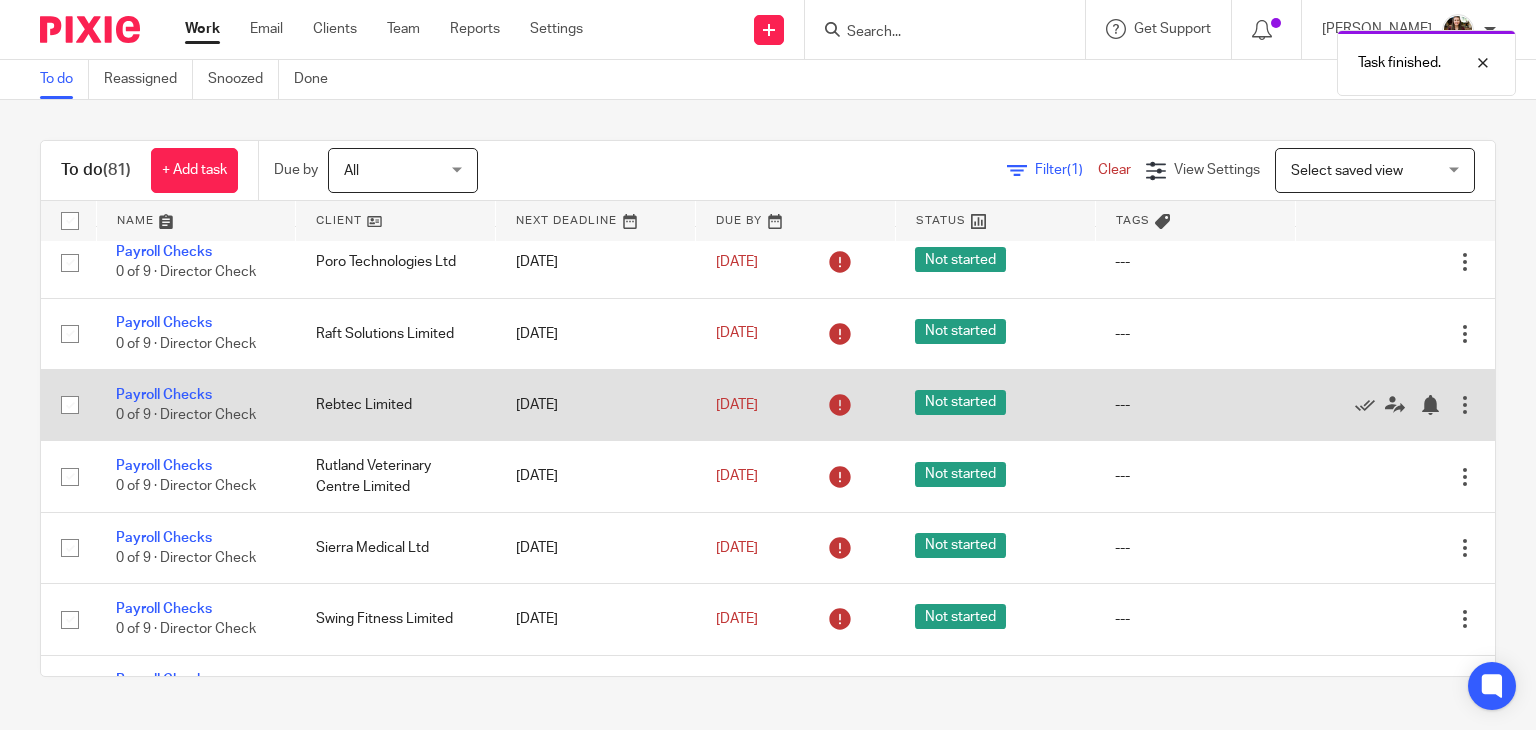 scroll, scrollTop: 1400, scrollLeft: 0, axis: vertical 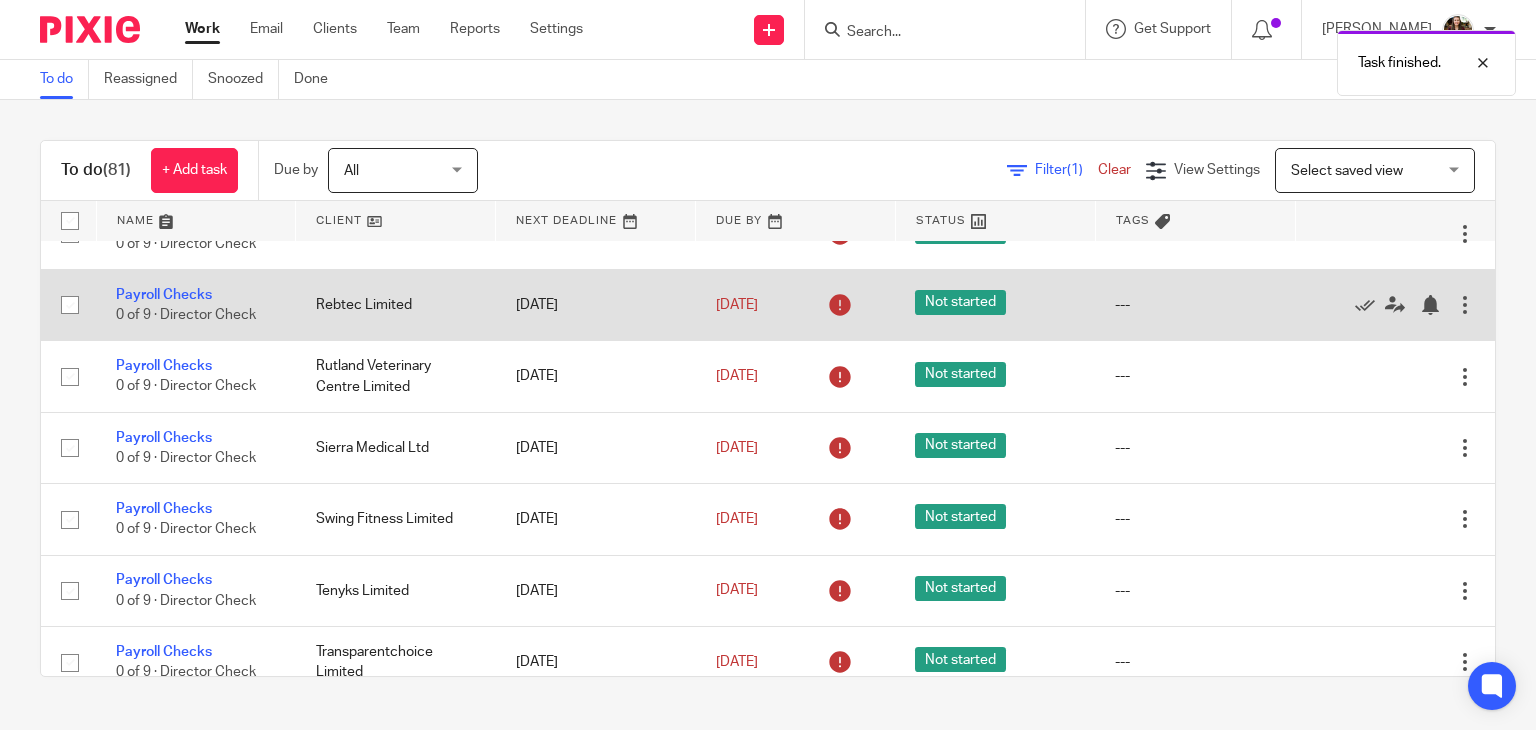 click at bounding box center (1385, 305) 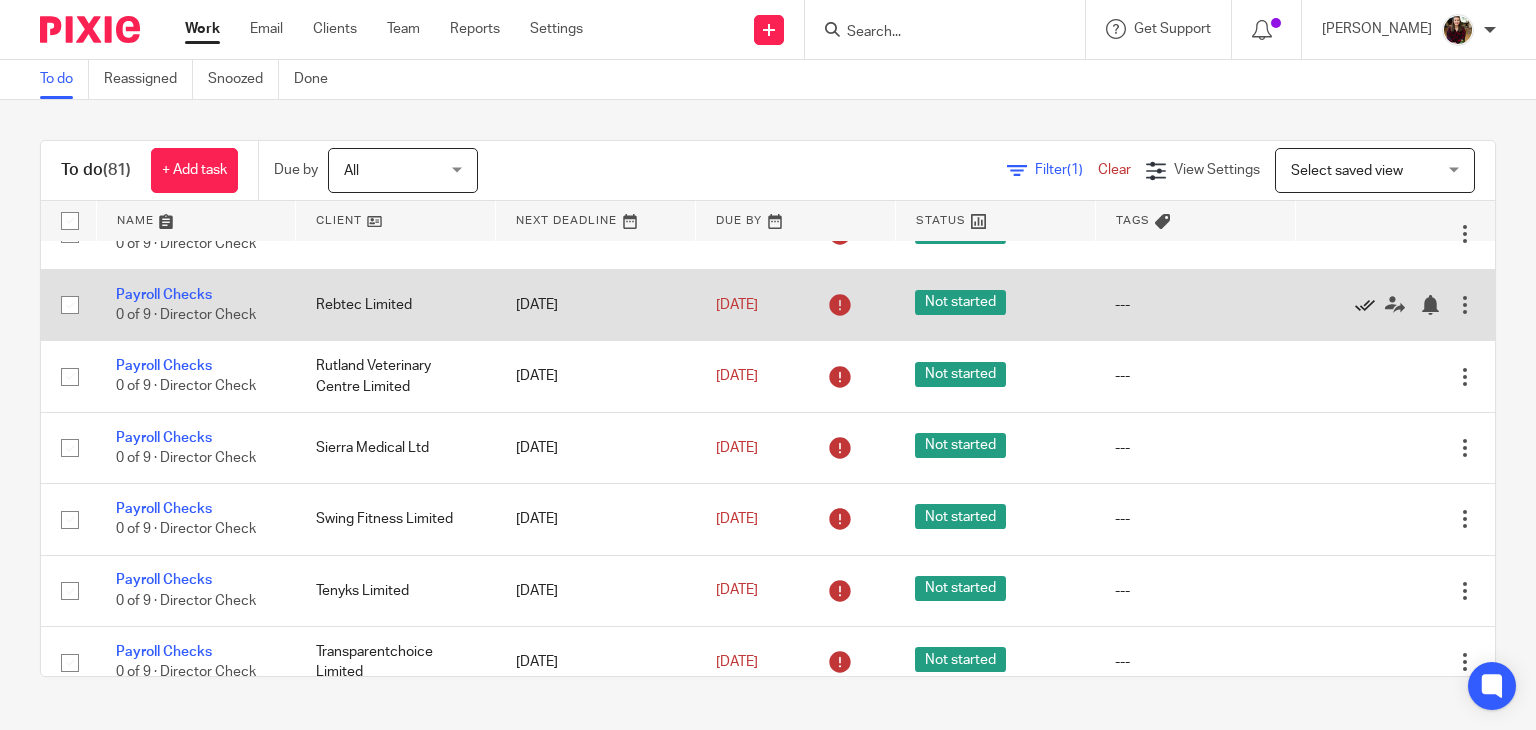 click at bounding box center (1365, 305) 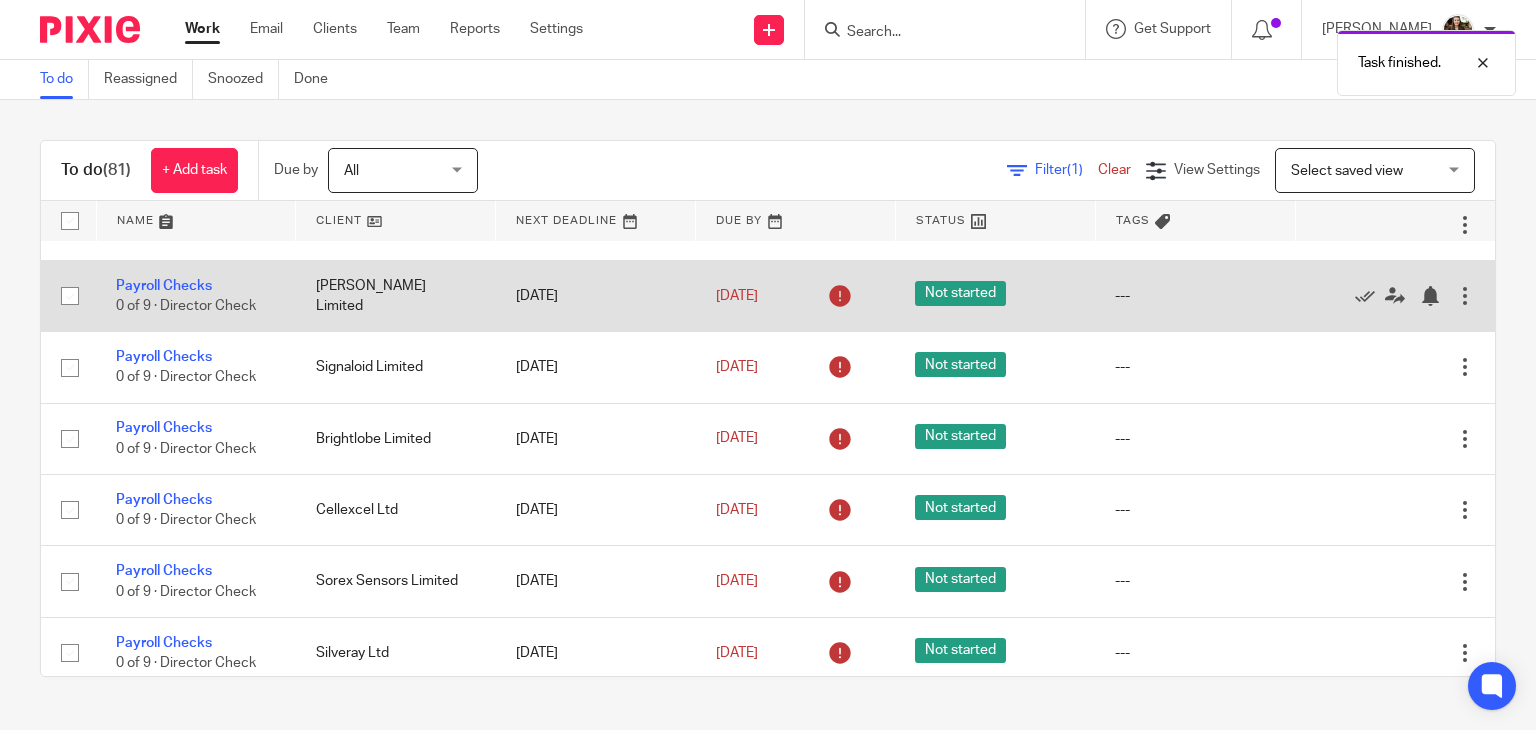 scroll, scrollTop: 2100, scrollLeft: 0, axis: vertical 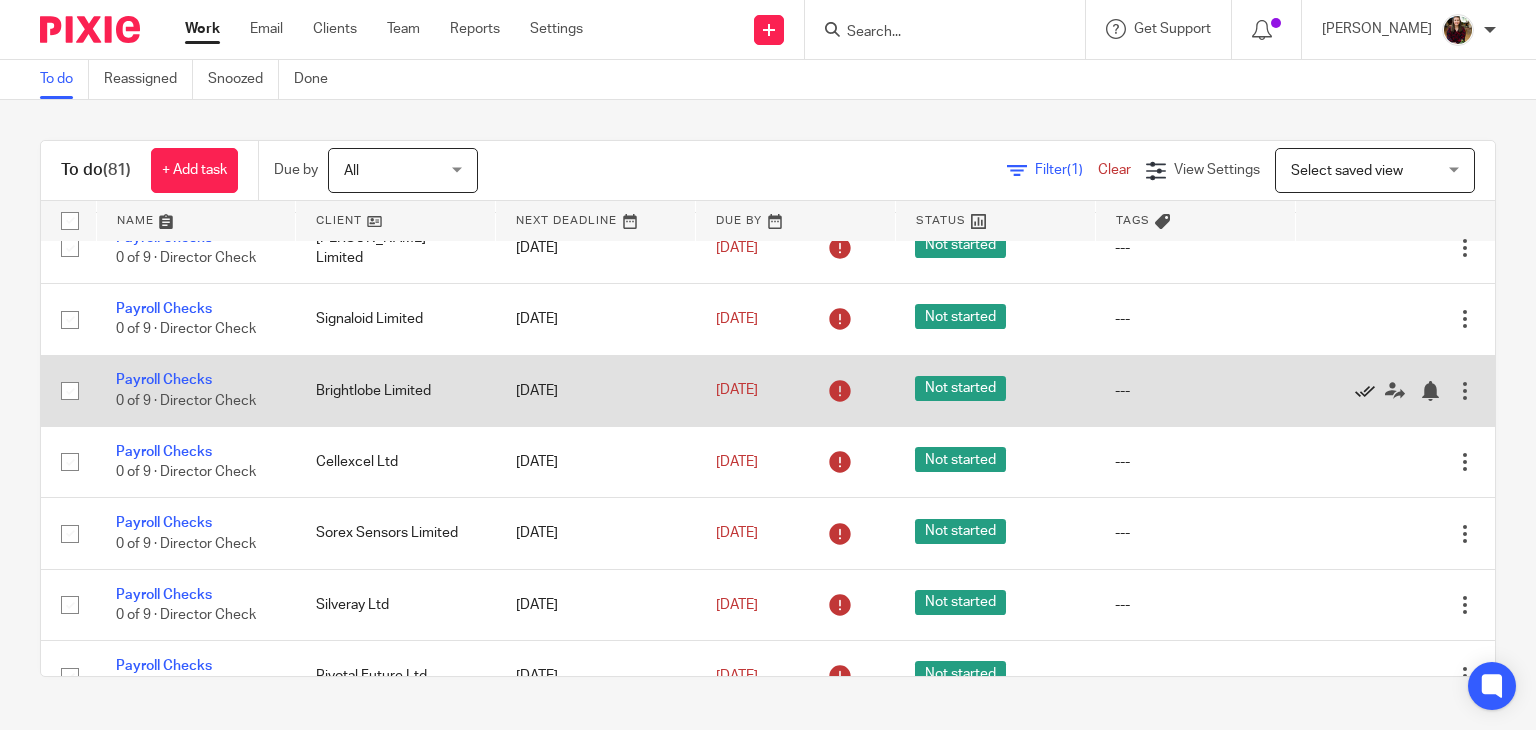 click at bounding box center (1365, 391) 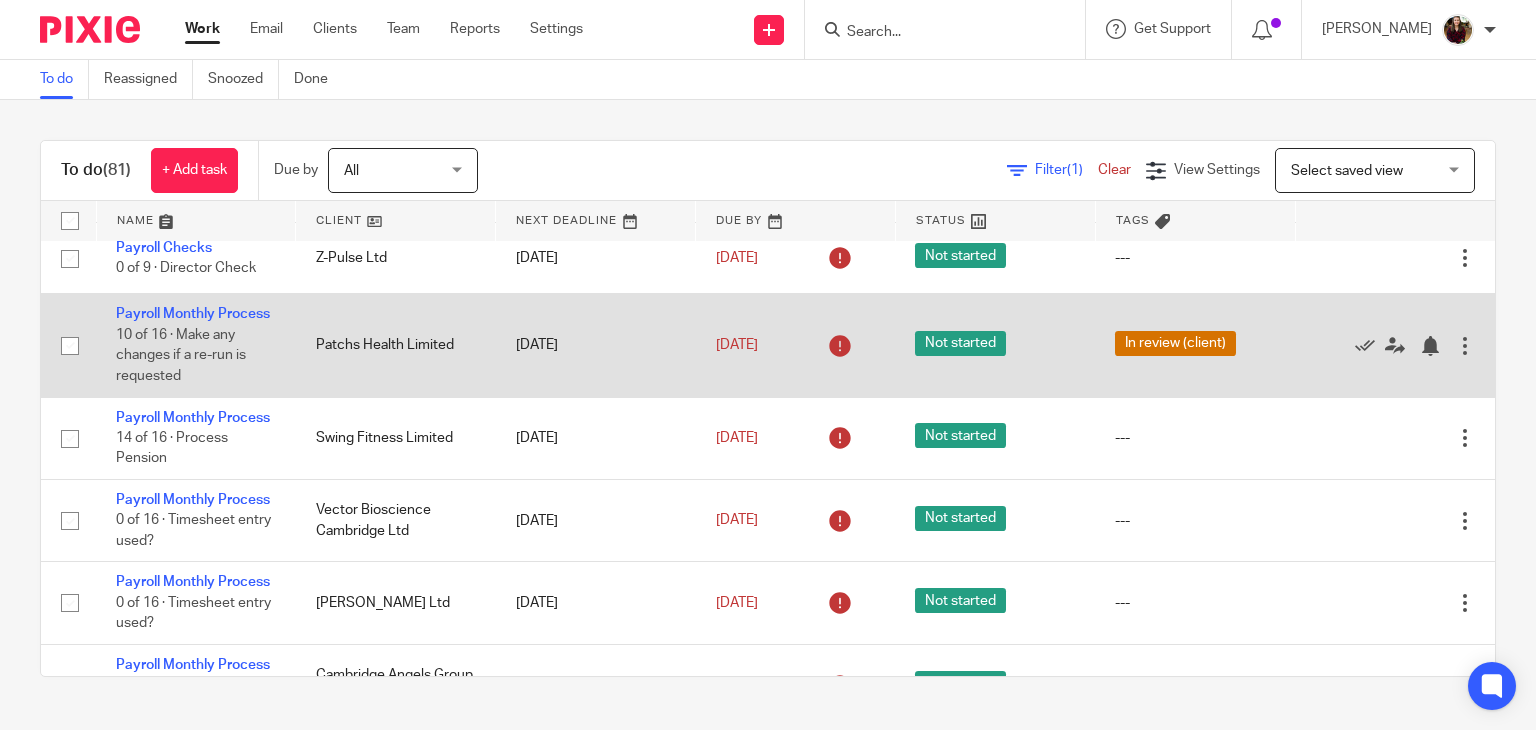 scroll, scrollTop: 4100, scrollLeft: 0, axis: vertical 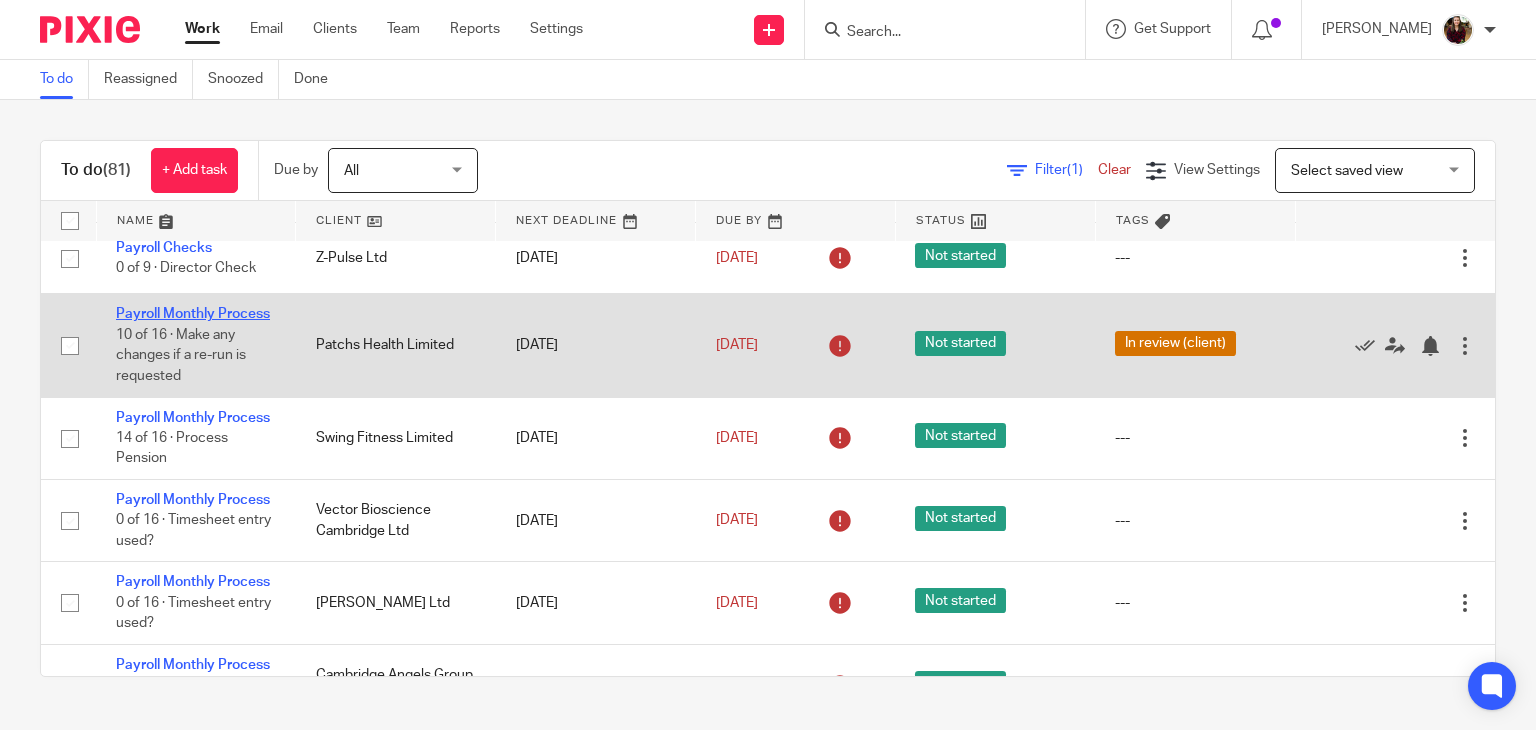 click on "Payroll Monthly Process" at bounding box center (193, 314) 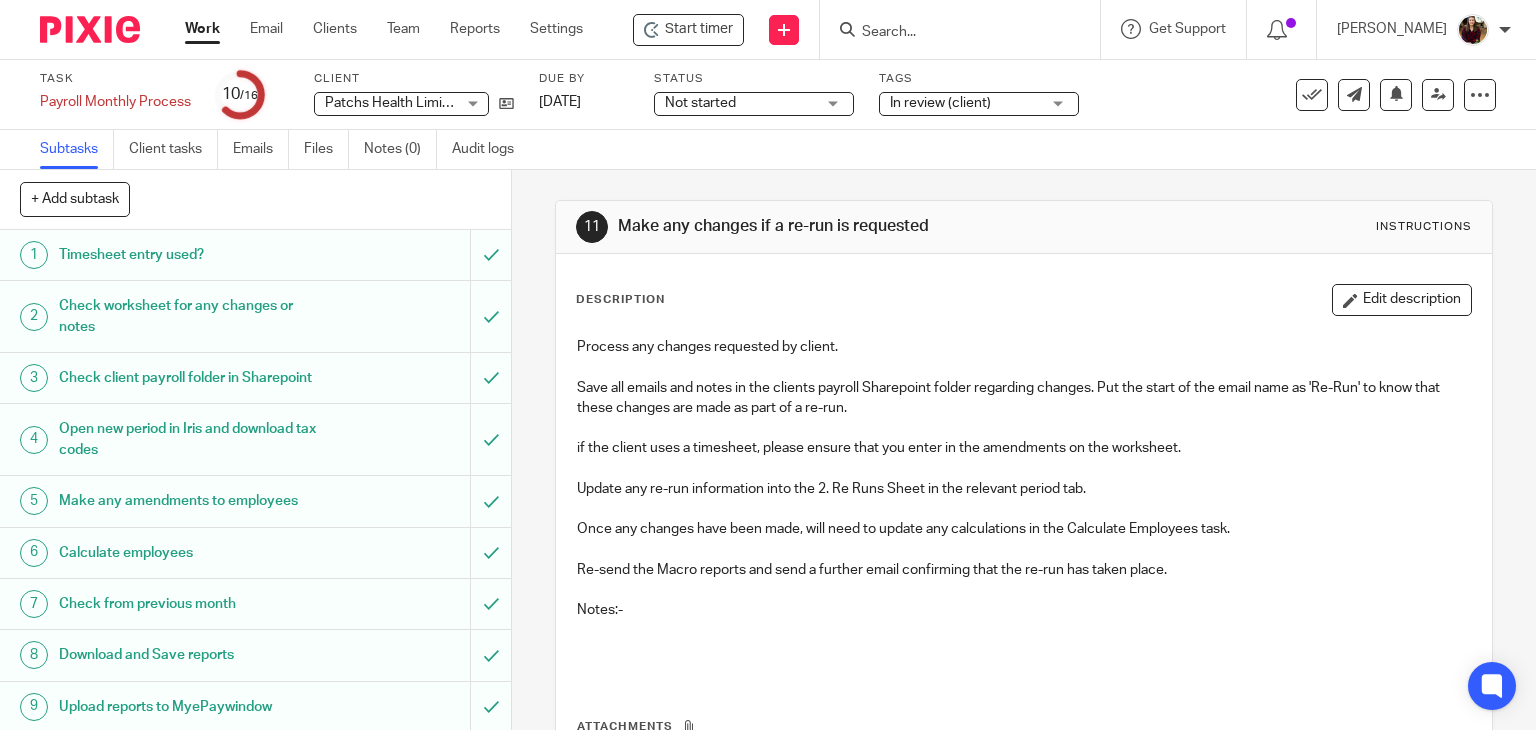 scroll, scrollTop: 0, scrollLeft: 0, axis: both 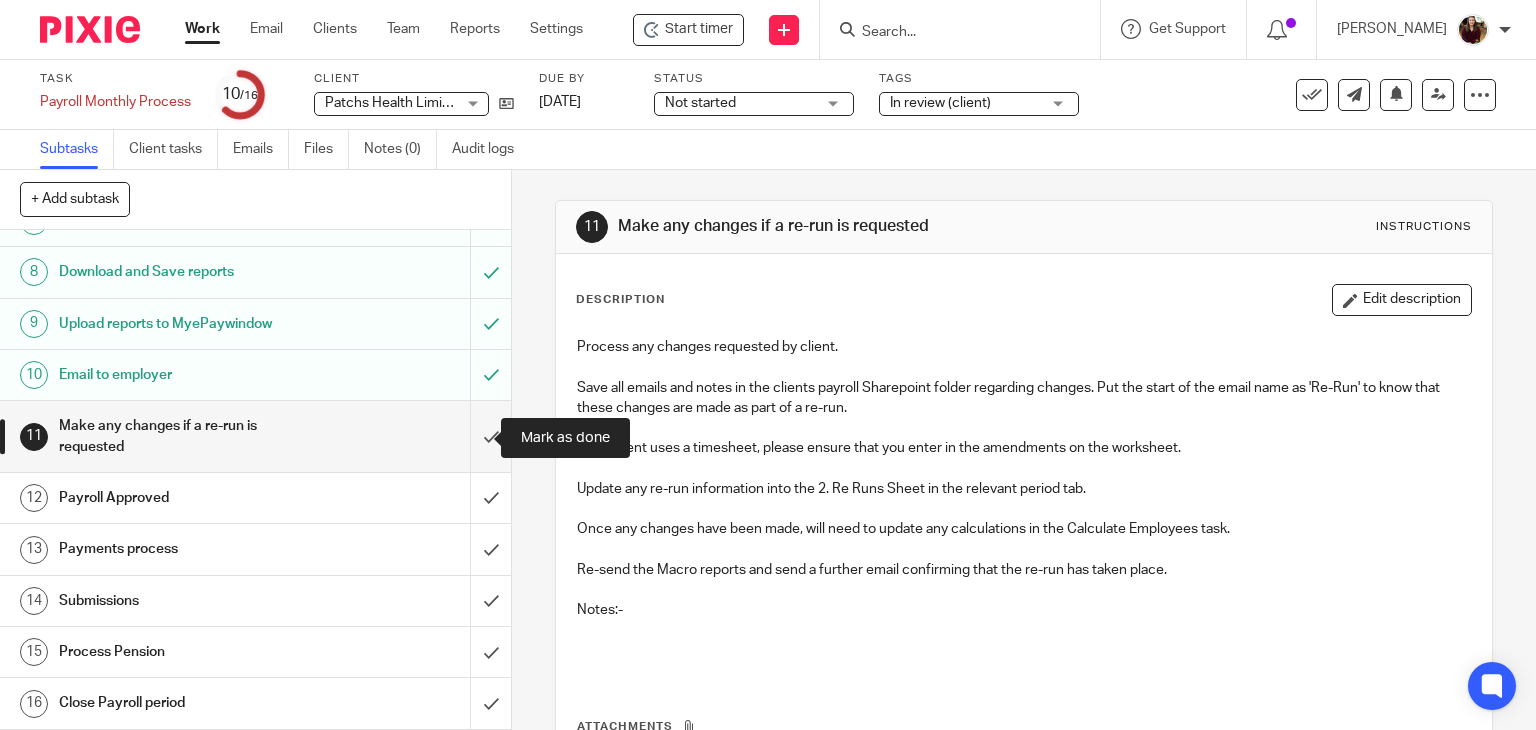 drag, startPoint x: 468, startPoint y: 439, endPoint x: 416, endPoint y: 464, distance: 57.697487 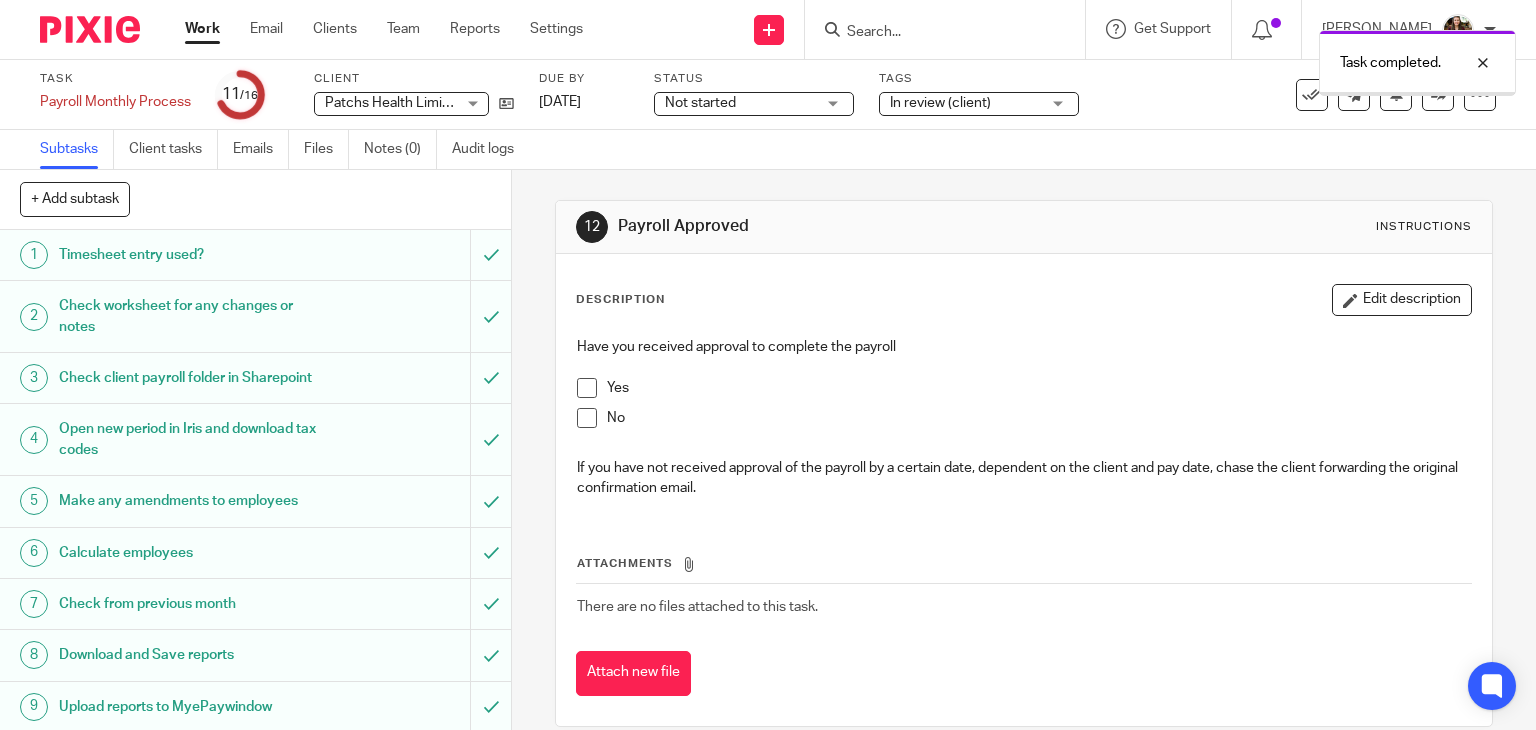 scroll, scrollTop: 0, scrollLeft: 0, axis: both 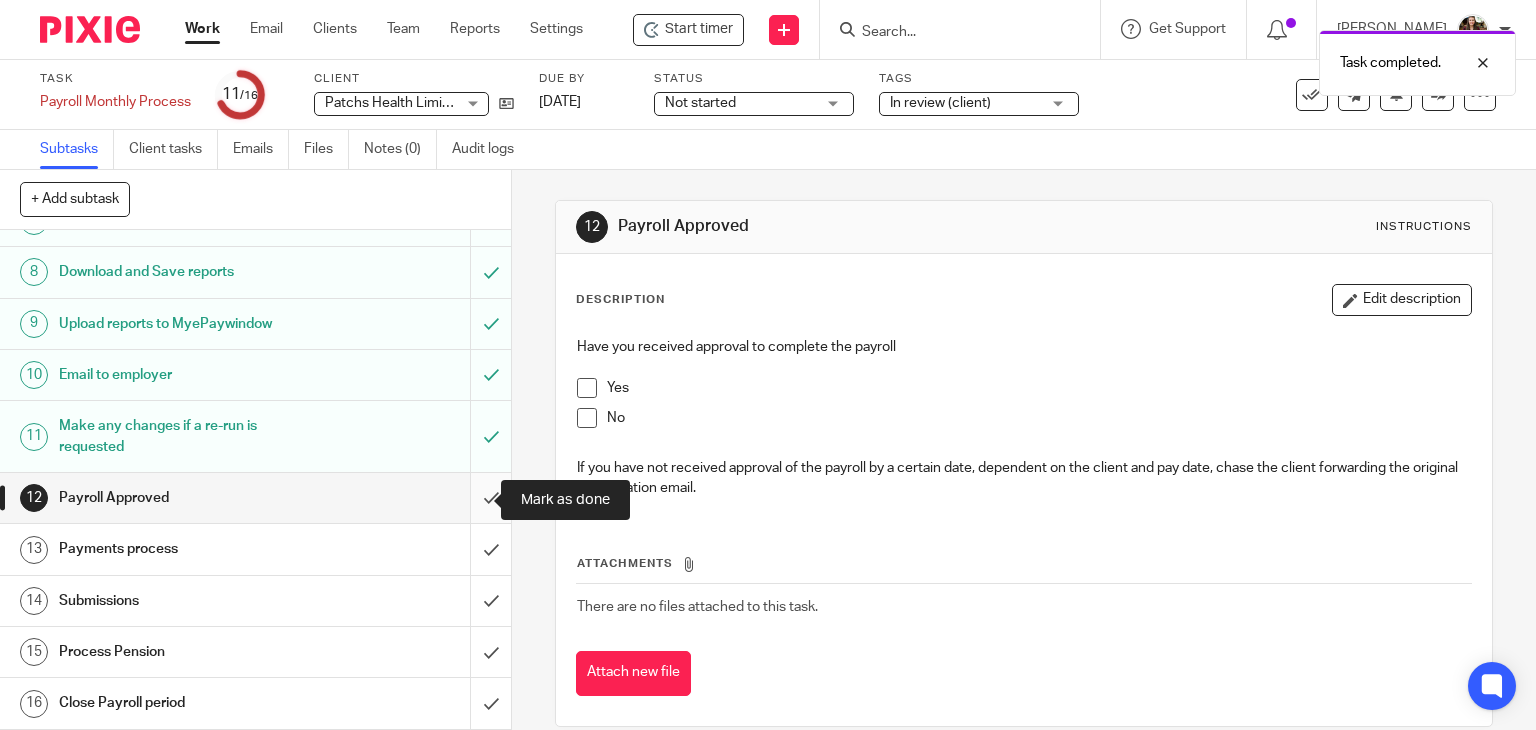 click at bounding box center (255, 498) 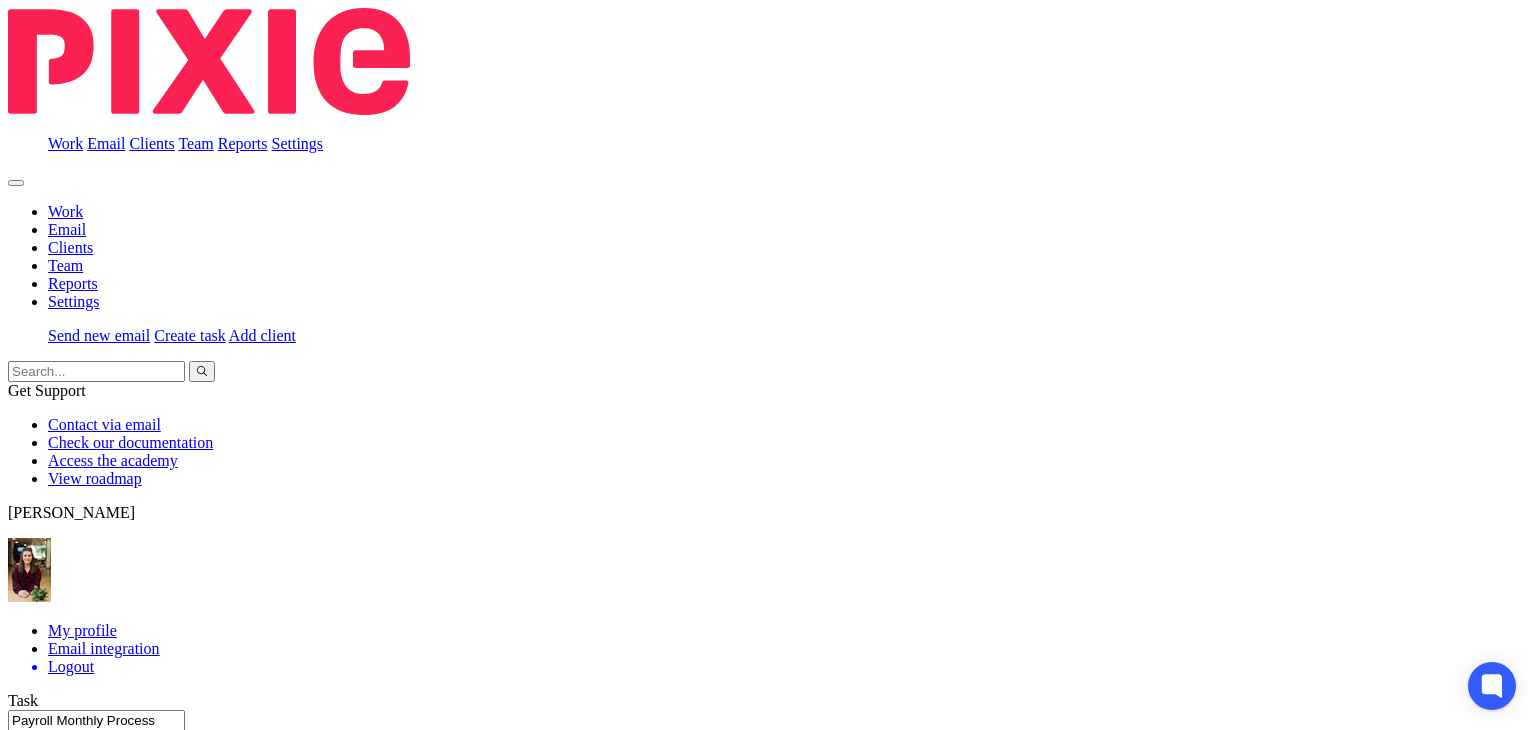 scroll, scrollTop: 0, scrollLeft: 0, axis: both 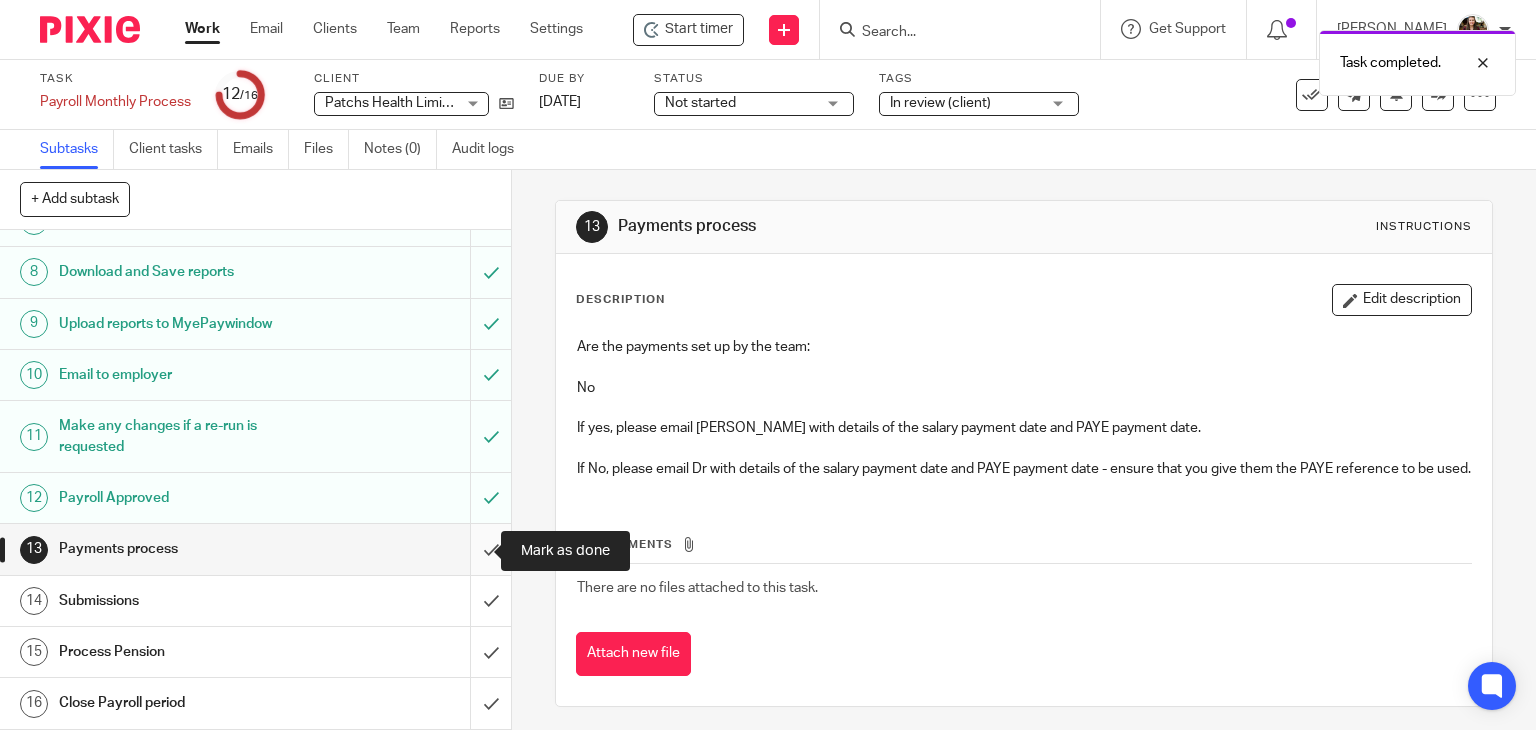 click at bounding box center (255, 549) 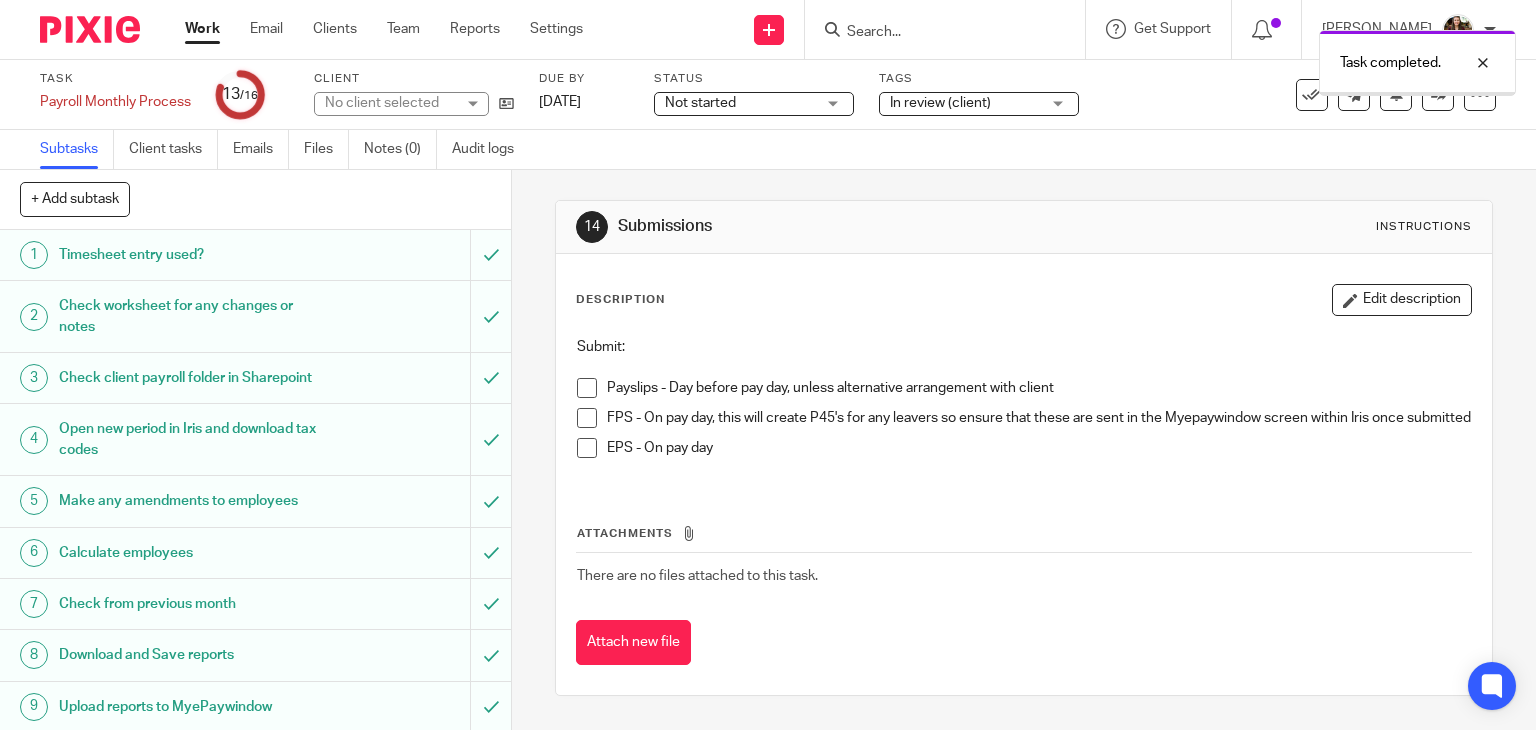 scroll, scrollTop: 0, scrollLeft: 0, axis: both 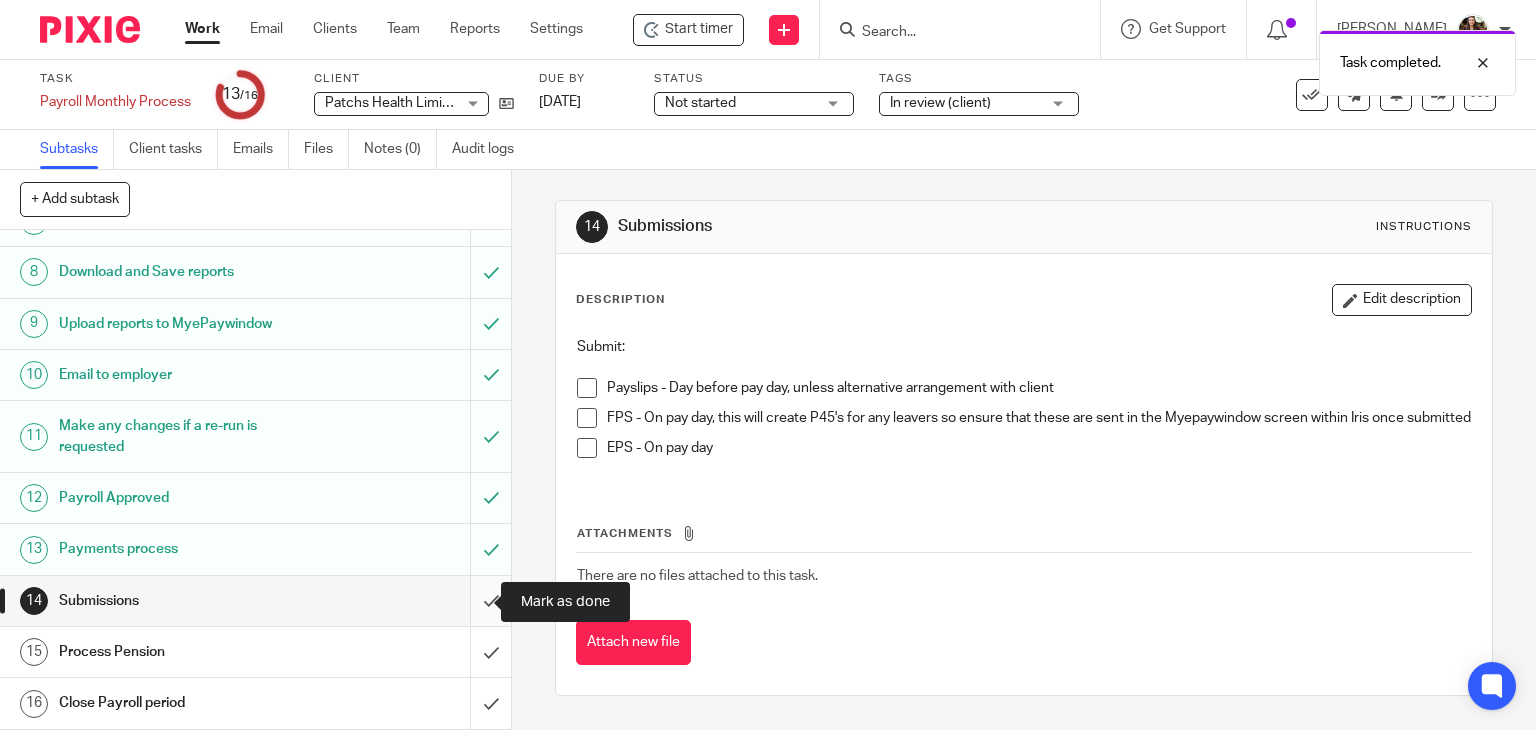 click at bounding box center (255, 601) 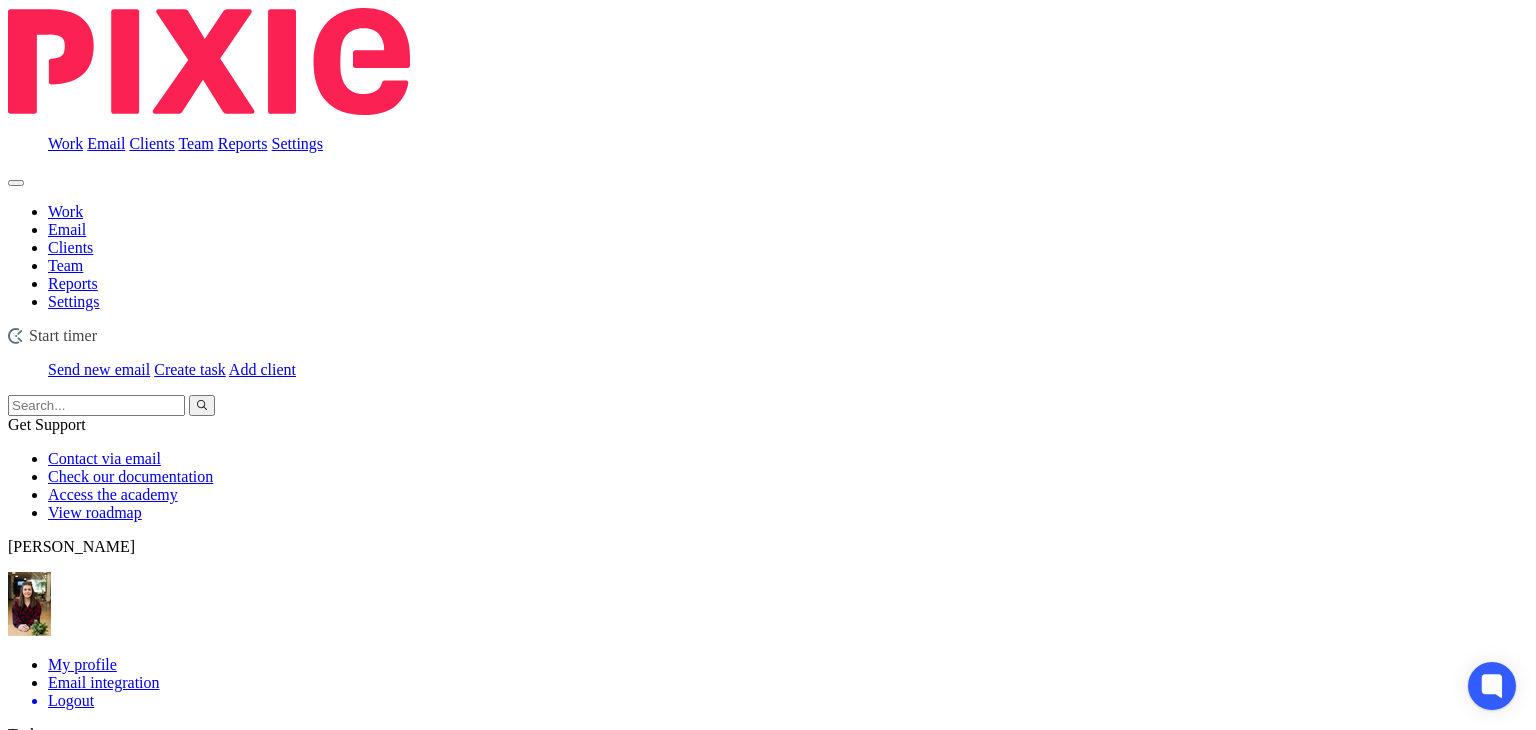 scroll, scrollTop: 0, scrollLeft: 0, axis: both 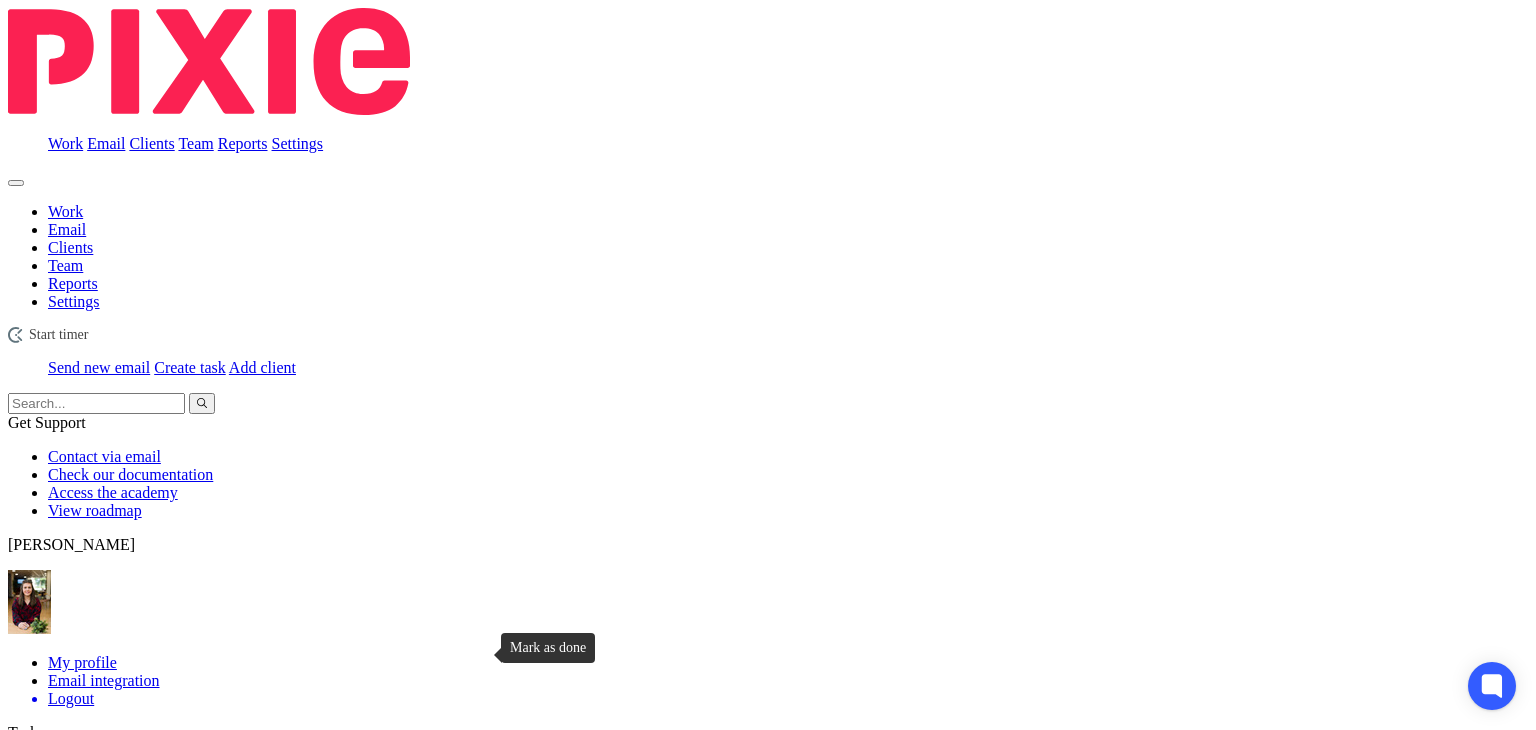 click at bounding box center (16, 14209) 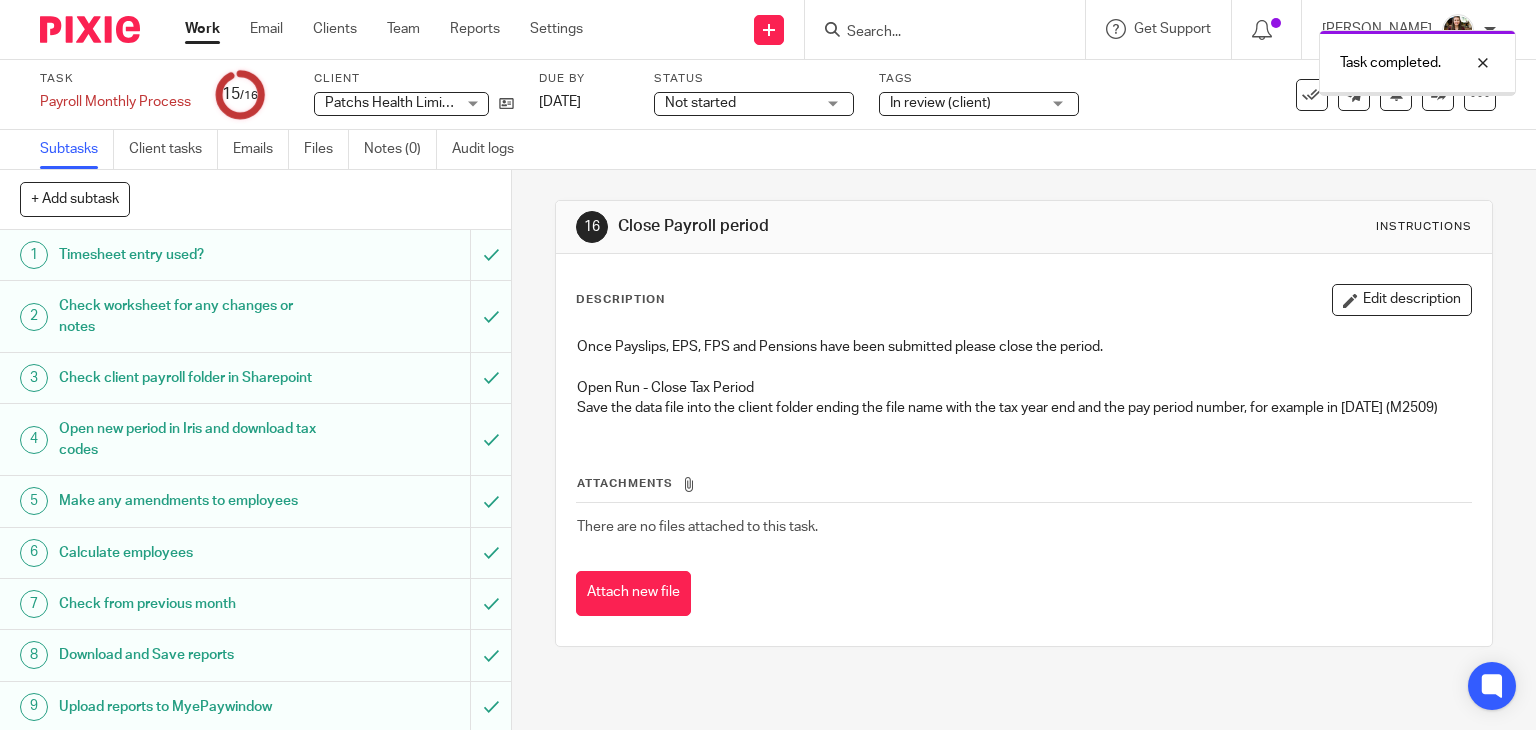 scroll, scrollTop: 0, scrollLeft: 0, axis: both 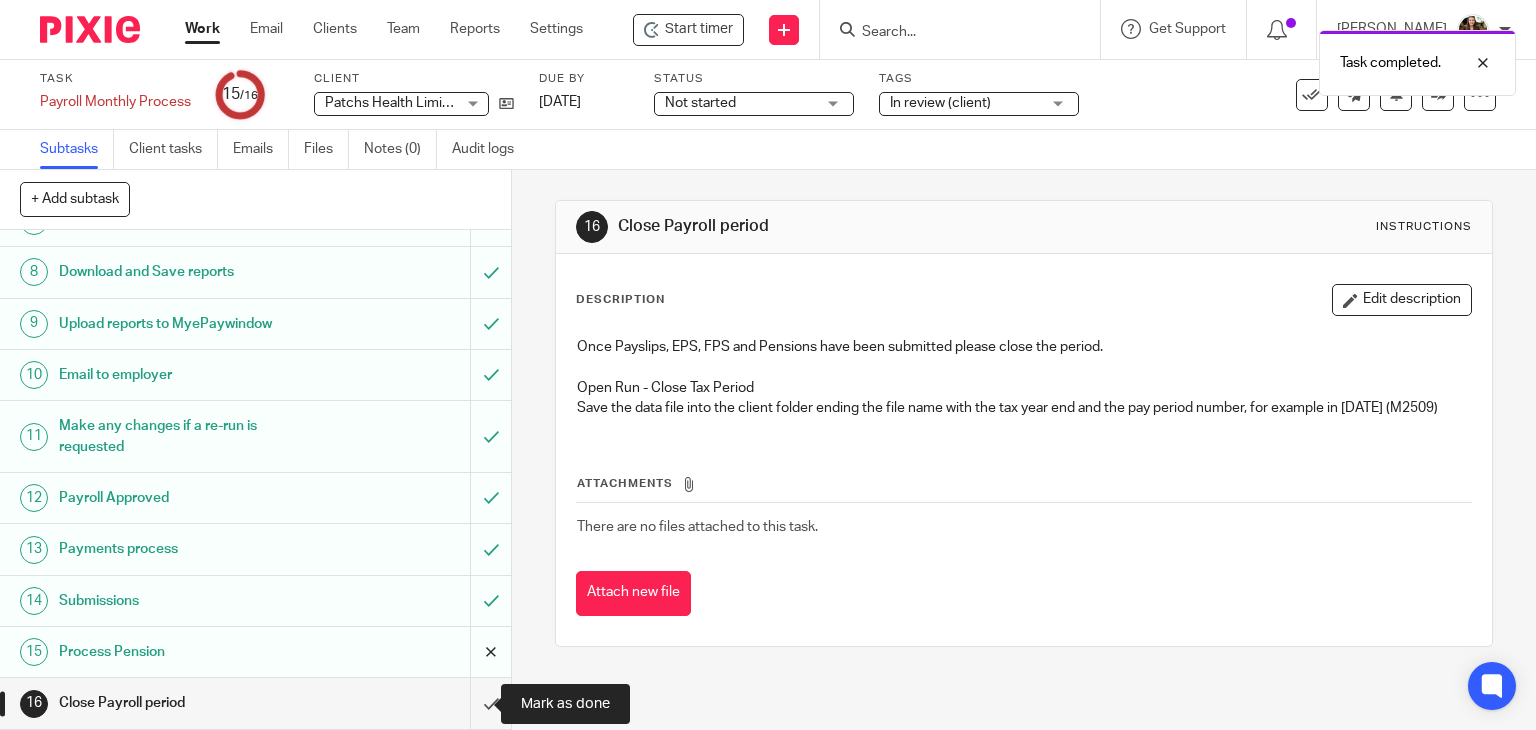 drag, startPoint x: 467, startPoint y: 697, endPoint x: 459, endPoint y: 662, distance: 35.902645 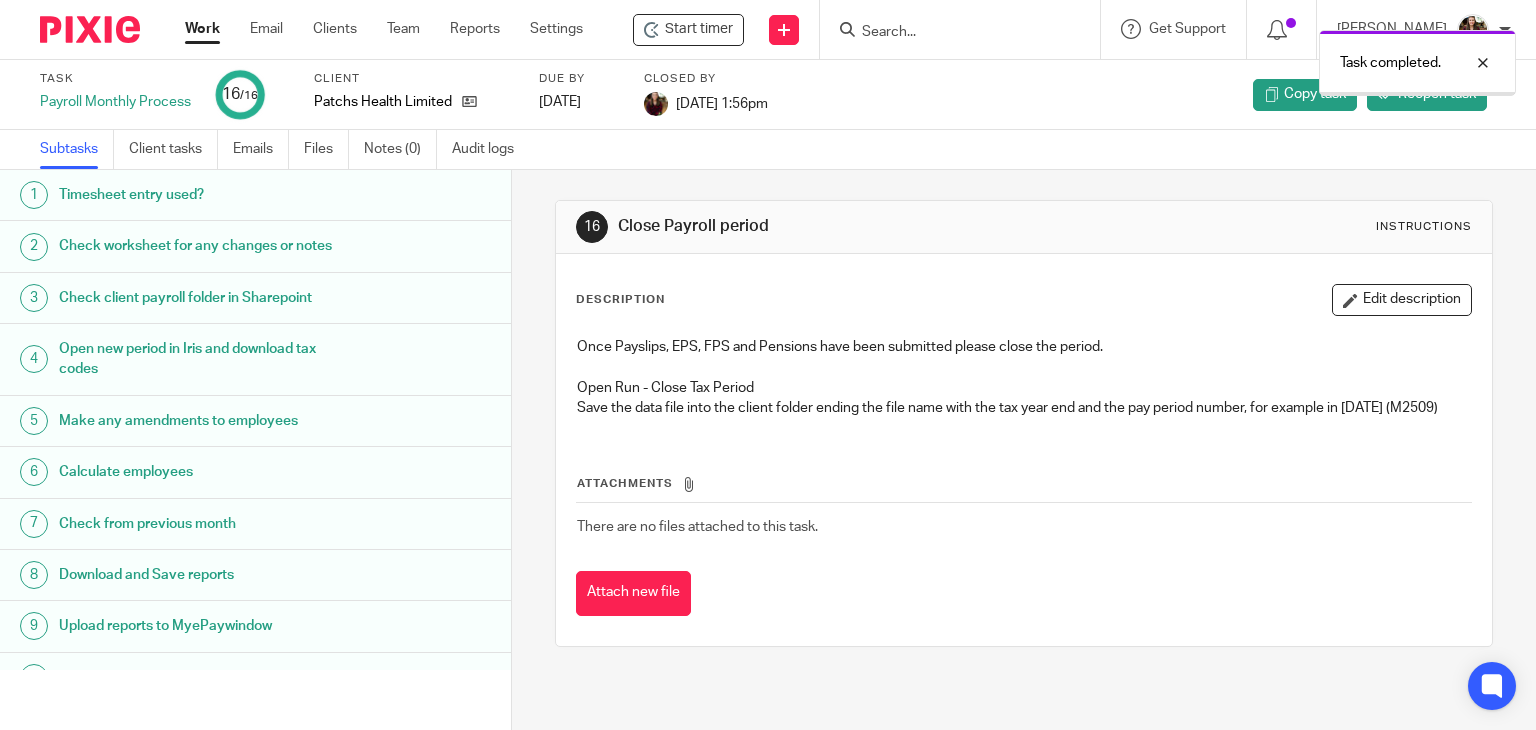 scroll, scrollTop: 0, scrollLeft: 0, axis: both 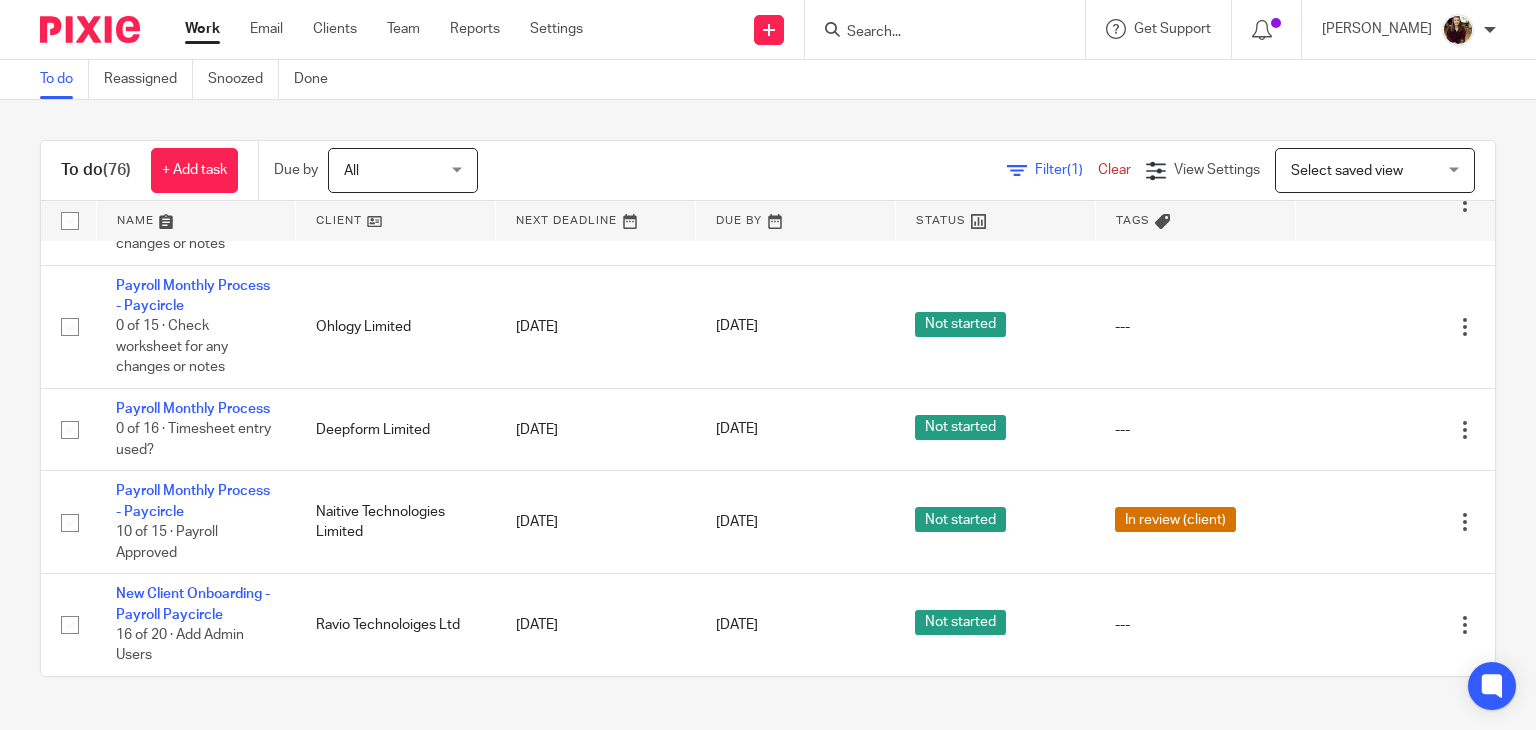 click at bounding box center [935, 33] 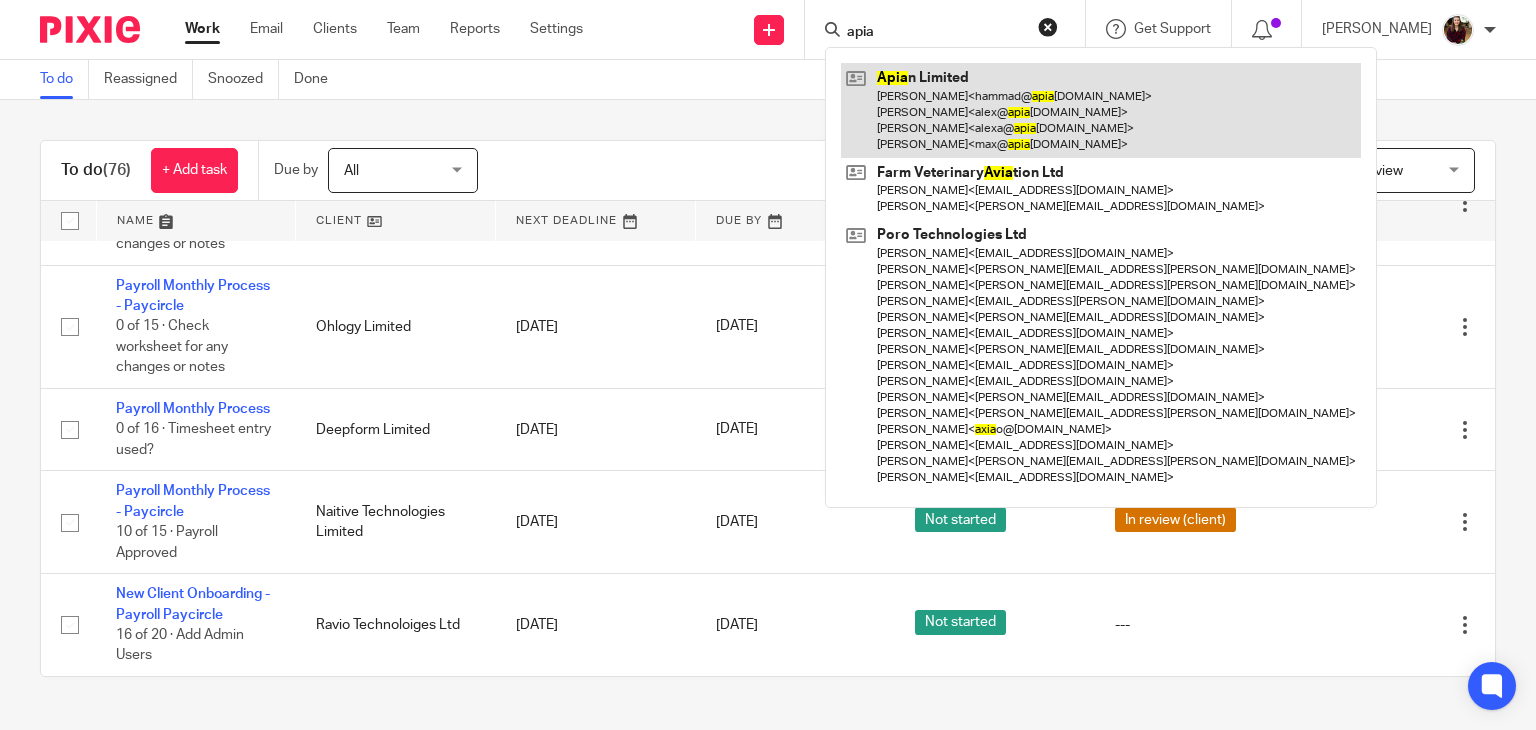 type on "apia" 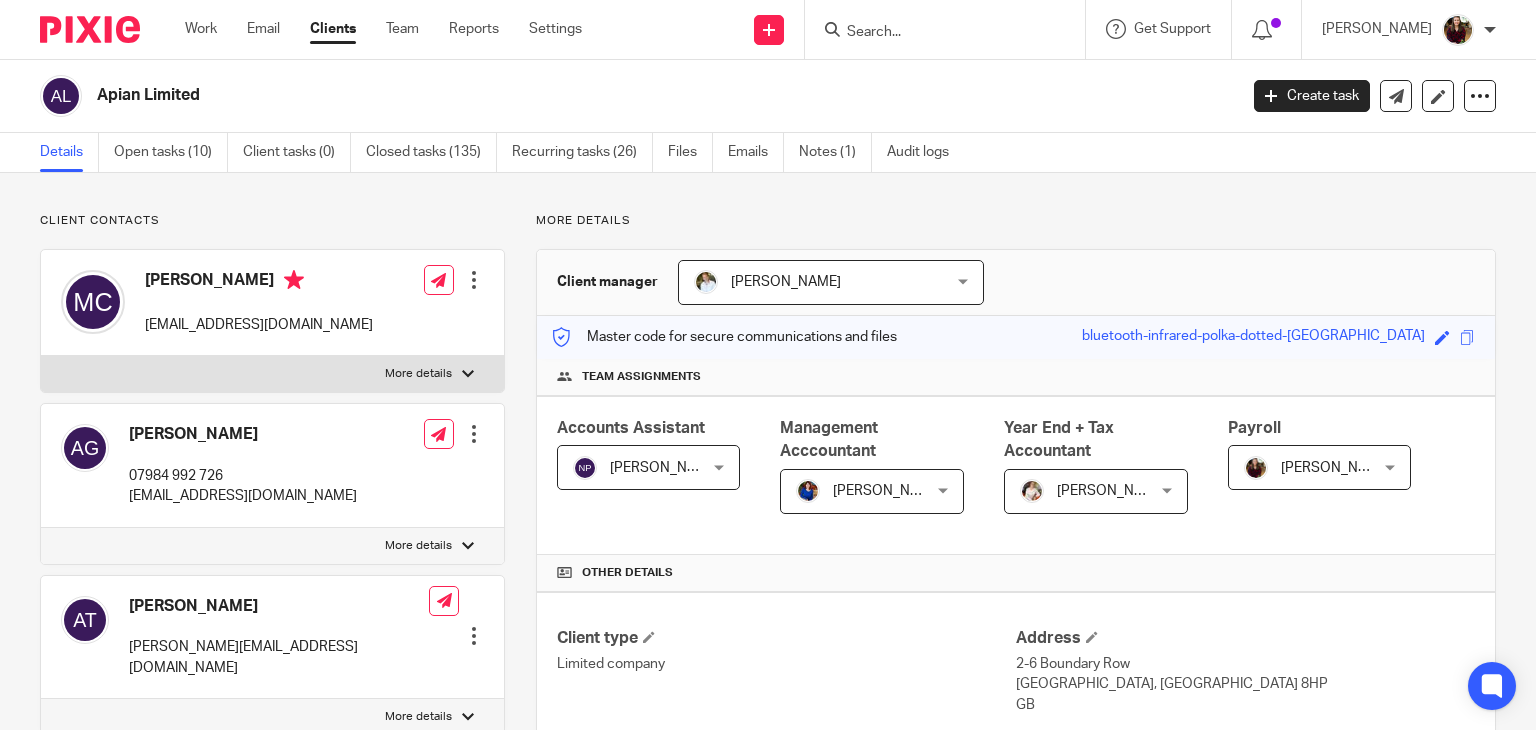 scroll, scrollTop: 0, scrollLeft: 0, axis: both 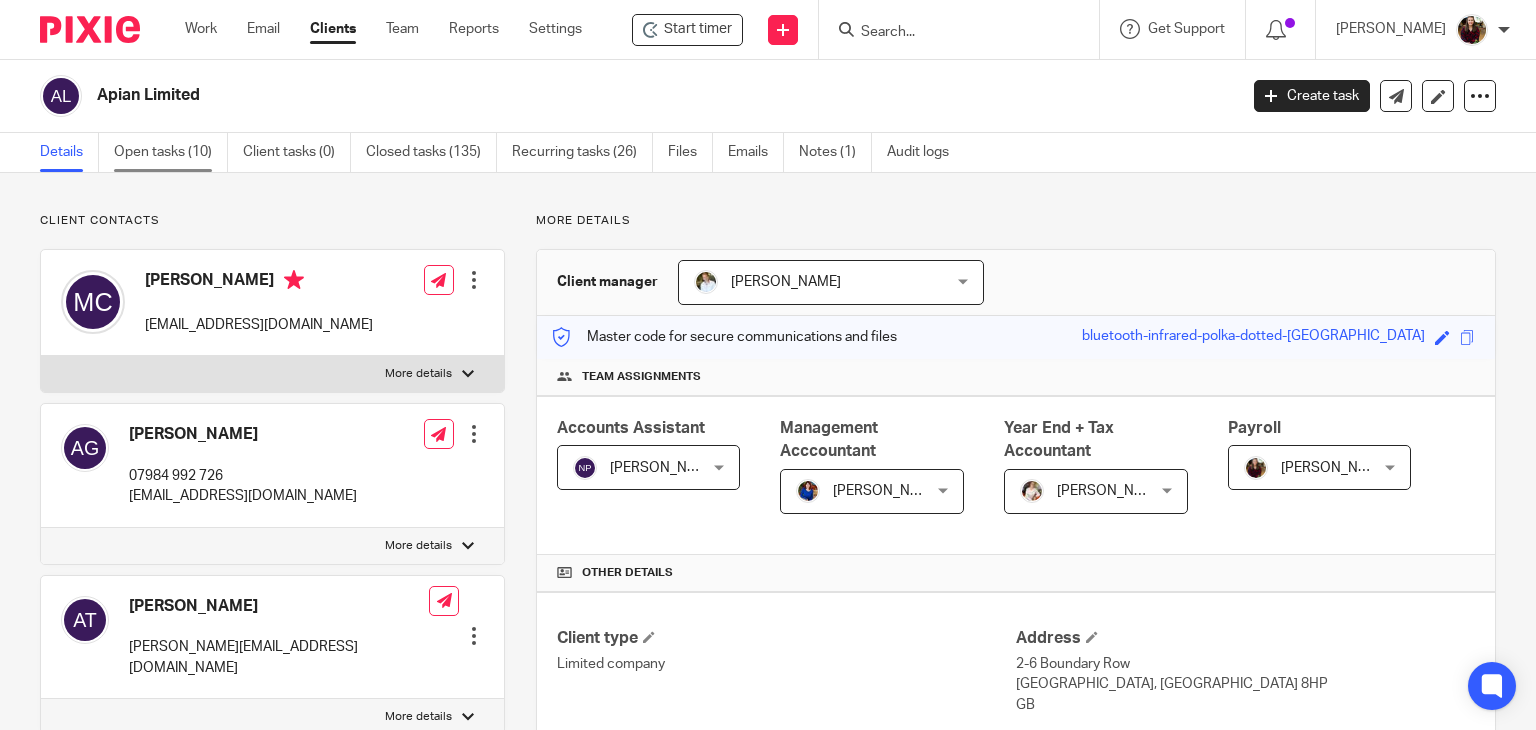click on "Open tasks (10)" at bounding box center [171, 152] 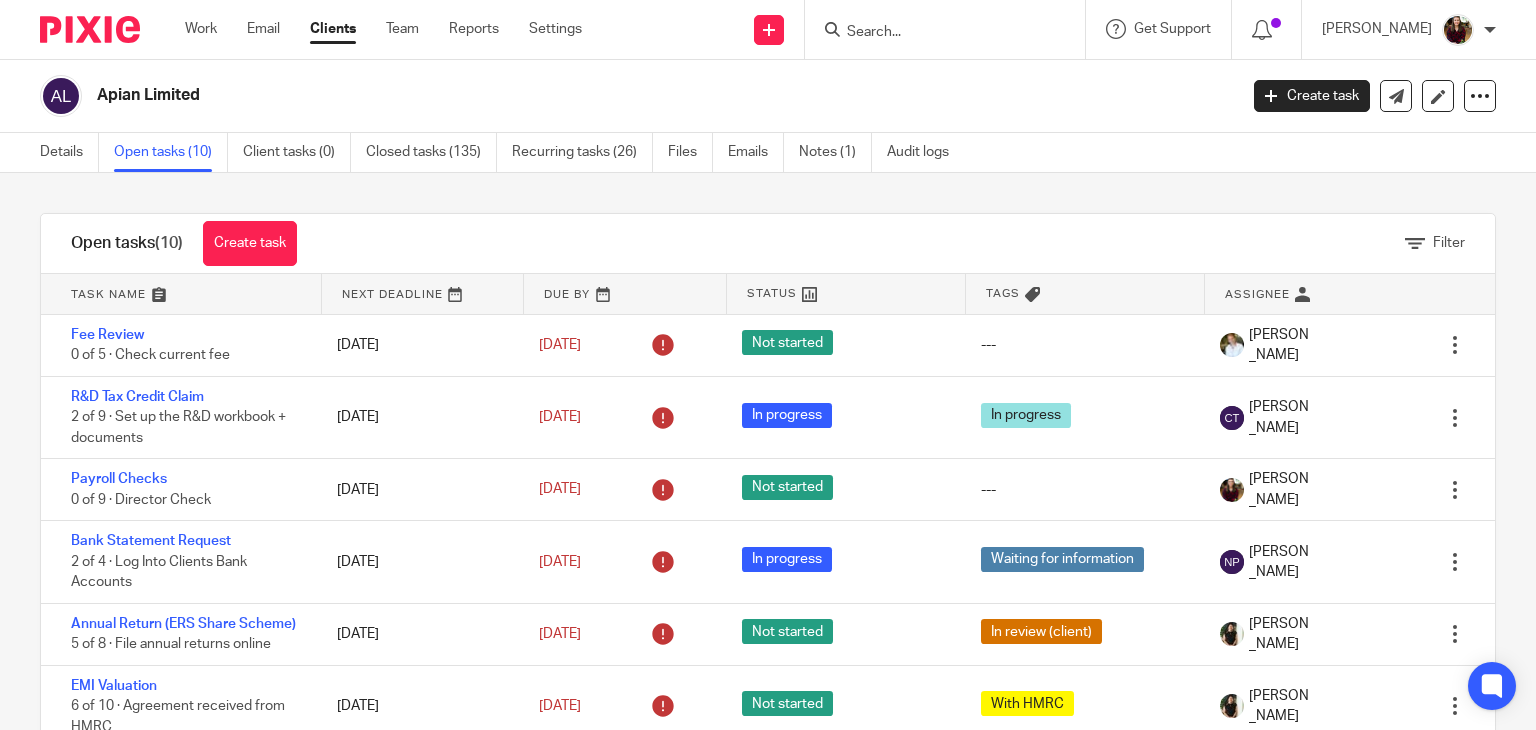 scroll, scrollTop: 0, scrollLeft: 0, axis: both 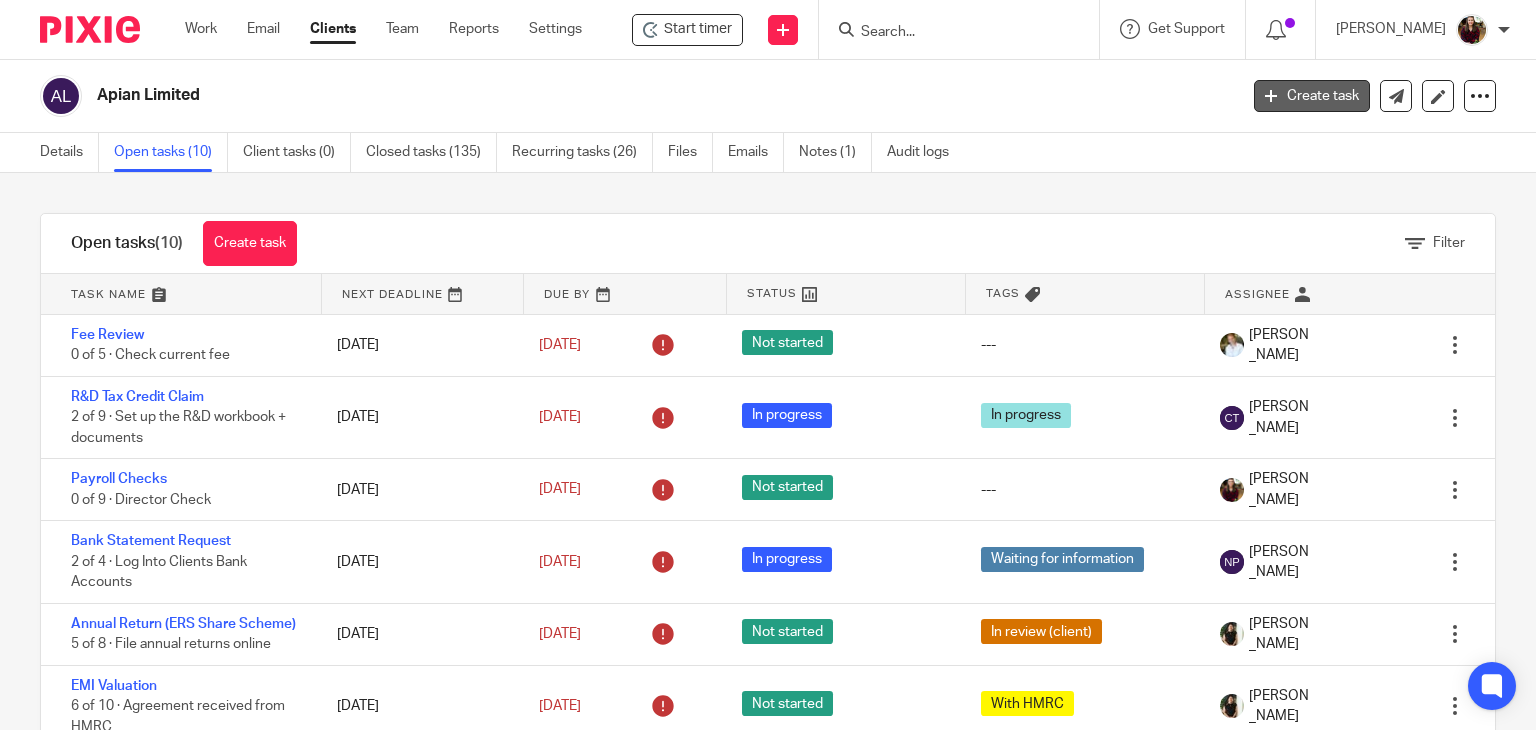 click on "Create task" at bounding box center [1312, 96] 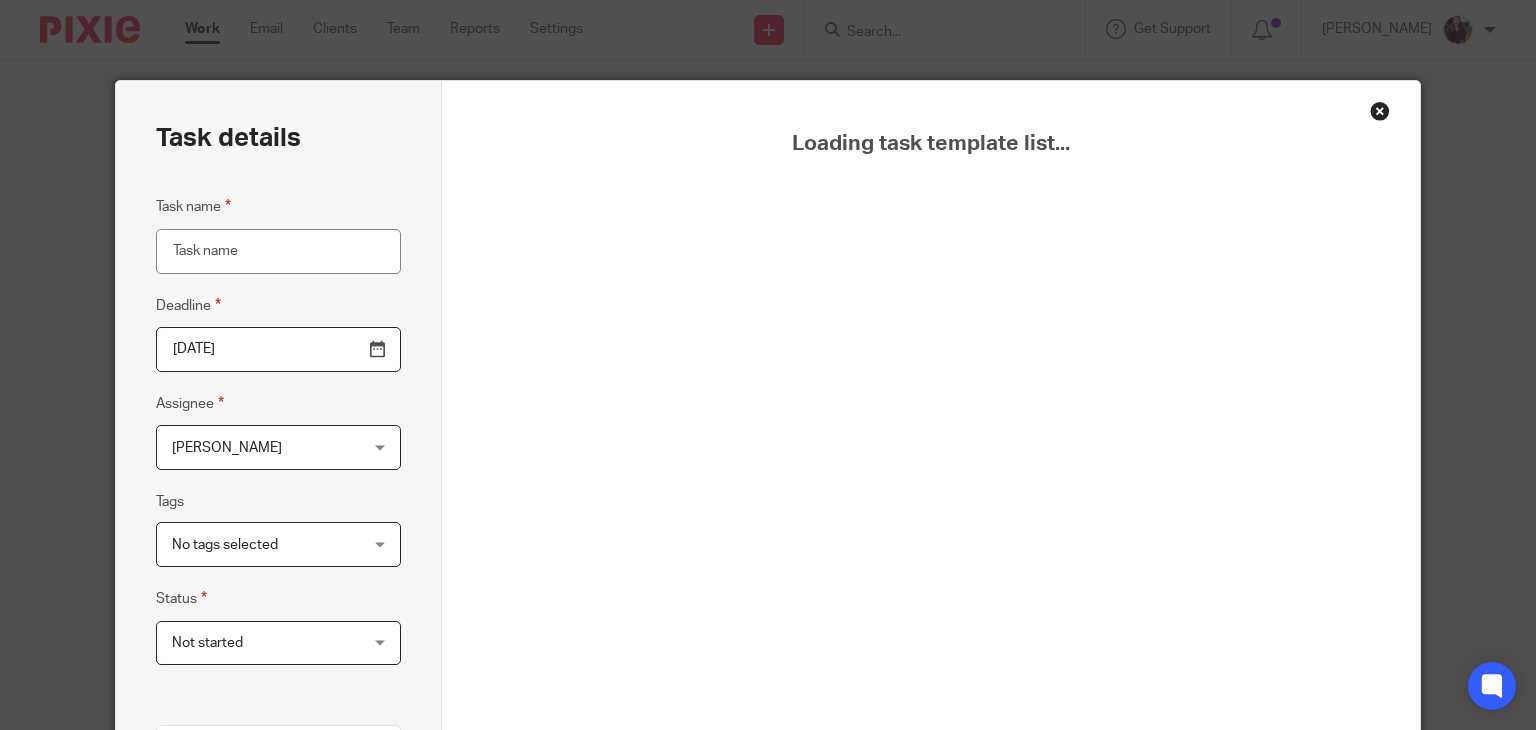scroll, scrollTop: 0, scrollLeft: 0, axis: both 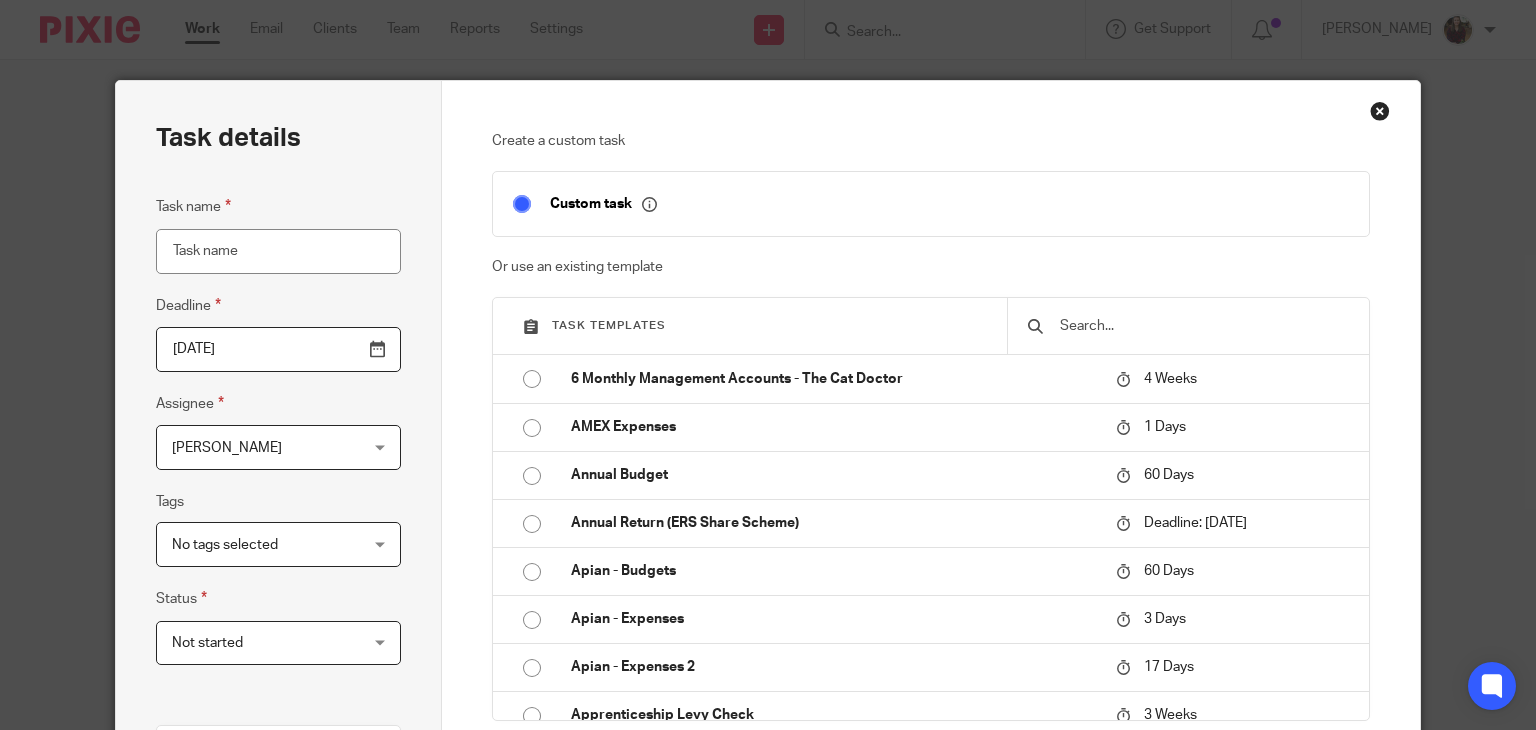 click at bounding box center (1203, 326) 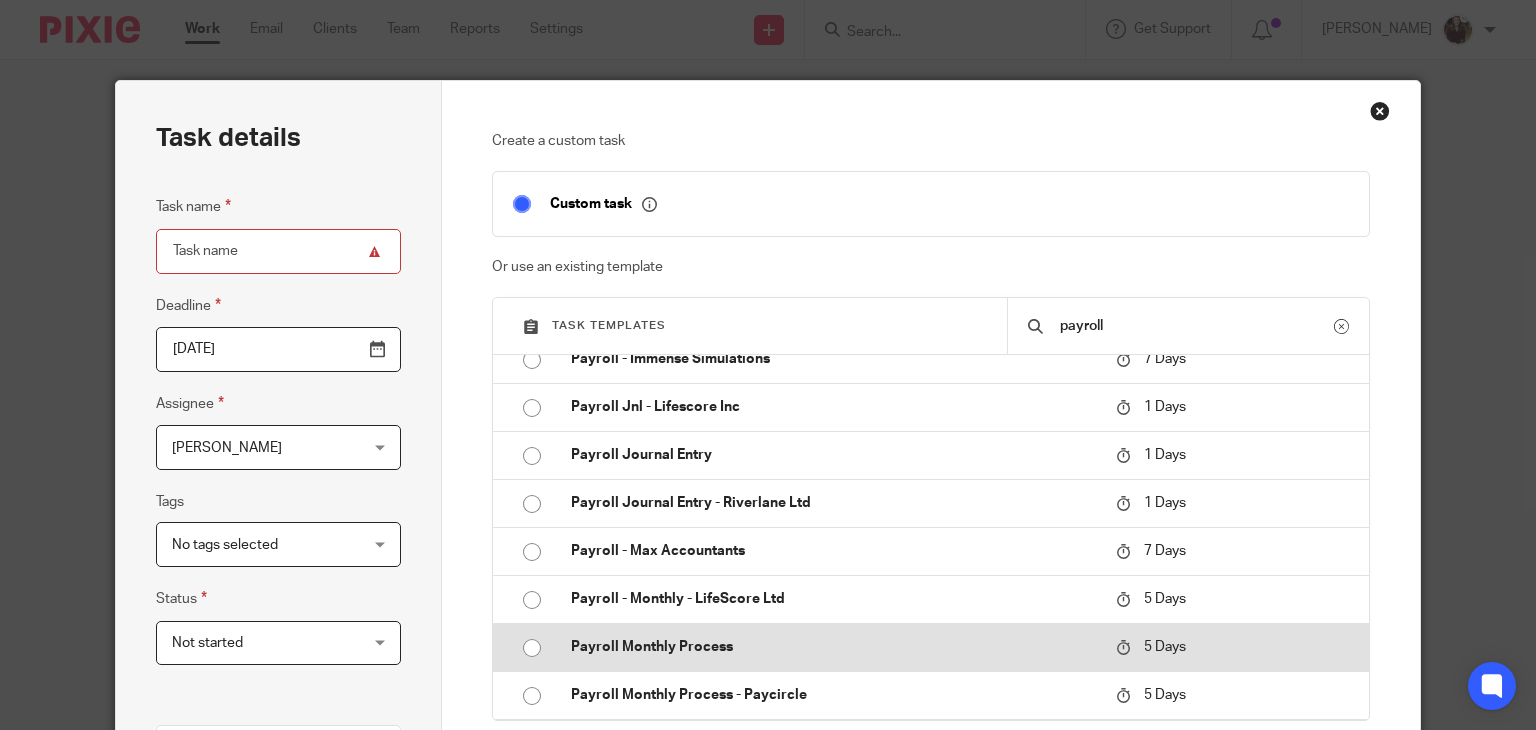 scroll, scrollTop: 600, scrollLeft: 0, axis: vertical 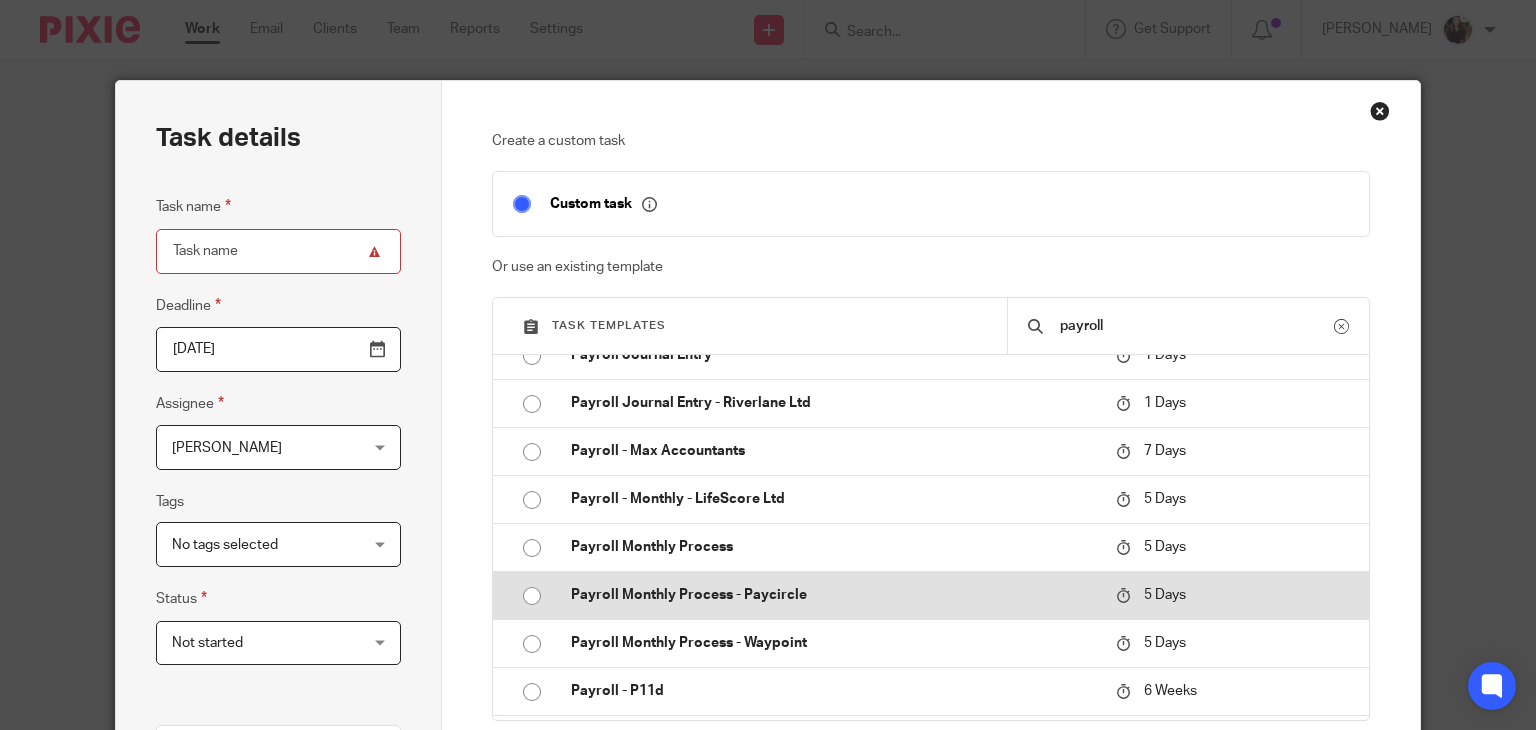 type on "payroll" 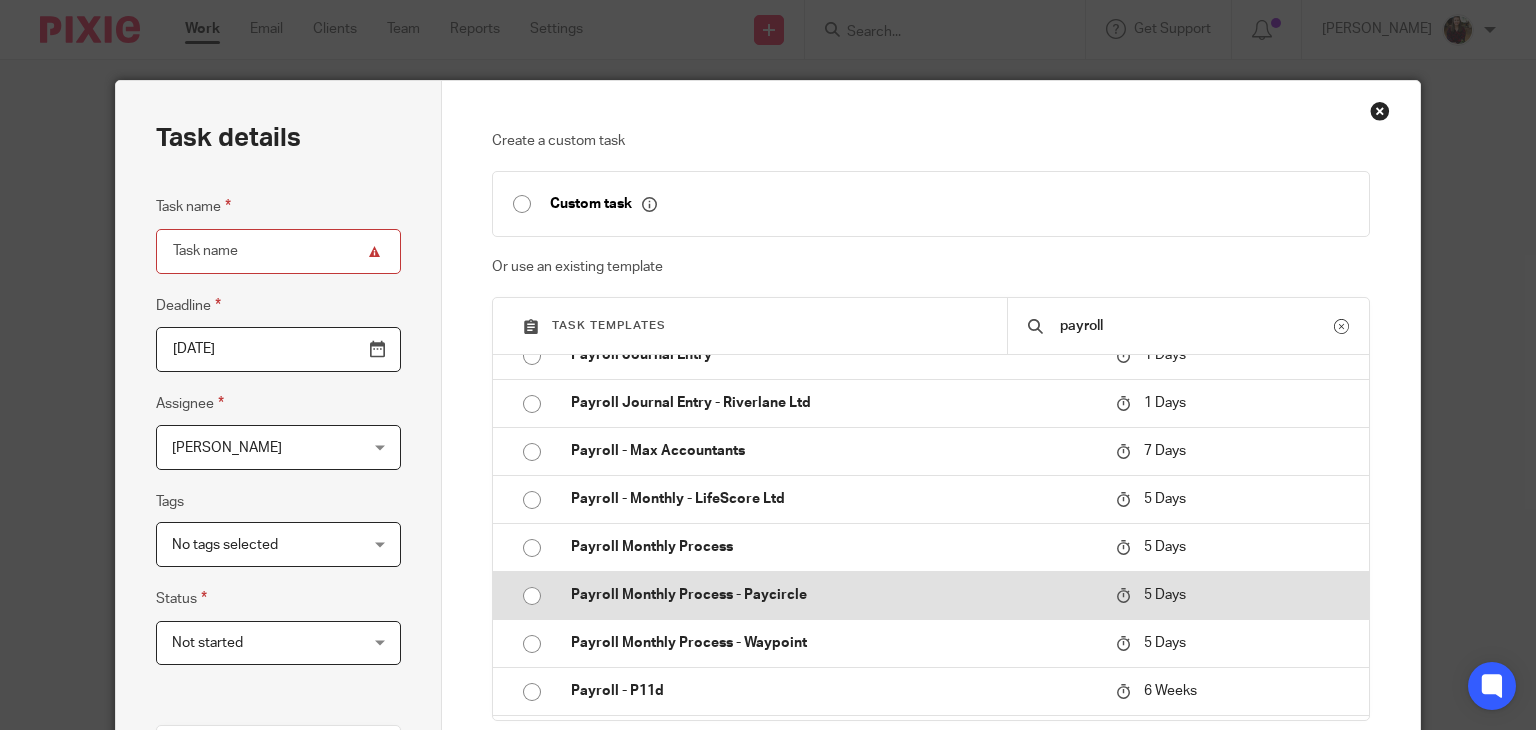 type on "2025-07-20" 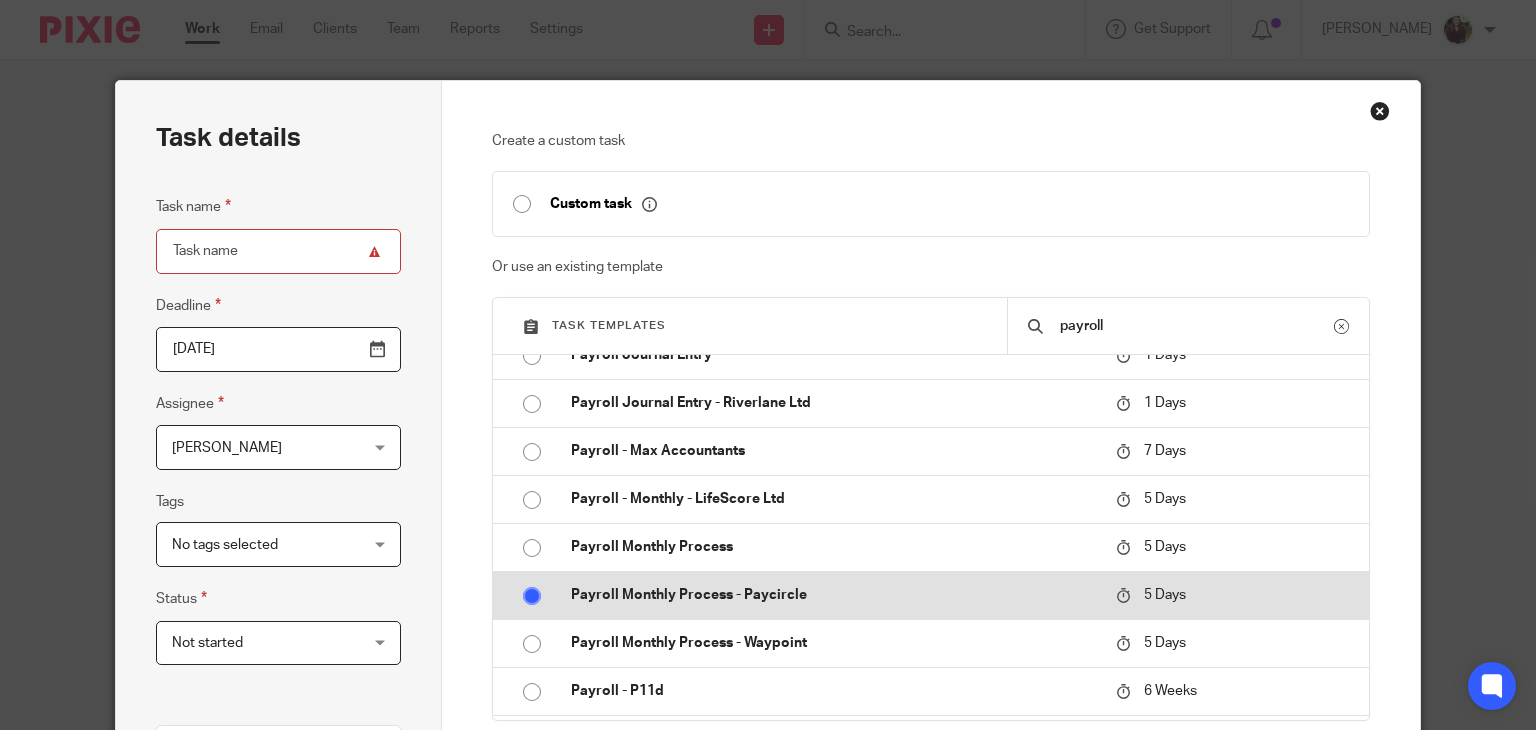 type on "Payroll Monthly Process - Paycircle" 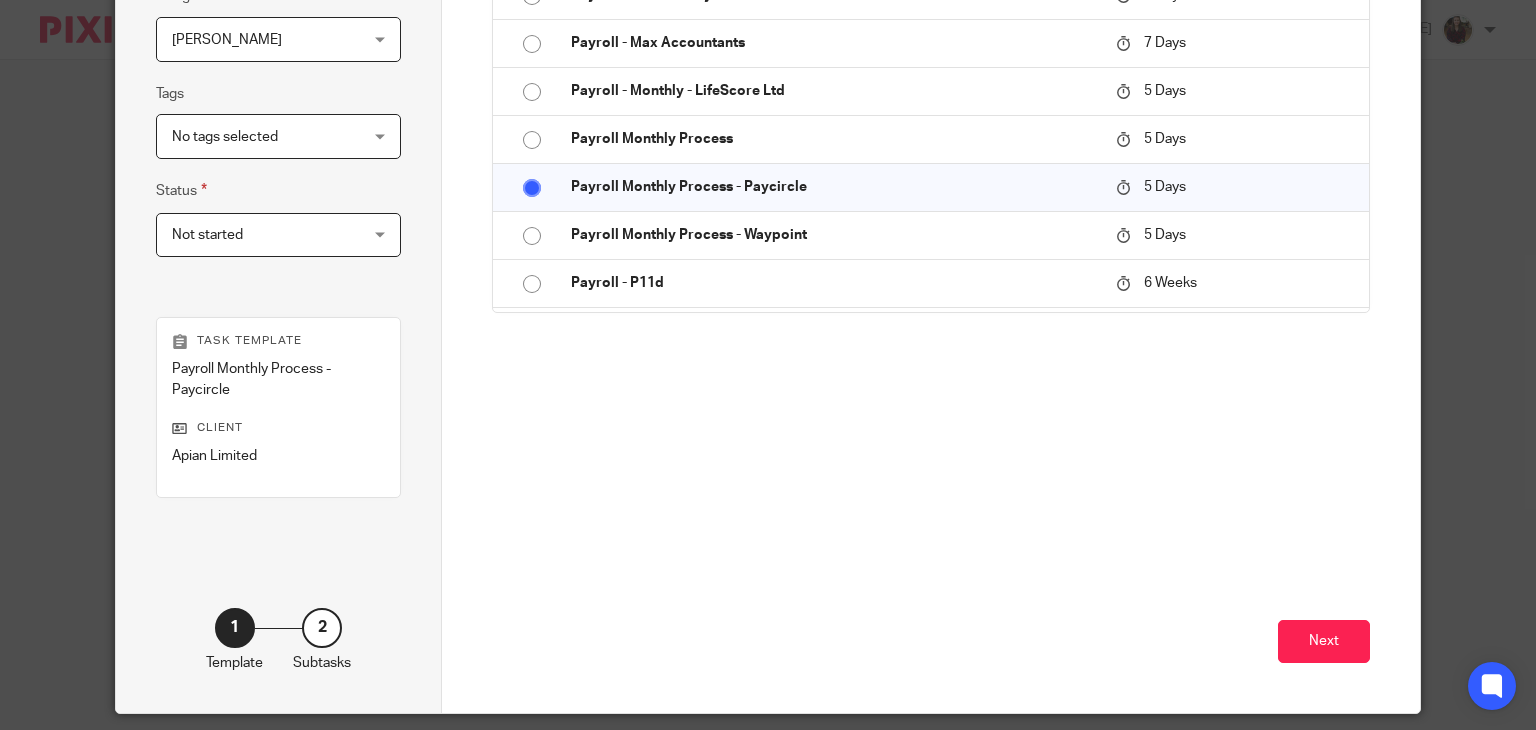 scroll, scrollTop: 471, scrollLeft: 0, axis: vertical 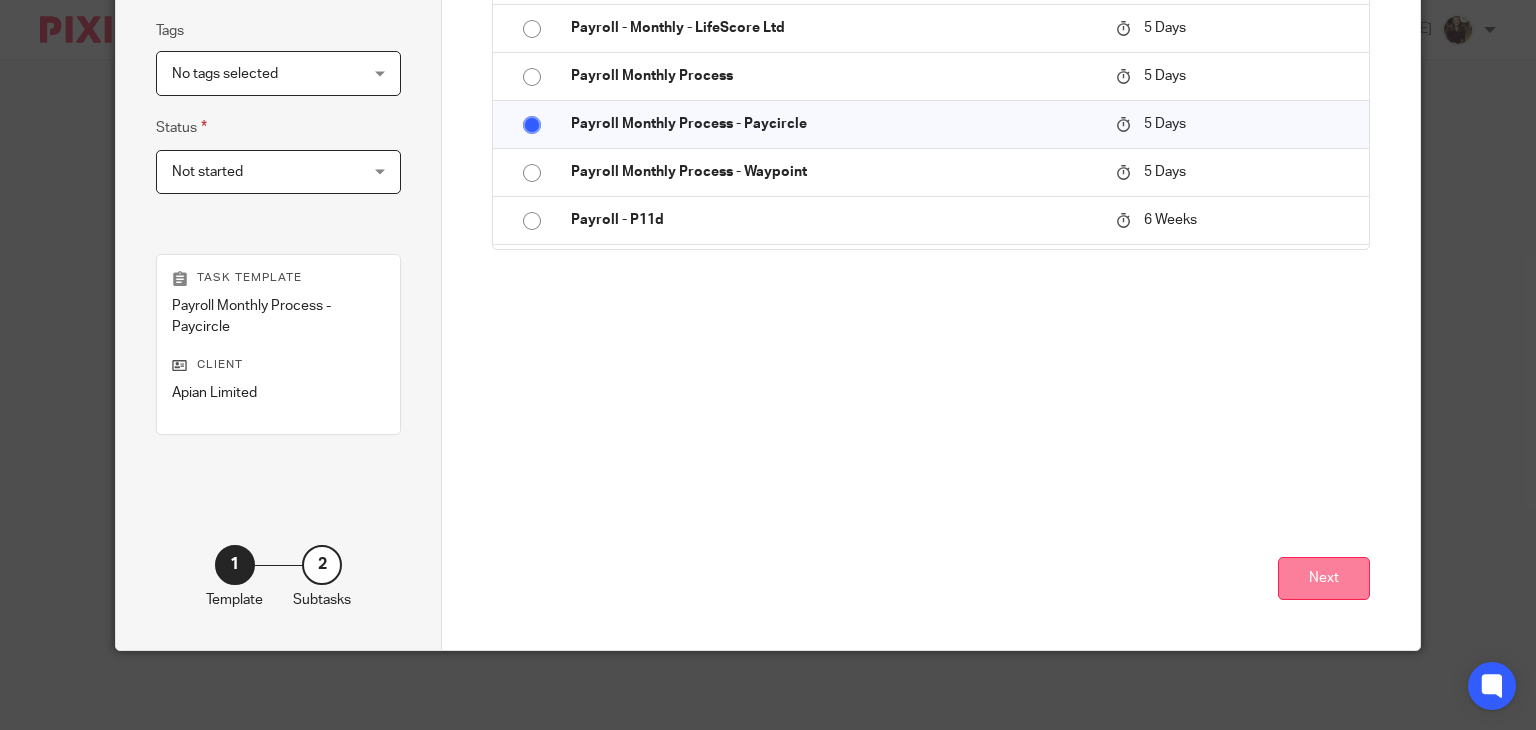 click on "Next" at bounding box center [1324, 578] 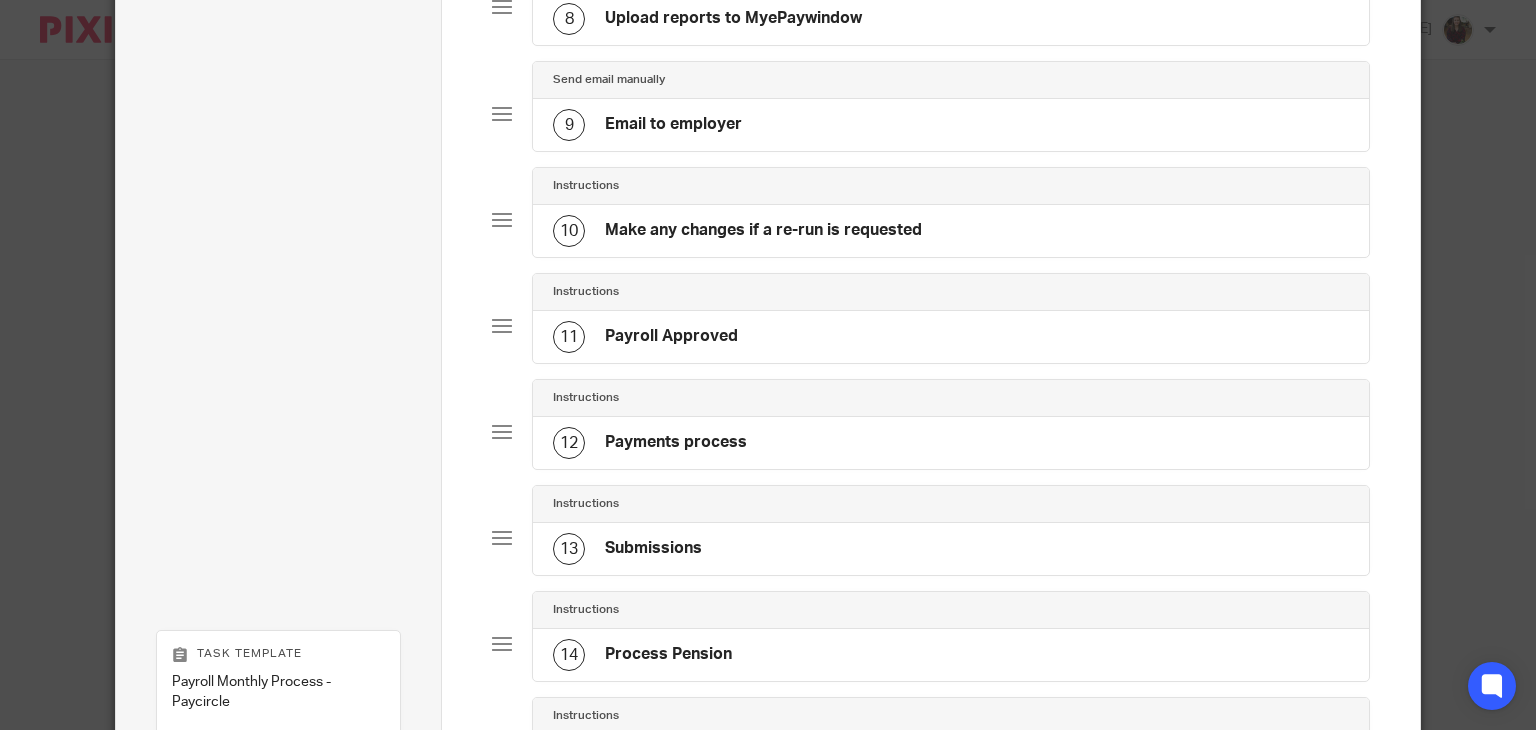scroll, scrollTop: 1338, scrollLeft: 0, axis: vertical 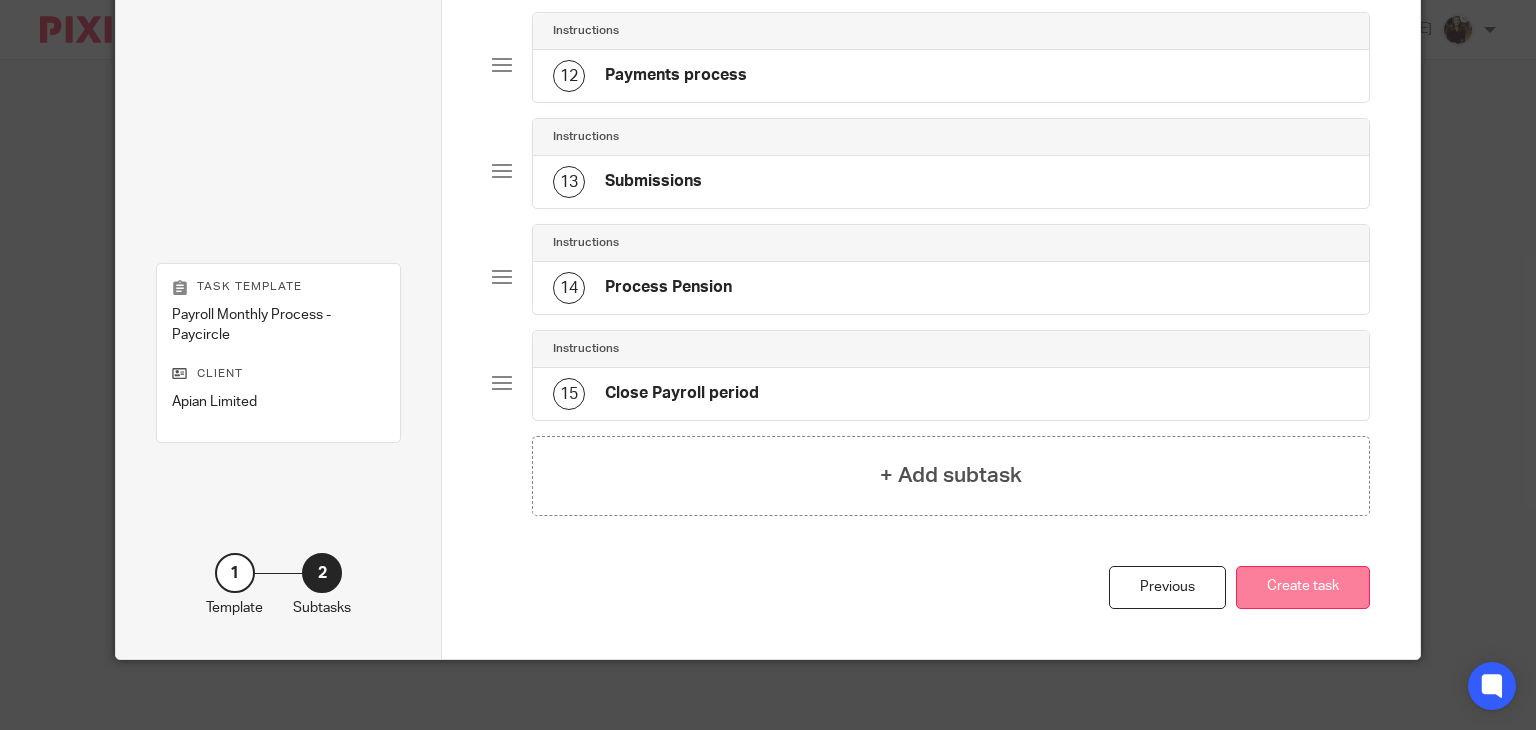 click on "Create task" at bounding box center [1303, 587] 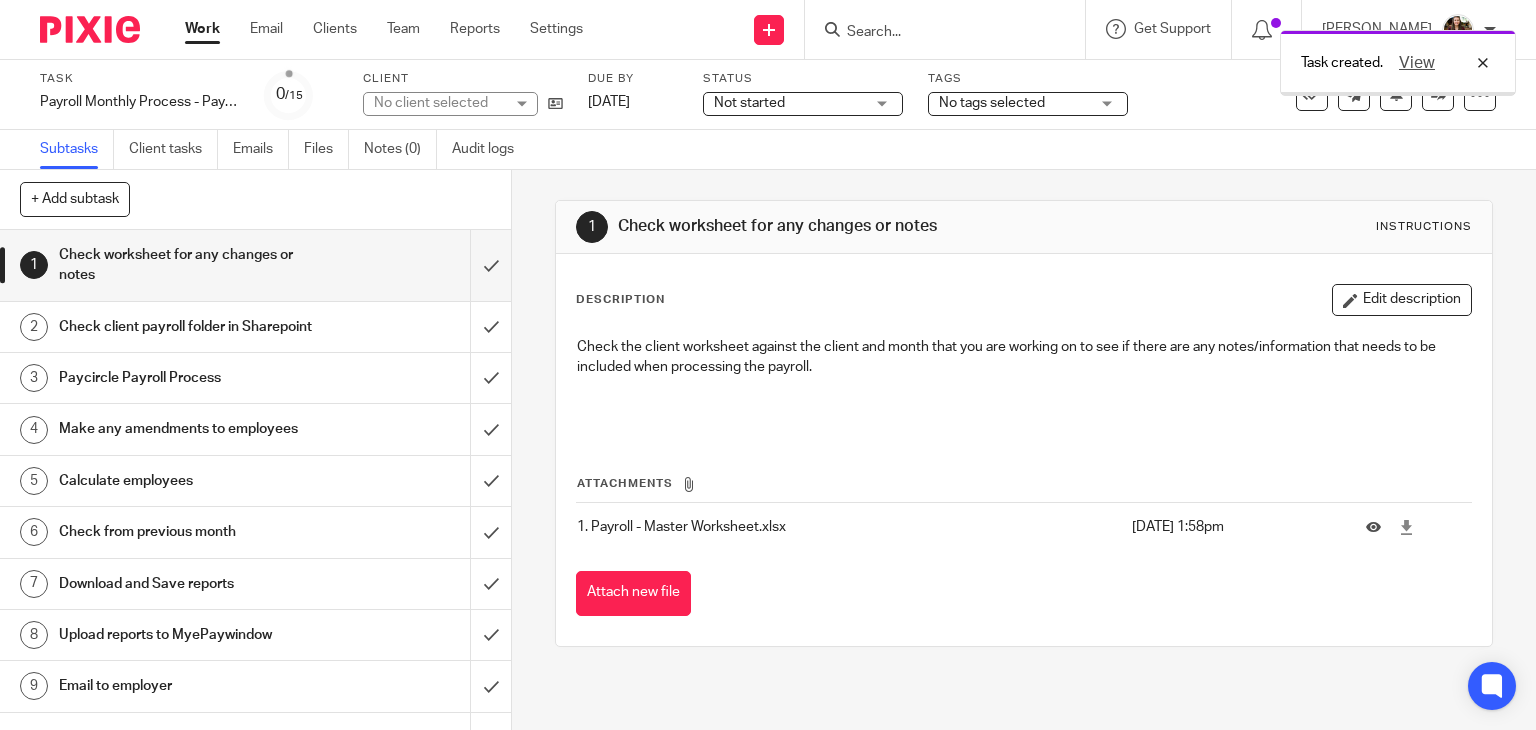 scroll, scrollTop: 0, scrollLeft: 0, axis: both 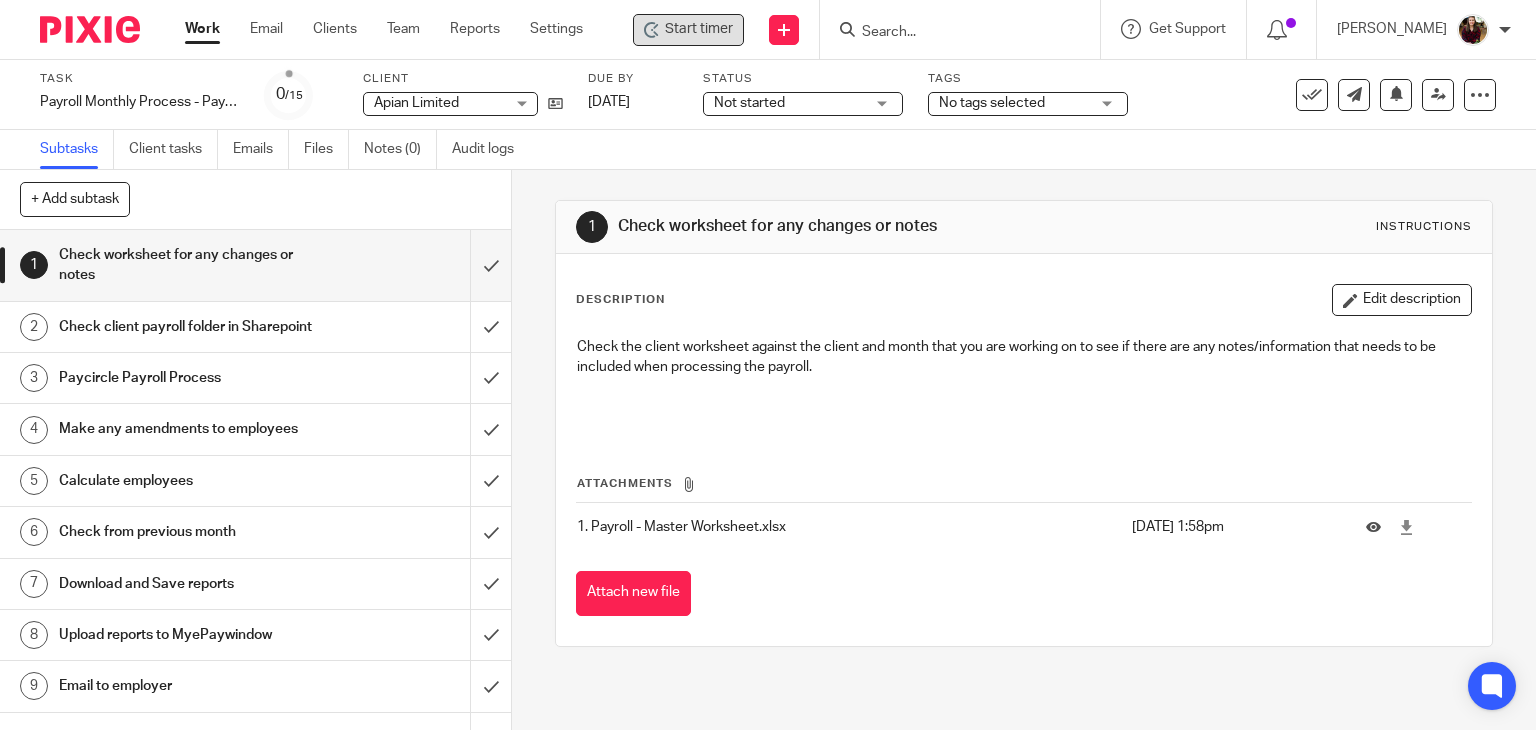 click on "Start timer" at bounding box center [699, 29] 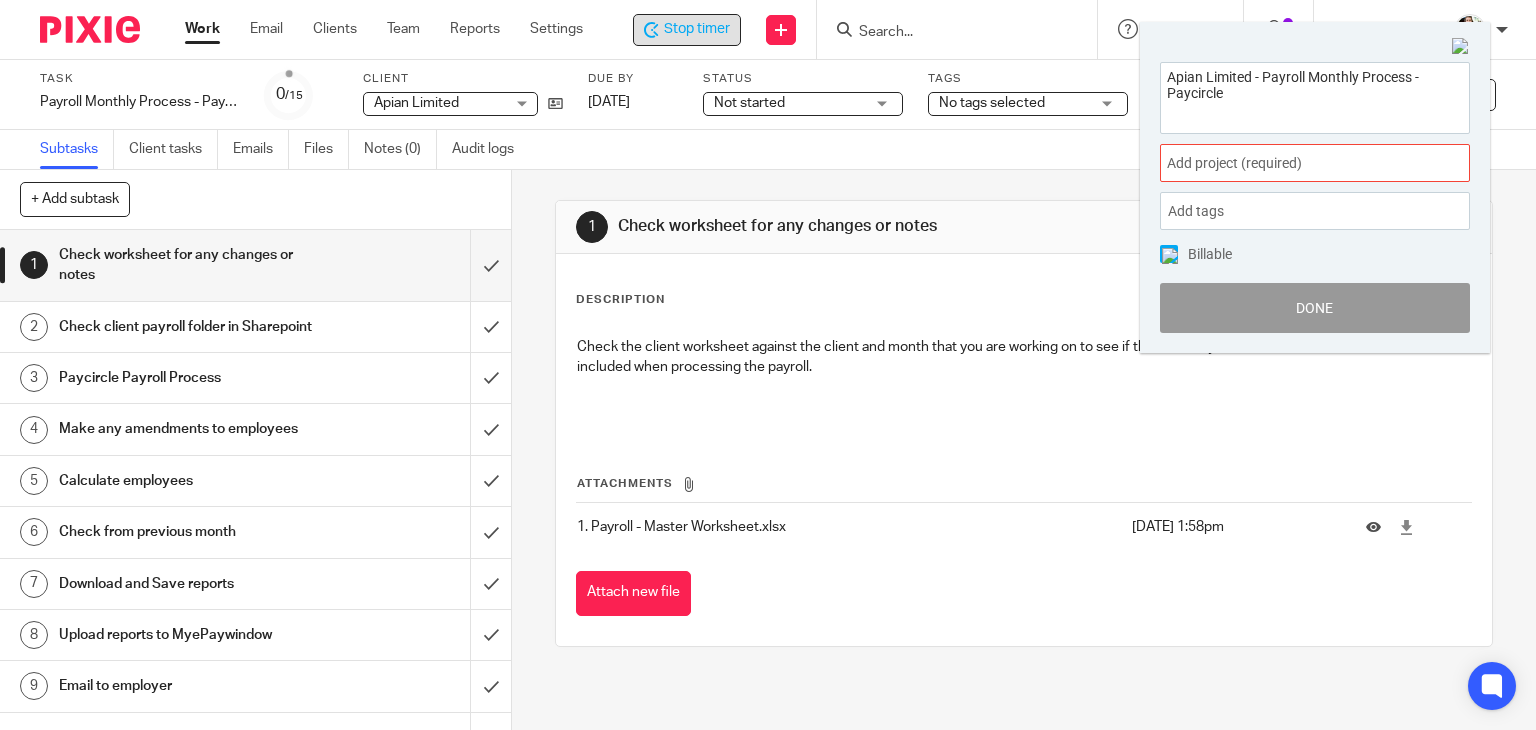 click on "Add project (required) :" at bounding box center [1293, 163] 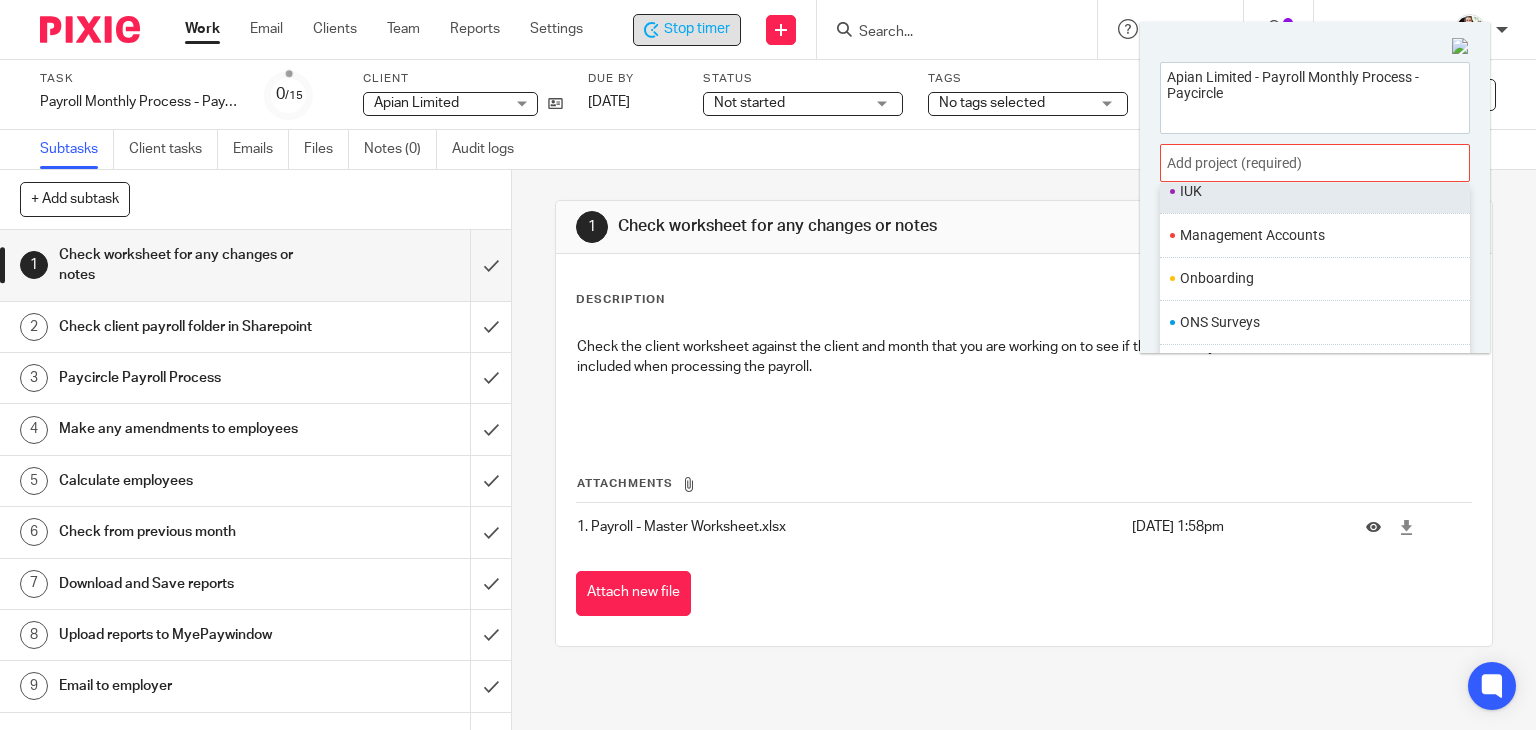 scroll, scrollTop: 748, scrollLeft: 0, axis: vertical 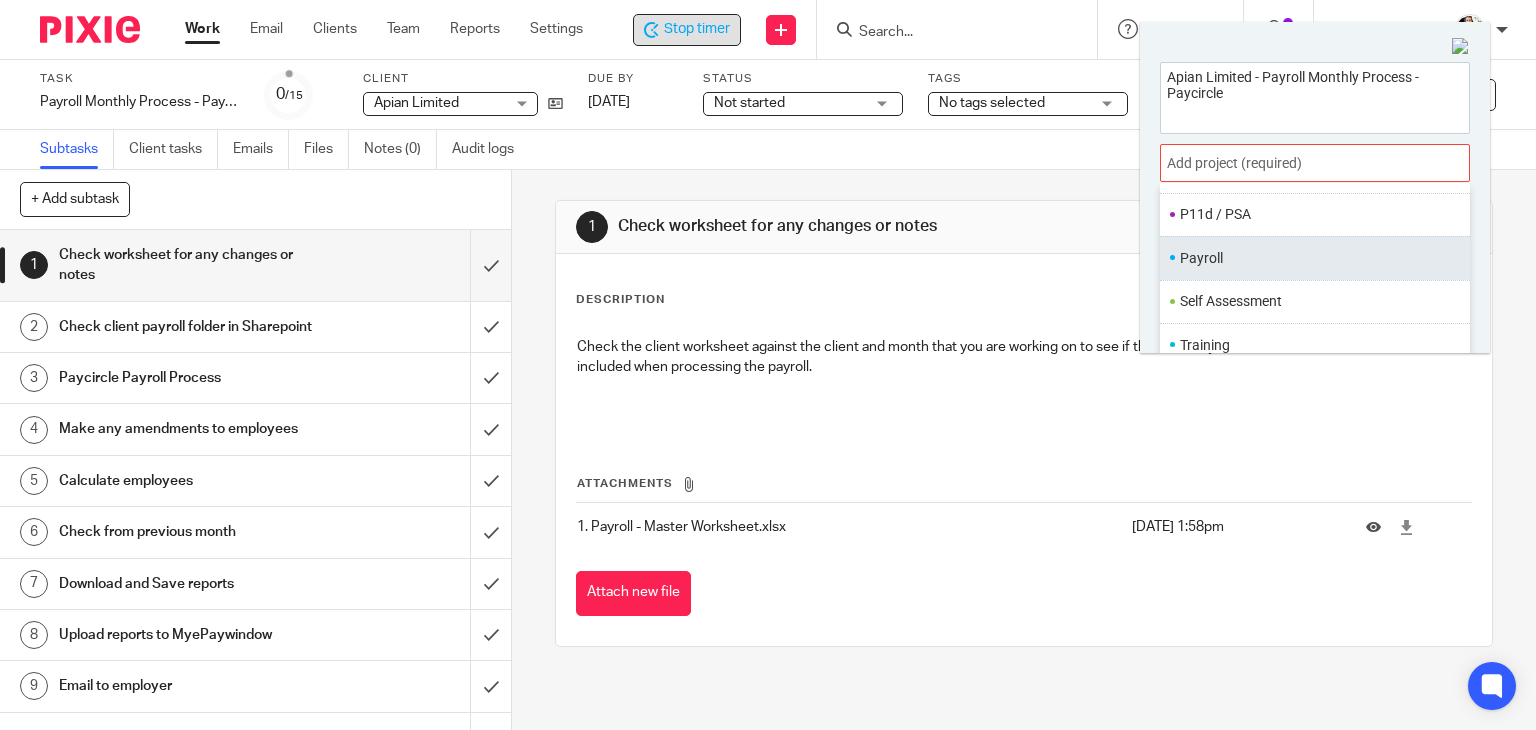 click on "Payroll" at bounding box center (1310, 258) 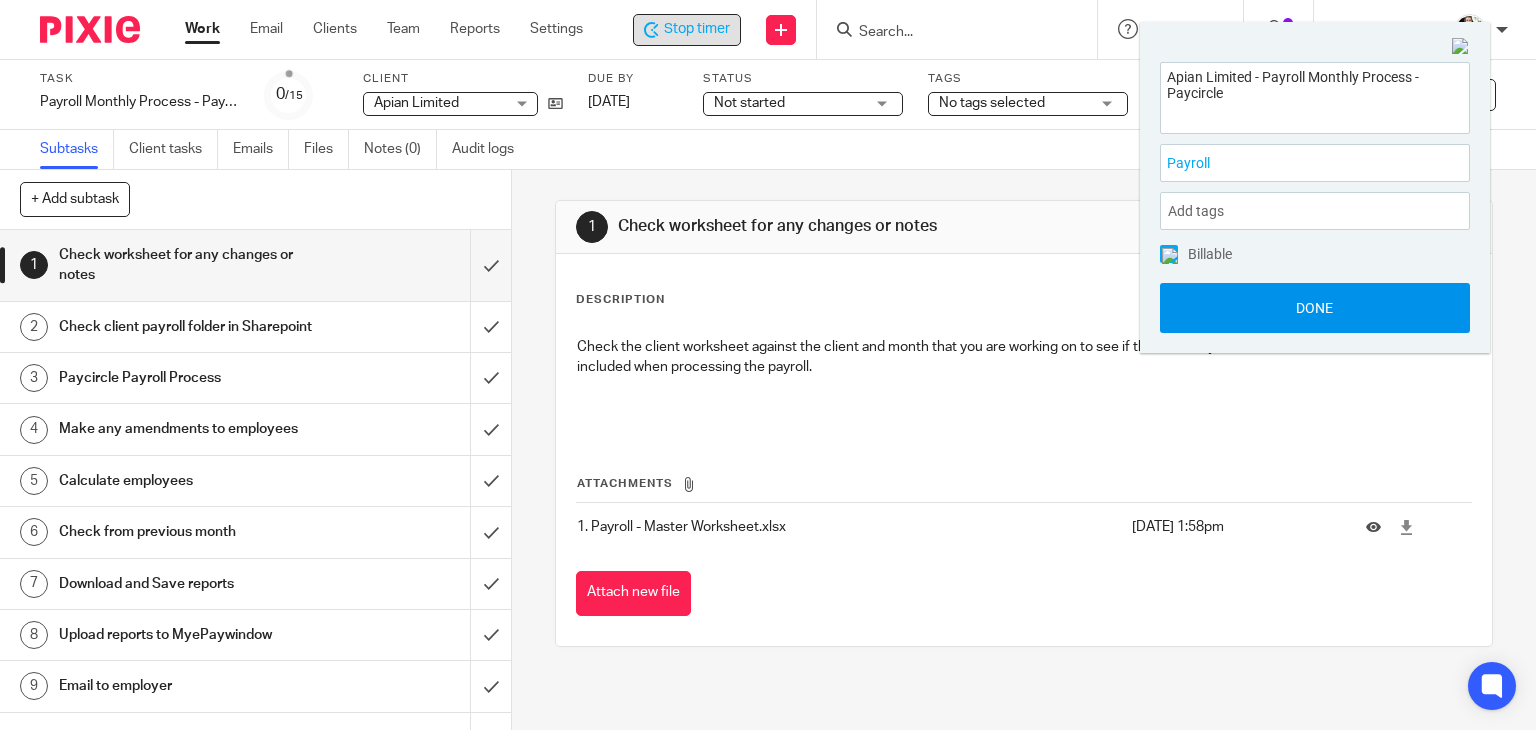 click on "Done" at bounding box center [1315, 308] 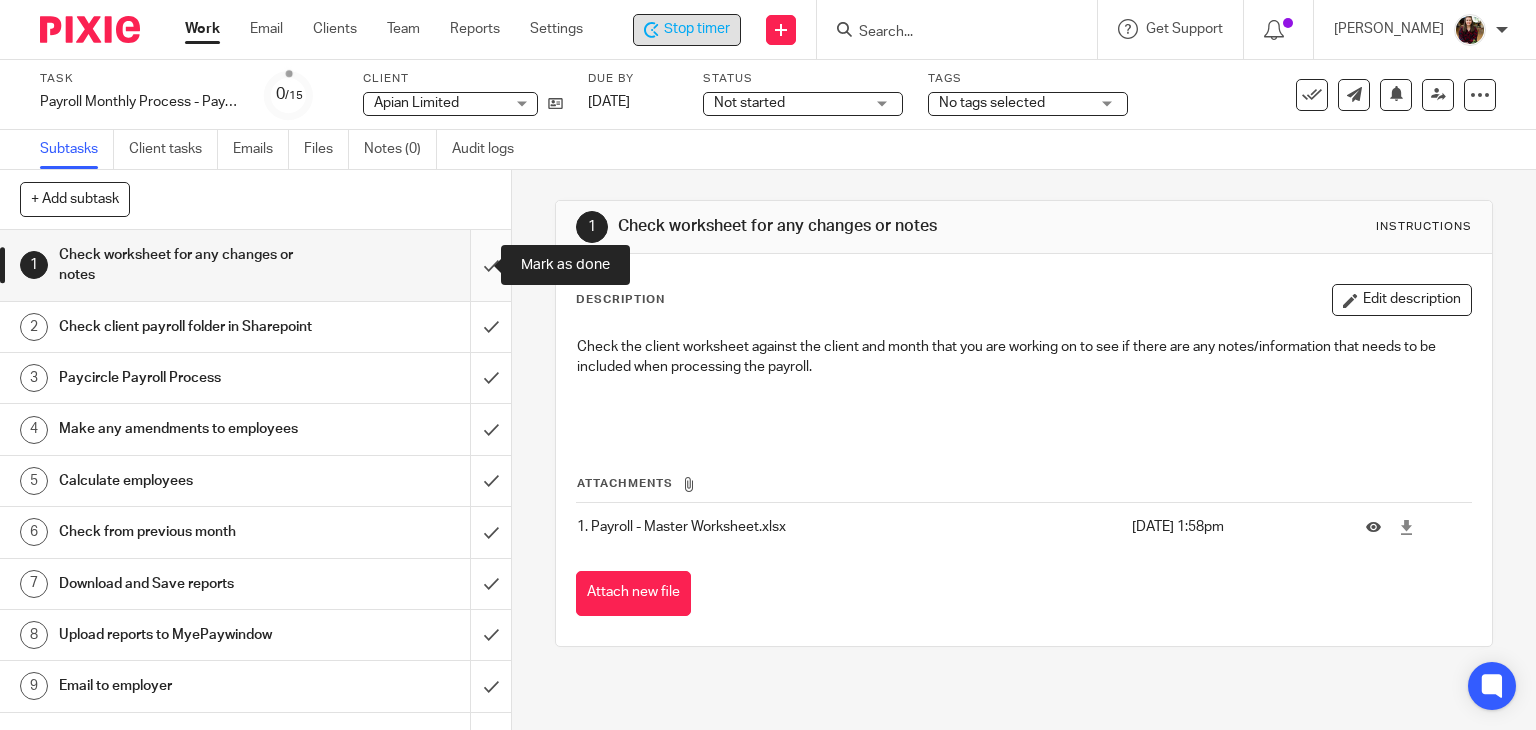 click at bounding box center (255, 265) 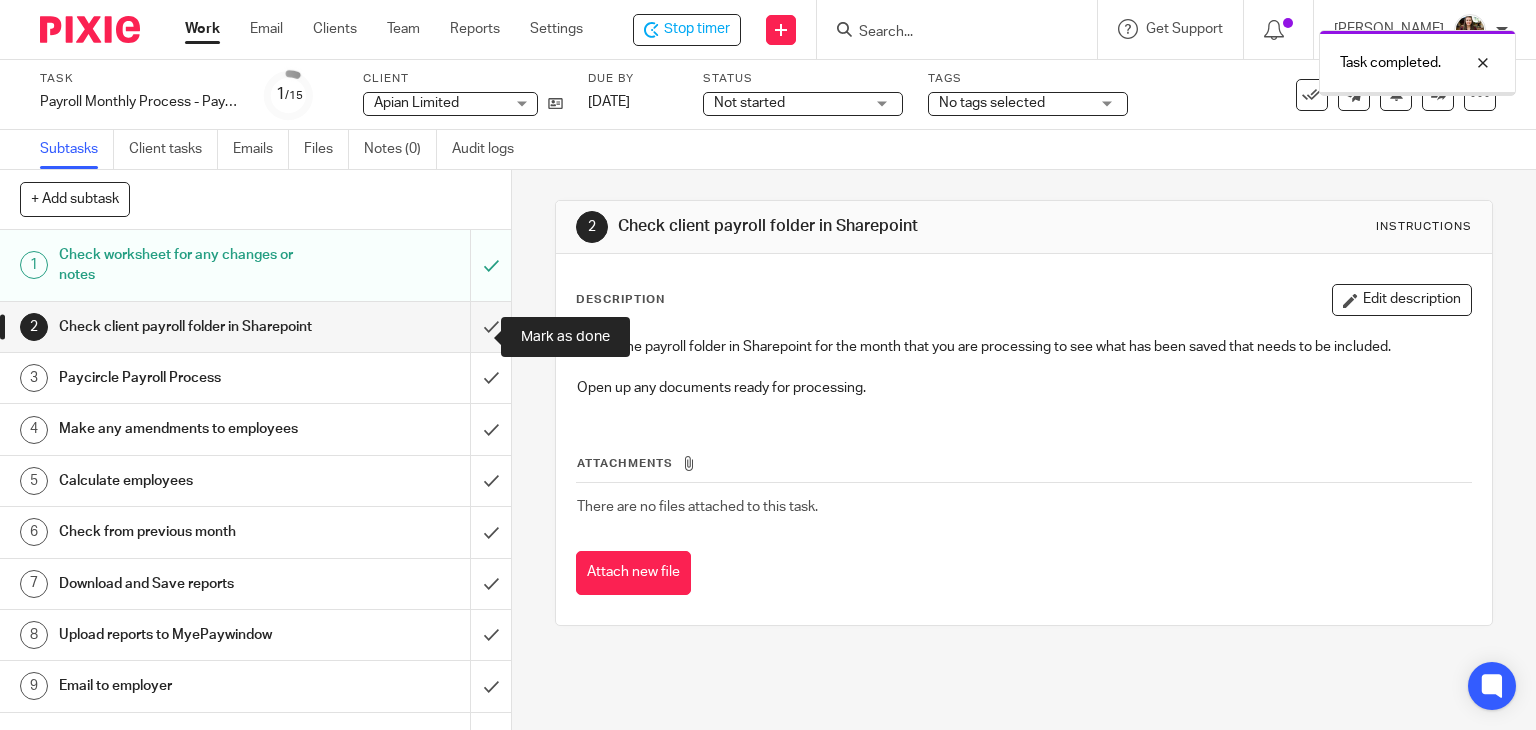 scroll, scrollTop: 0, scrollLeft: 0, axis: both 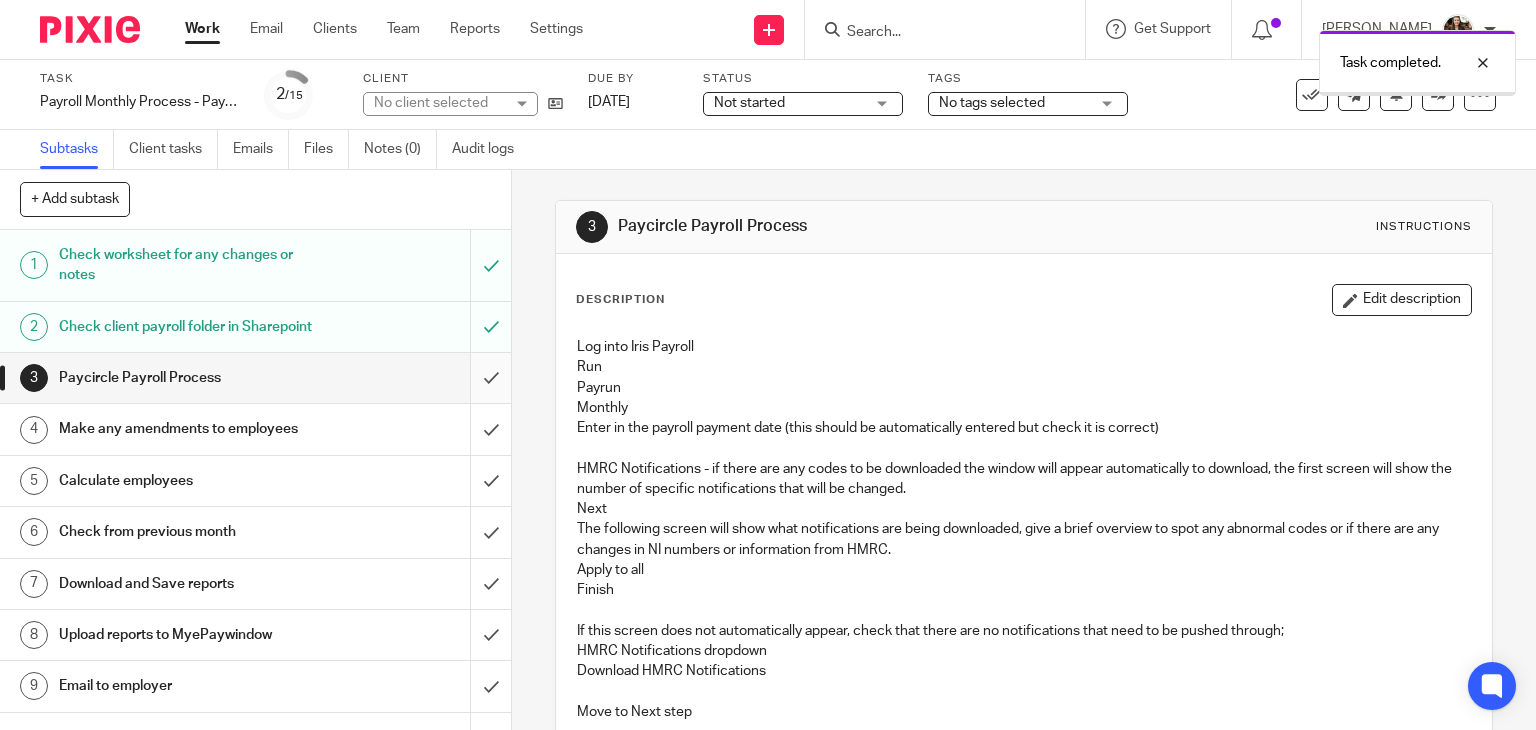 drag, startPoint x: 0, startPoint y: 0, endPoint x: 466, endPoint y: 399, distance: 613.47943 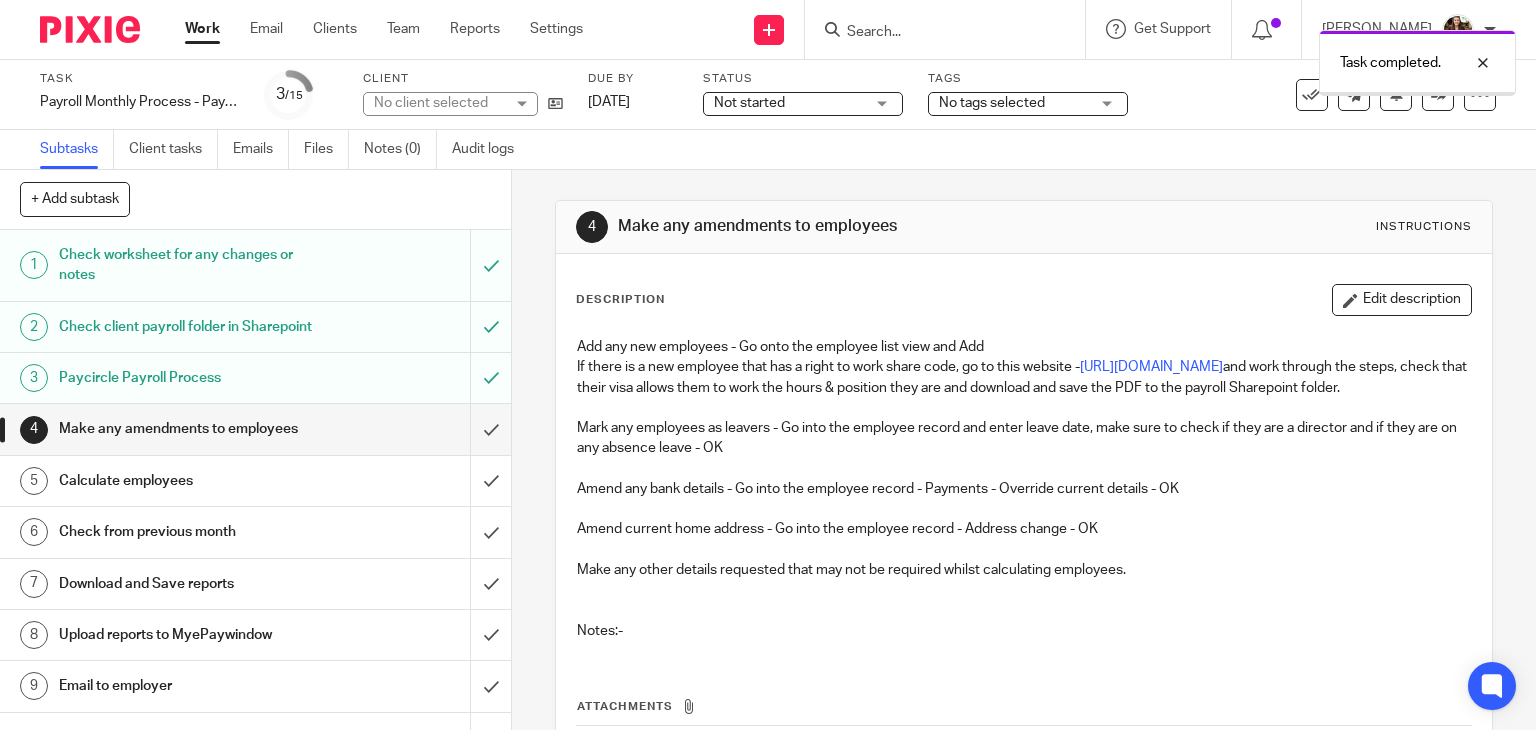 scroll, scrollTop: 0, scrollLeft: 0, axis: both 